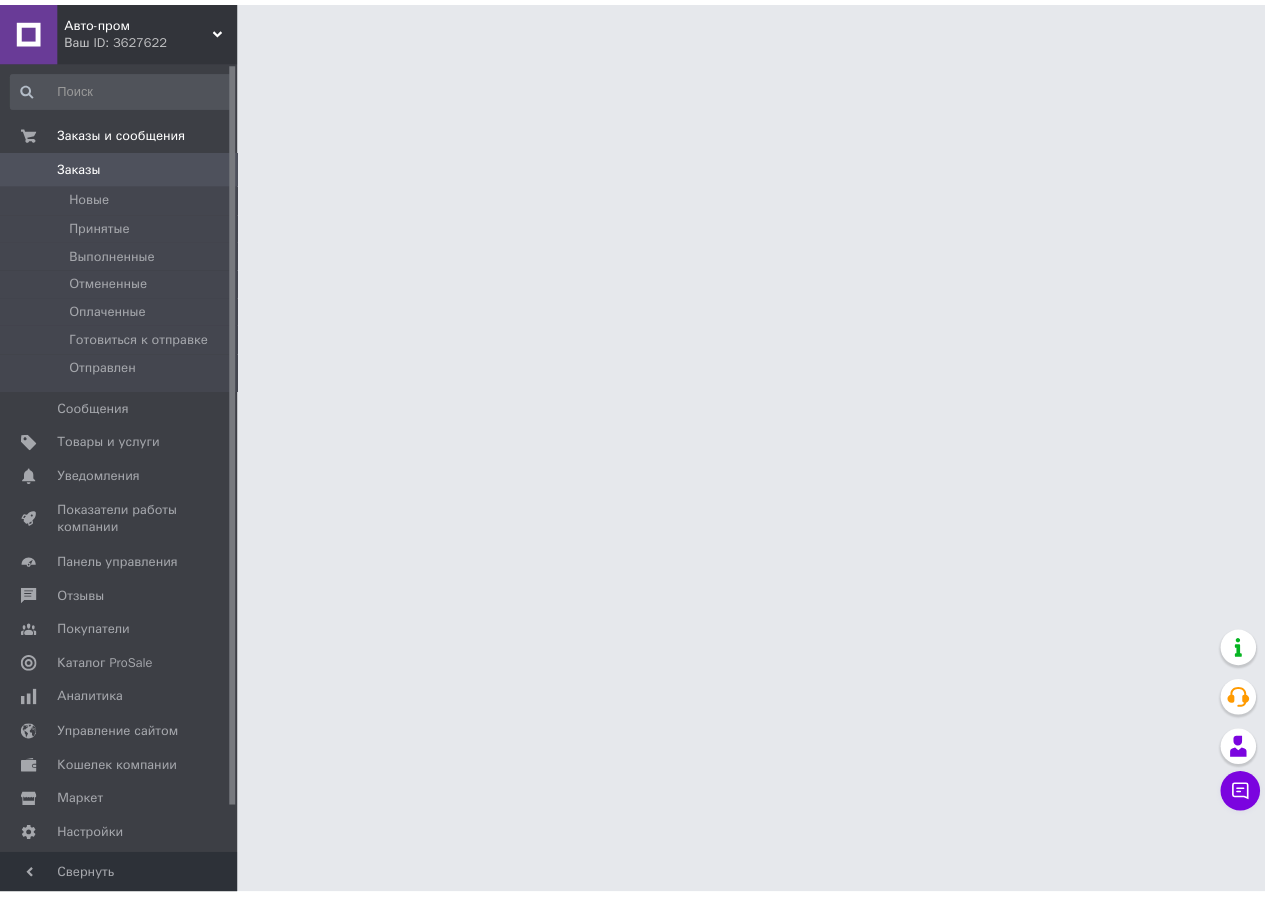 scroll, scrollTop: 0, scrollLeft: 0, axis: both 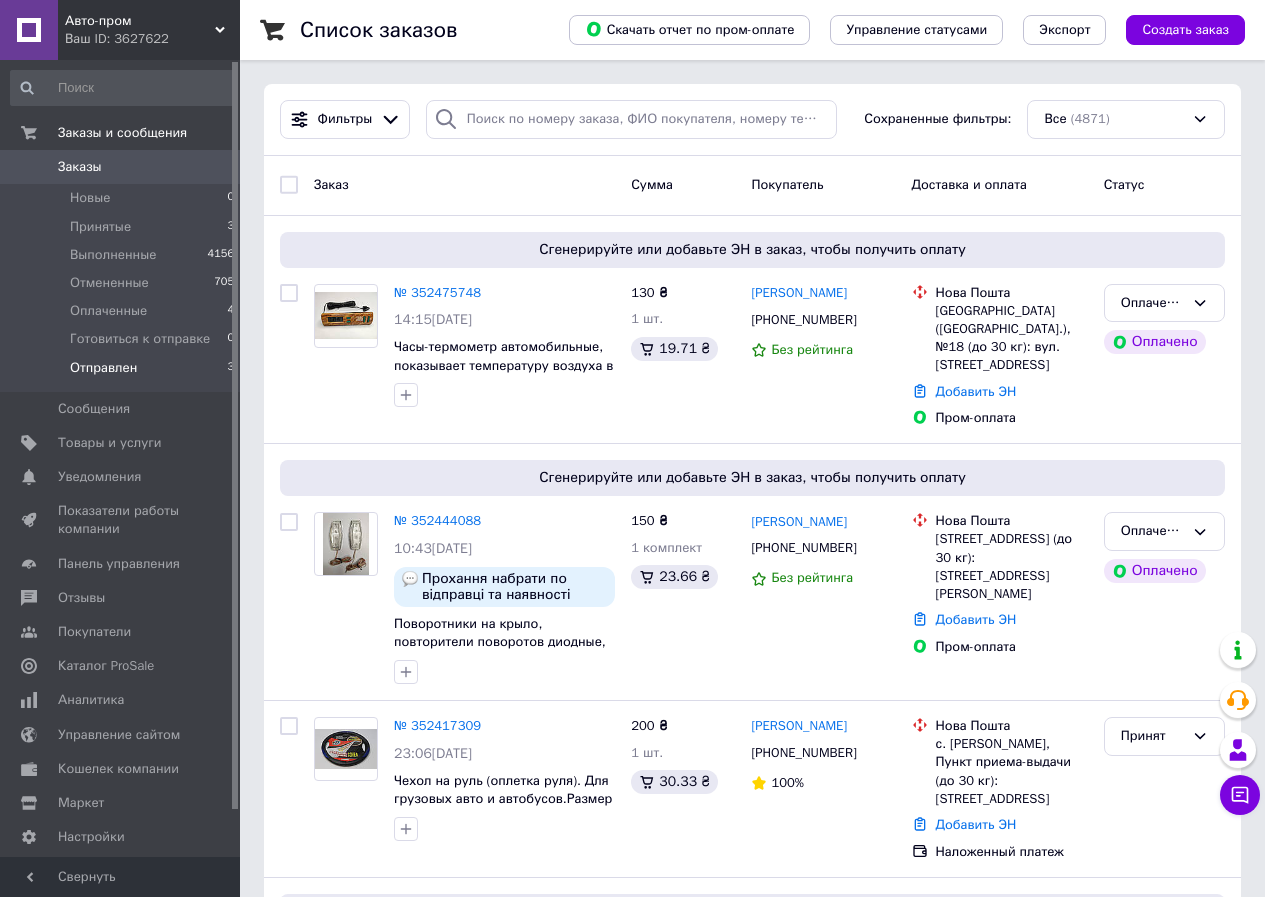 click on "Отправлен" at bounding box center (103, 368) 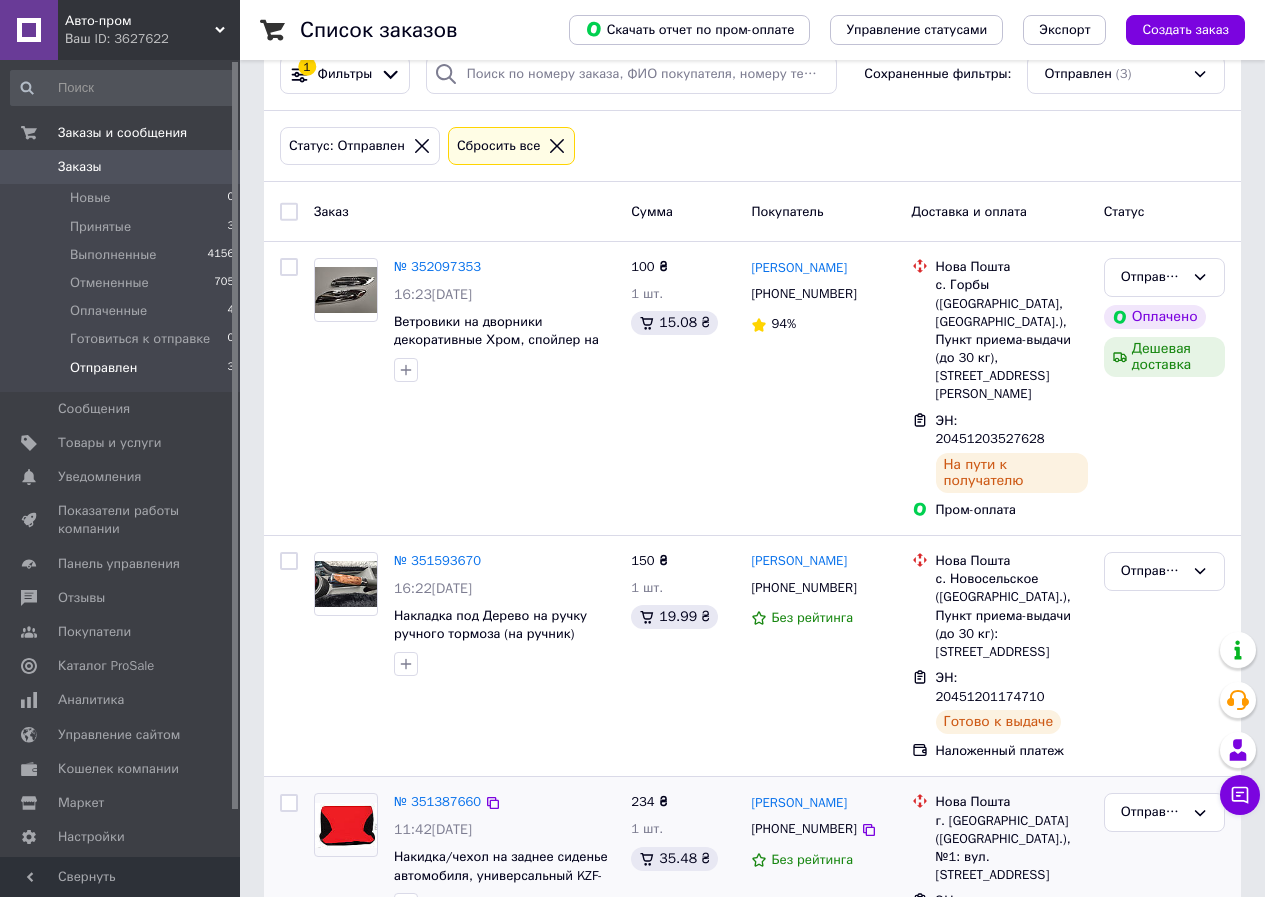 scroll, scrollTop: 80, scrollLeft: 0, axis: vertical 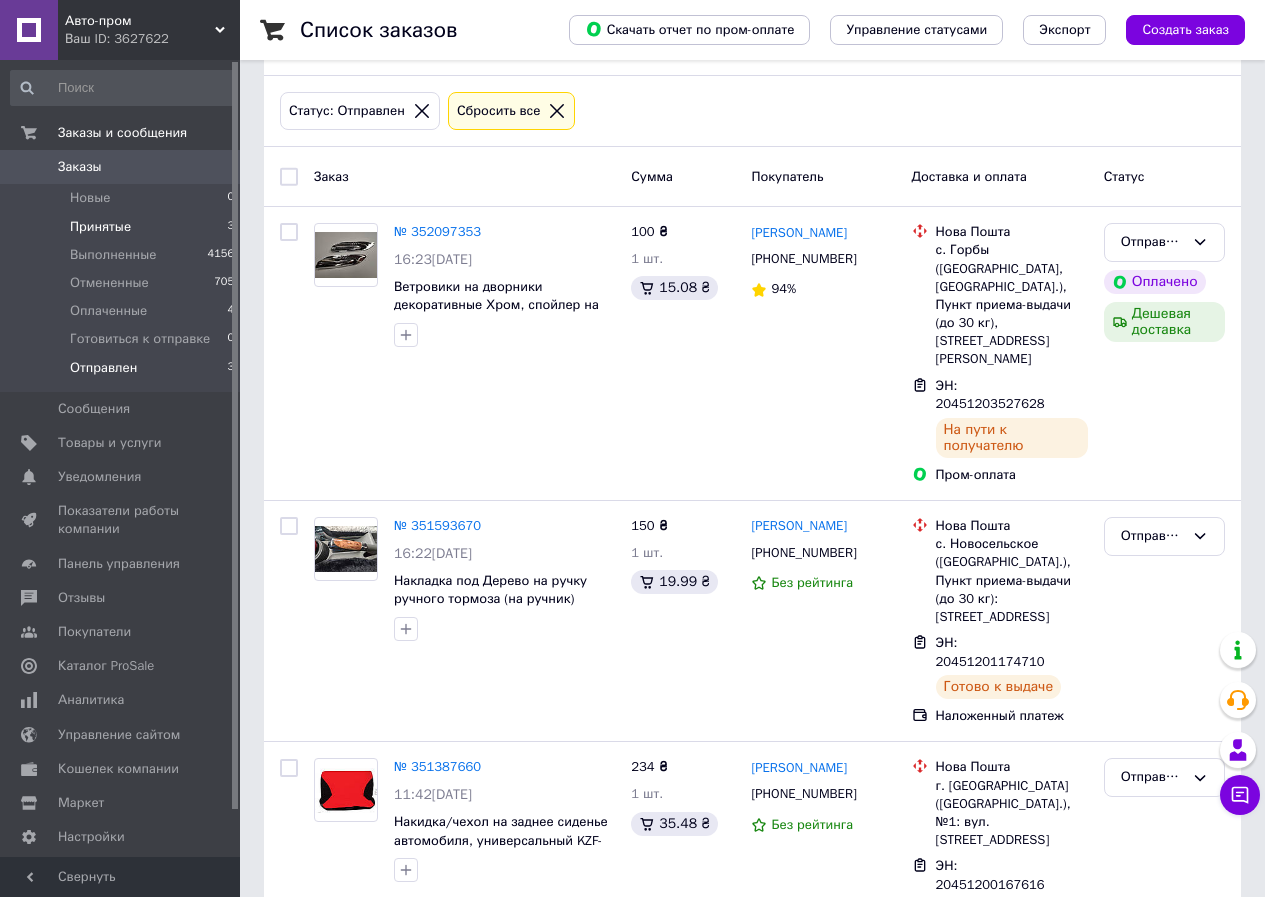 click on "Принятые" at bounding box center (100, 227) 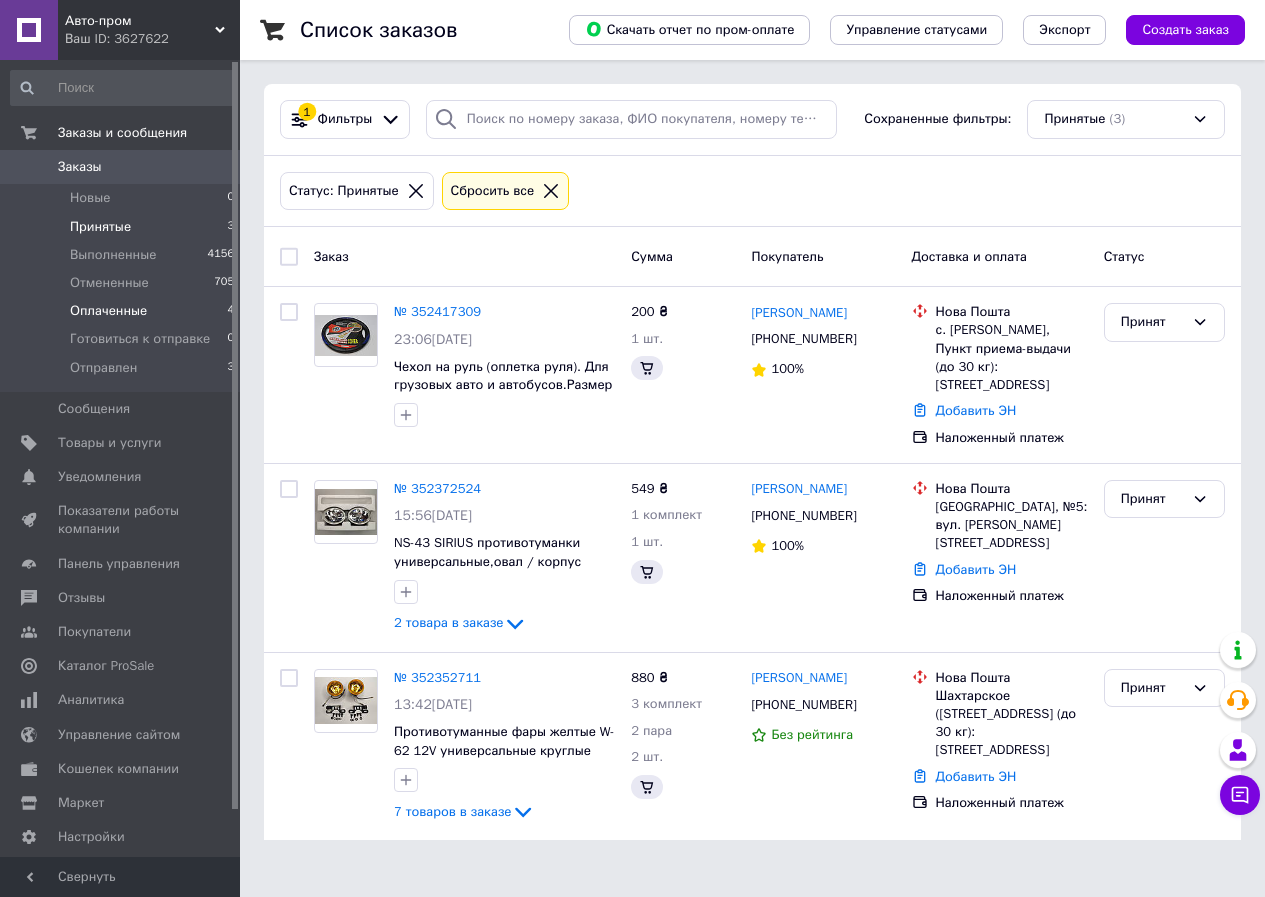 scroll, scrollTop: 0, scrollLeft: 0, axis: both 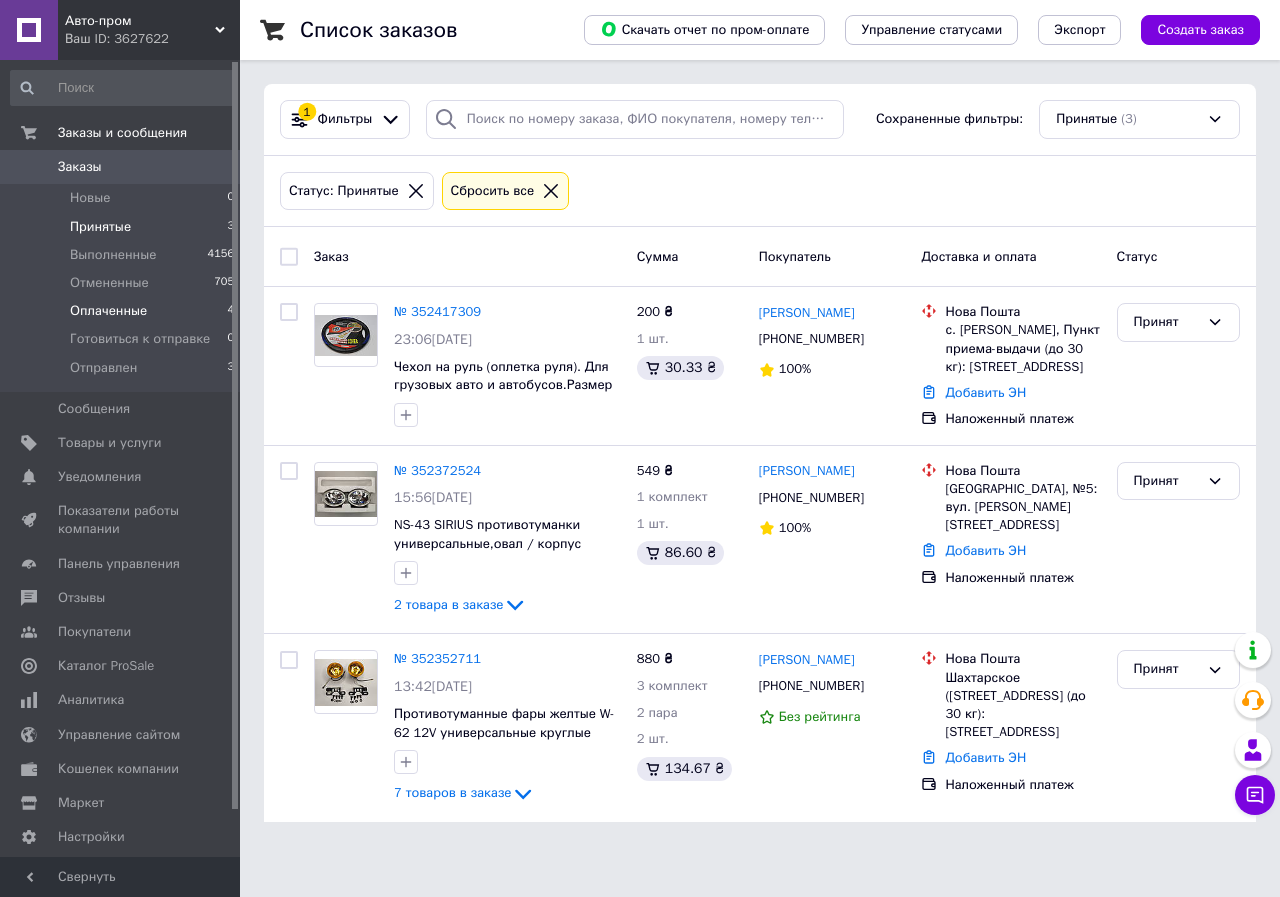 click on "Оплаченные" at bounding box center (108, 311) 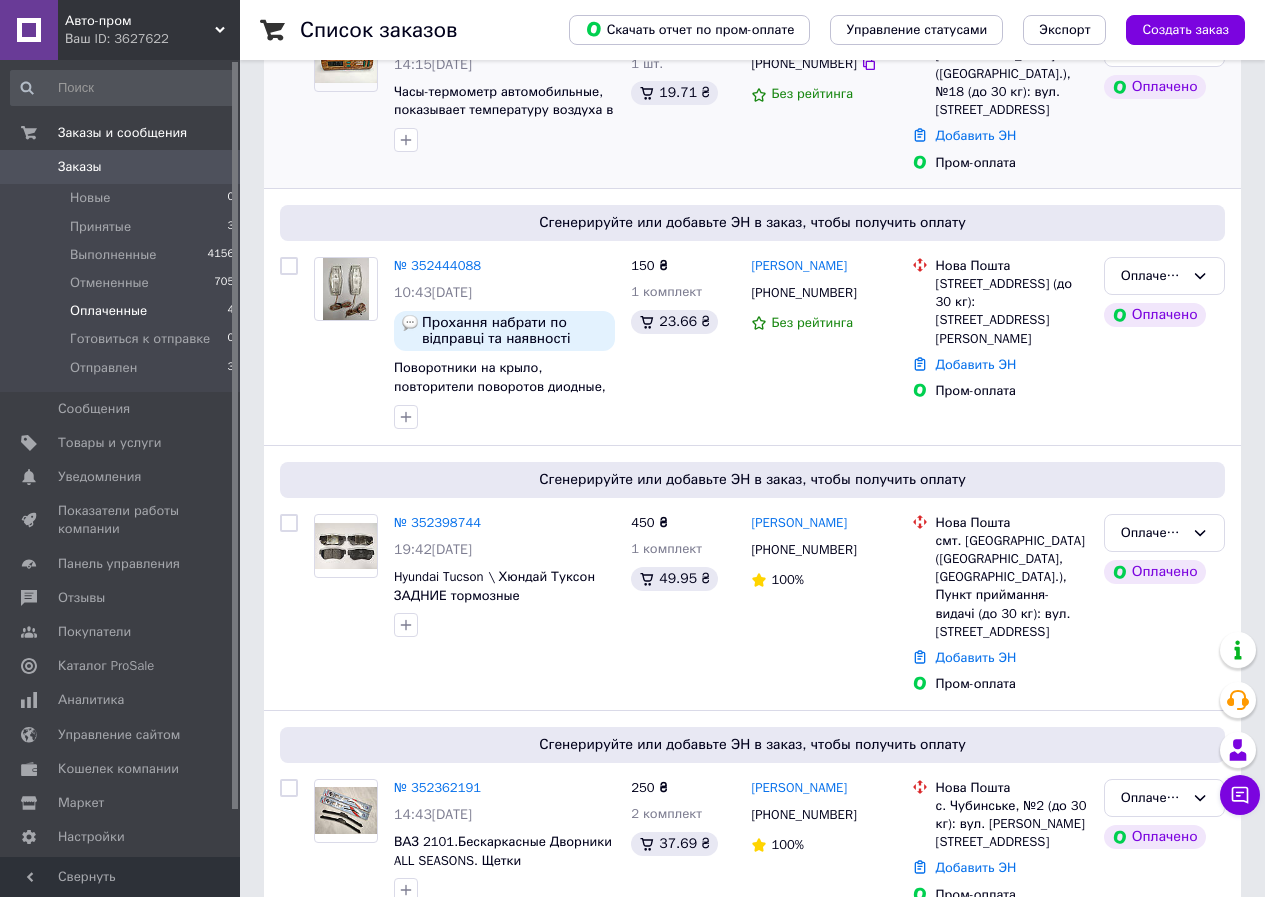 scroll, scrollTop: 368, scrollLeft: 0, axis: vertical 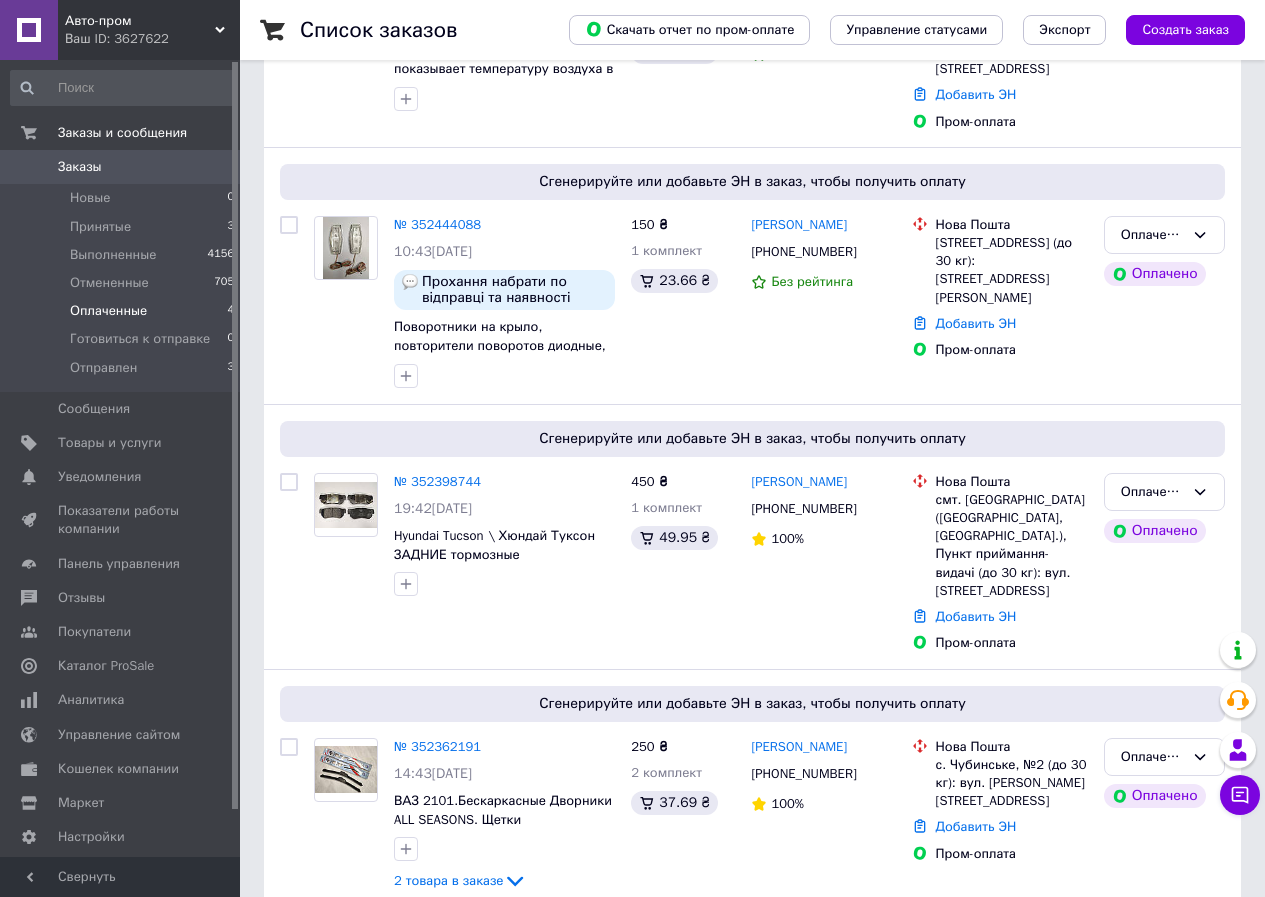 click on "Оплаченные" at bounding box center (108, 311) 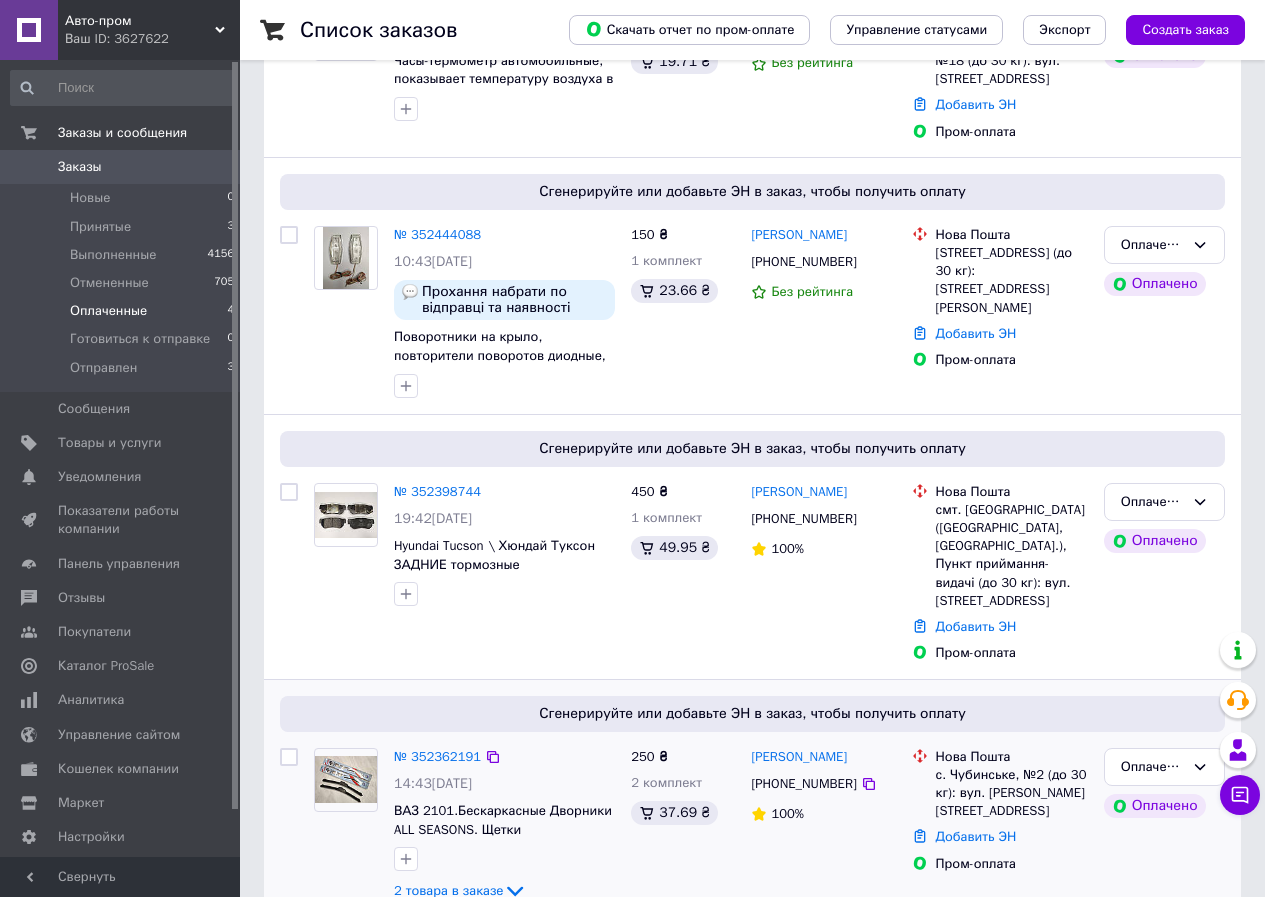 scroll, scrollTop: 368, scrollLeft: 0, axis: vertical 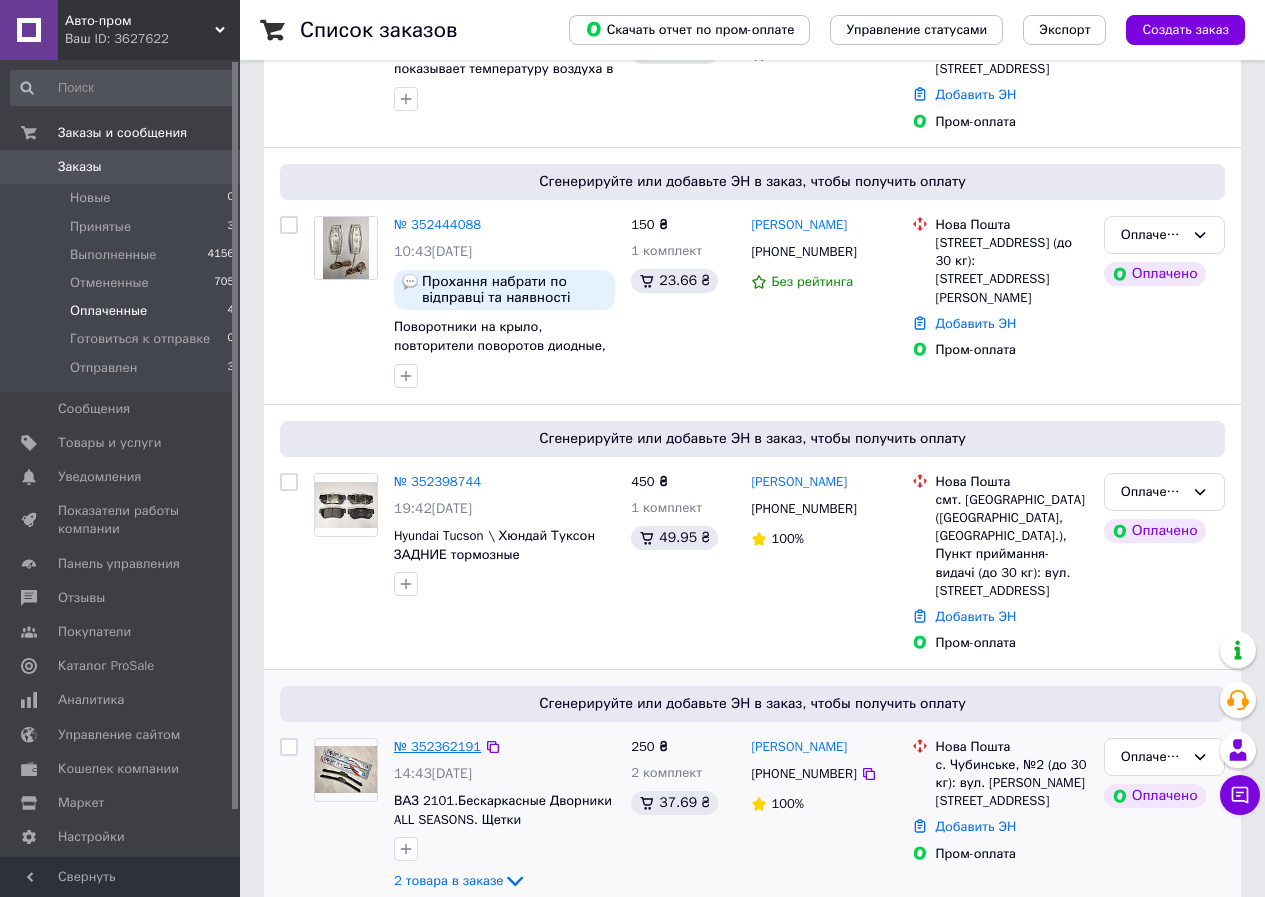 click on "№ 352362191" at bounding box center [437, 746] 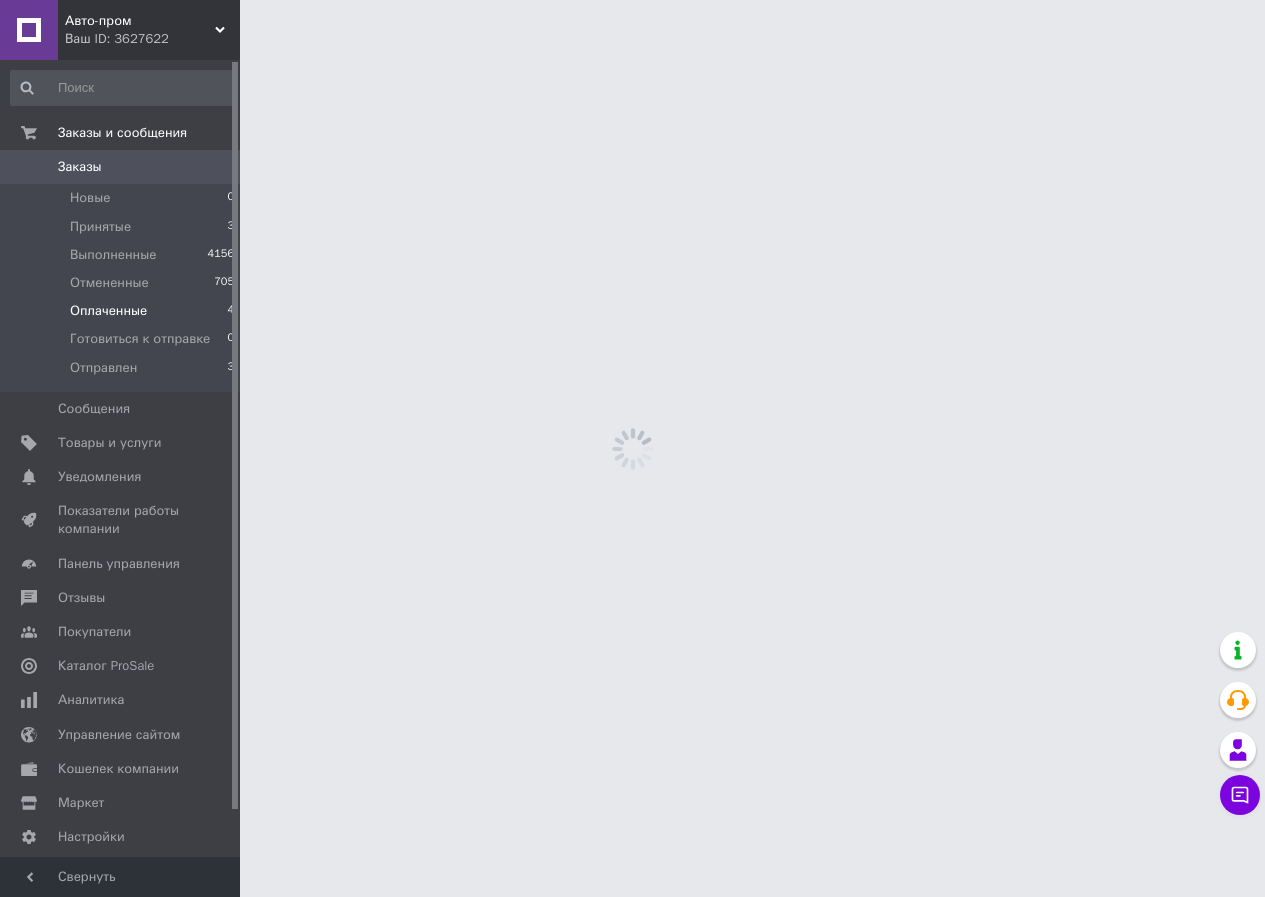 scroll, scrollTop: 0, scrollLeft: 0, axis: both 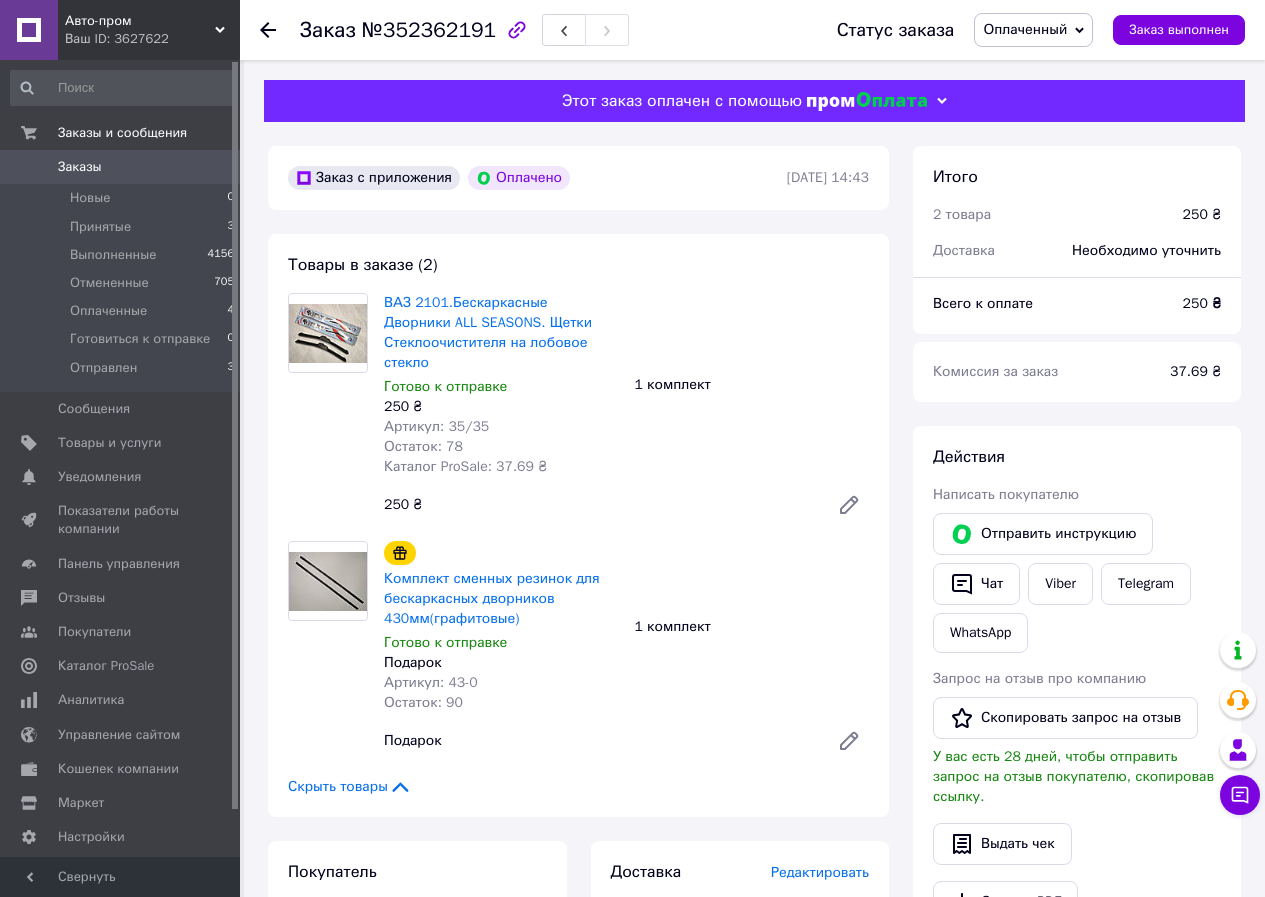 click on "Оплаченный" at bounding box center (1025, 29) 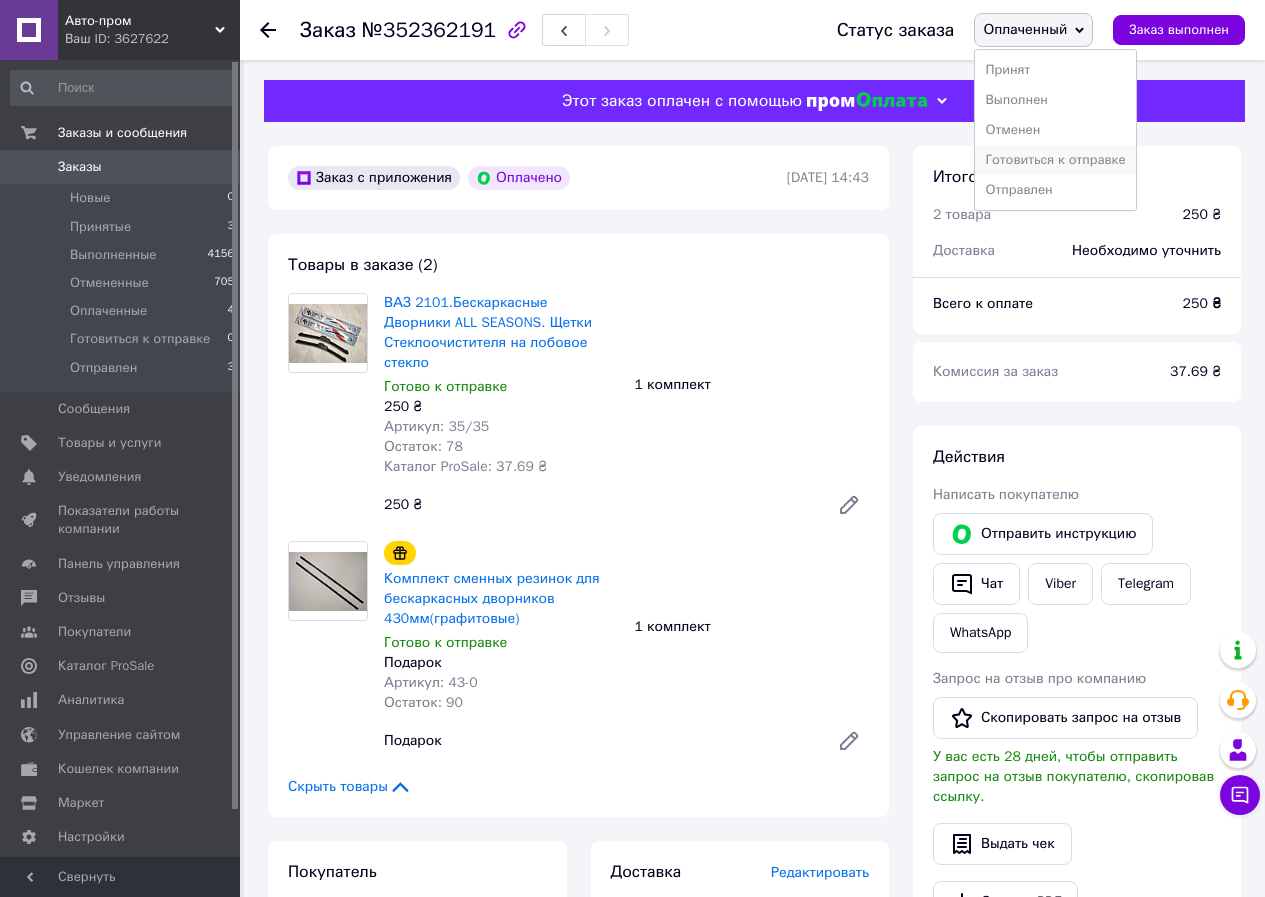 click on "Готовиться к отправке" at bounding box center [1055, 160] 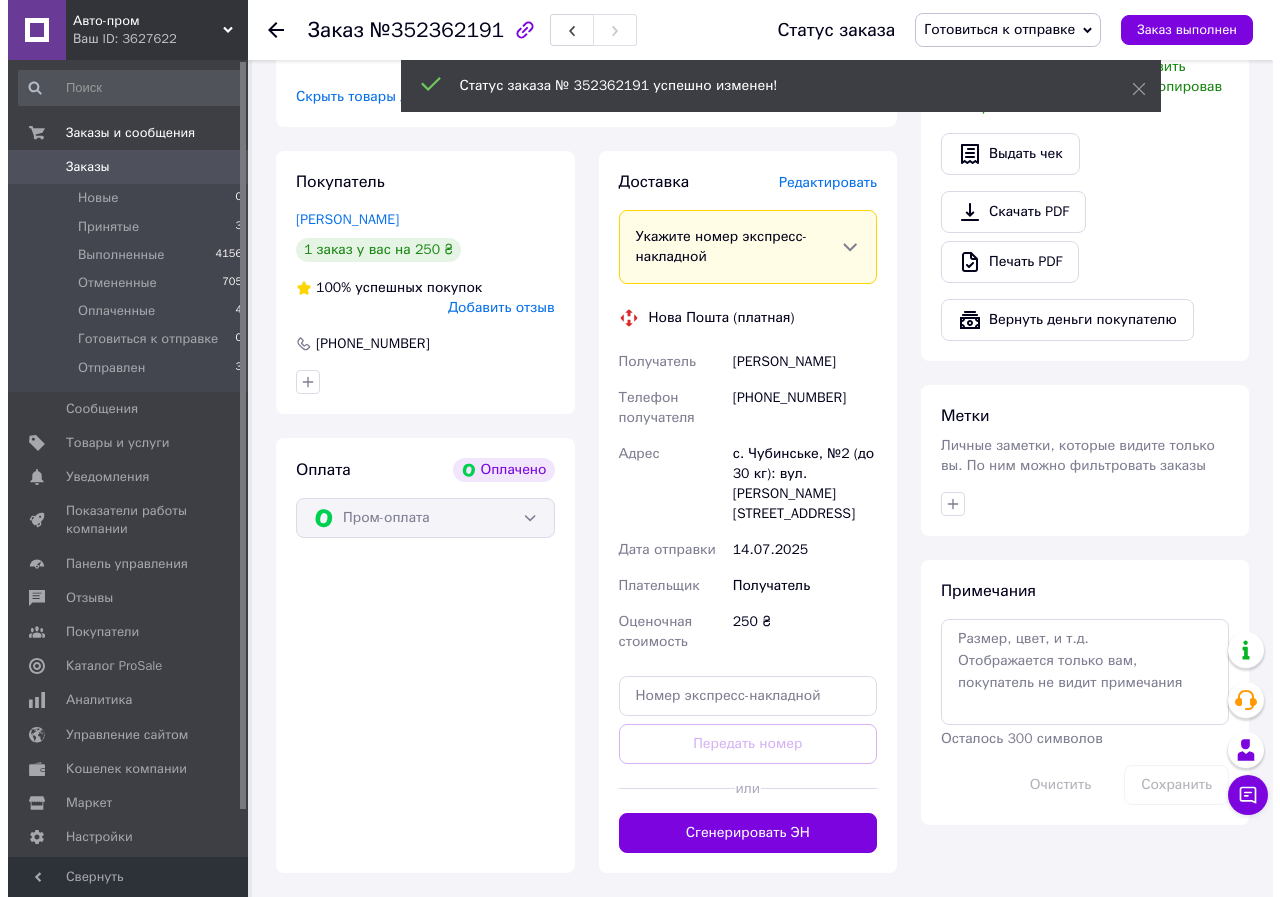 scroll, scrollTop: 700, scrollLeft: 0, axis: vertical 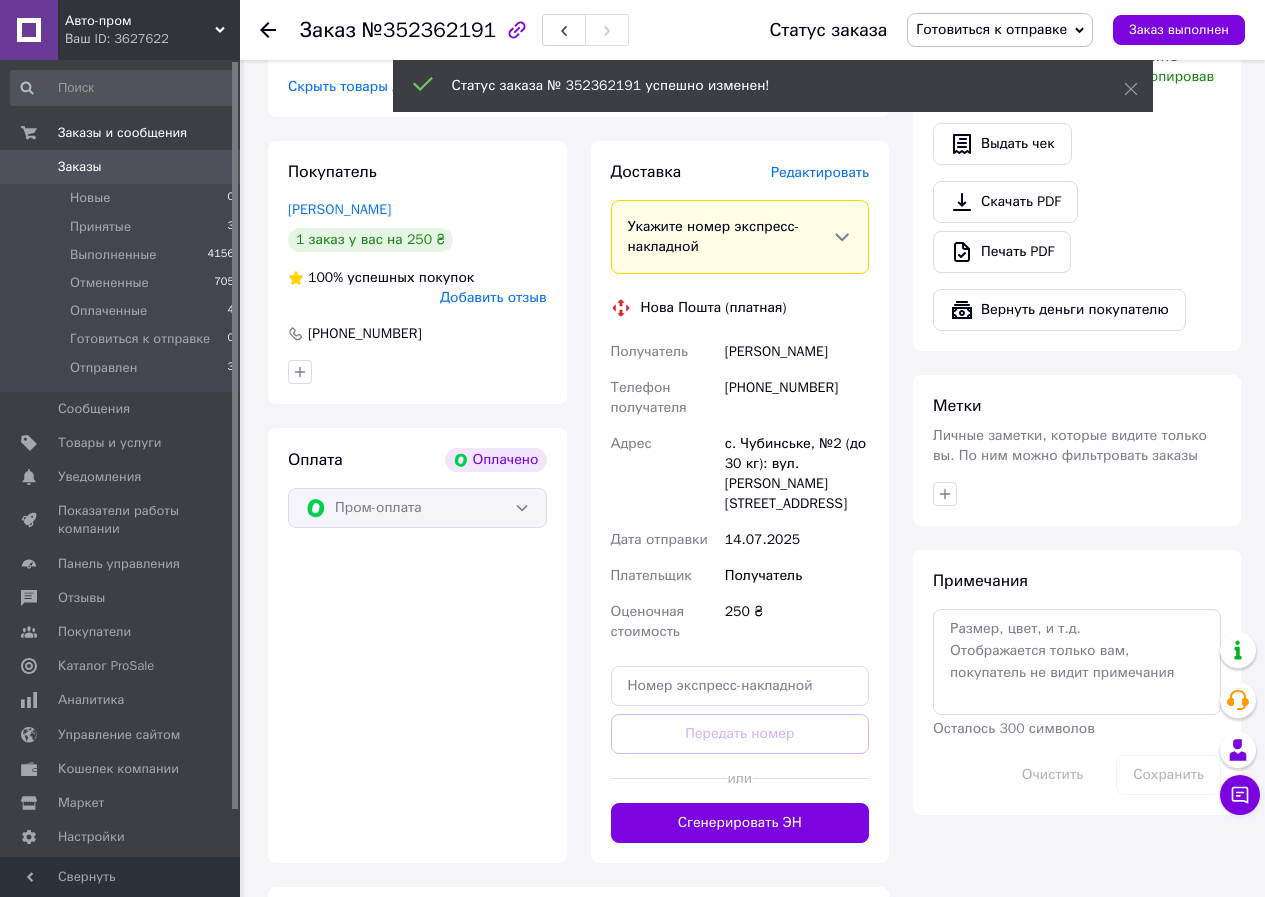 click on "Редактировать" at bounding box center (820, 172) 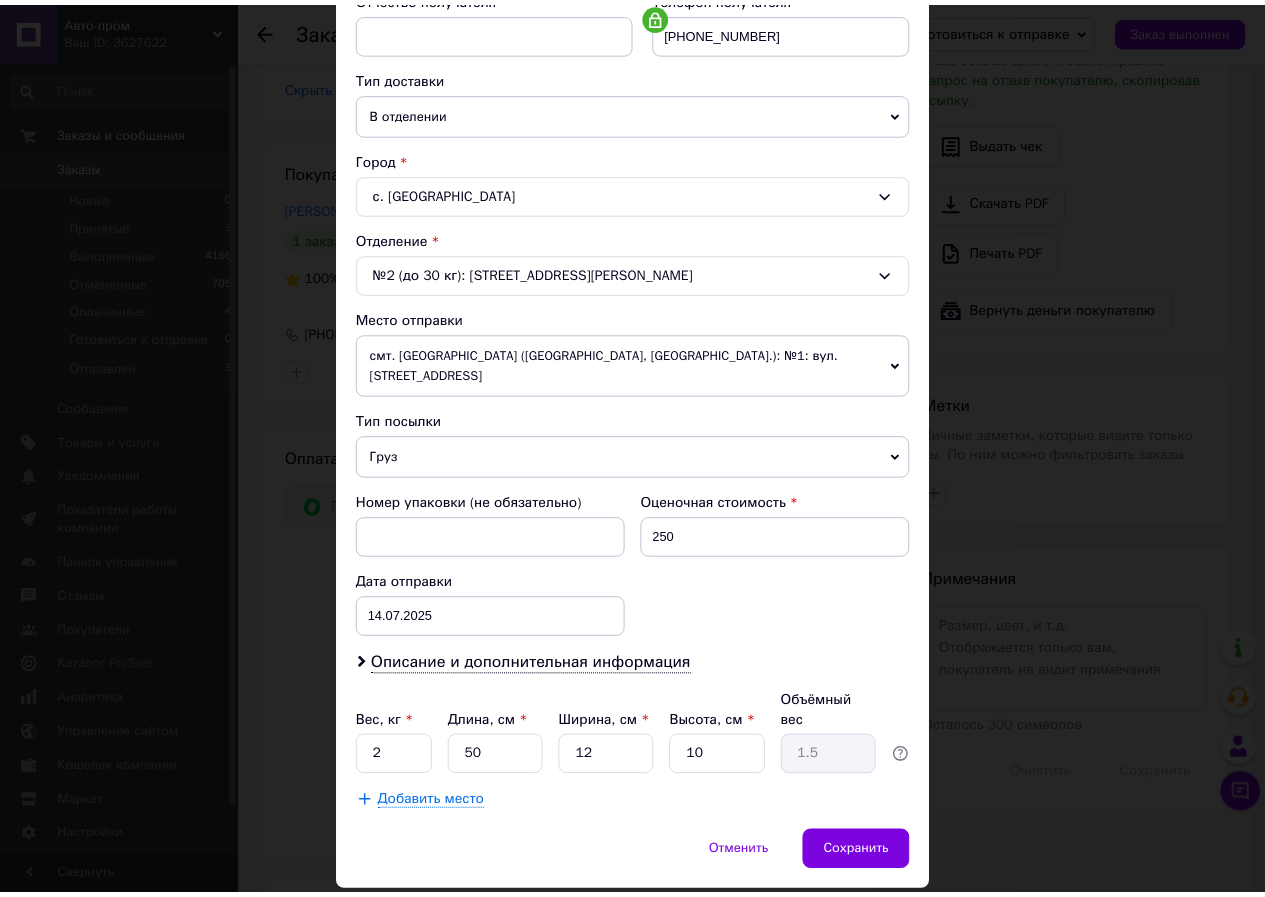 scroll, scrollTop: 431, scrollLeft: 0, axis: vertical 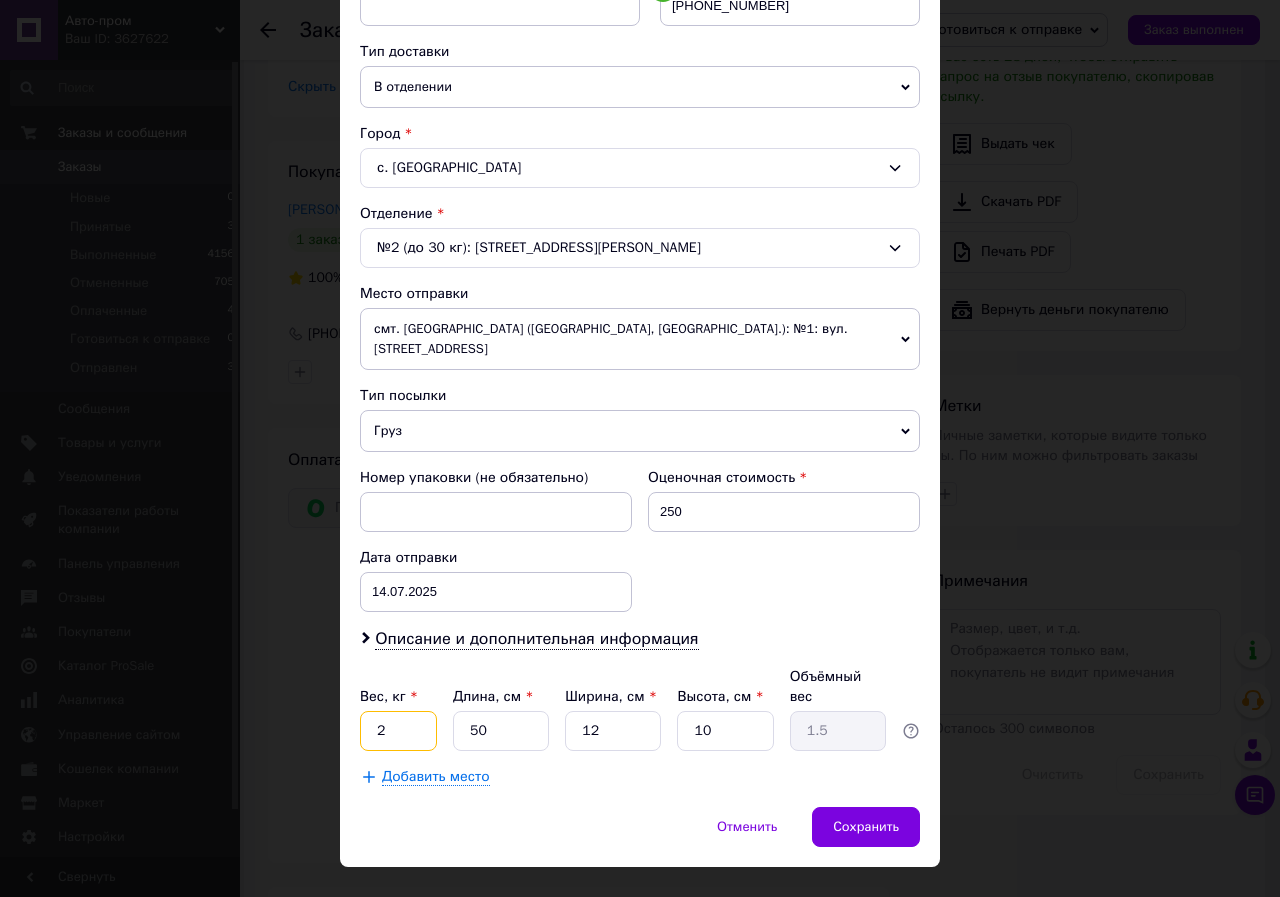 drag, startPoint x: 381, startPoint y: 694, endPoint x: 370, endPoint y: 698, distance: 11.7046995 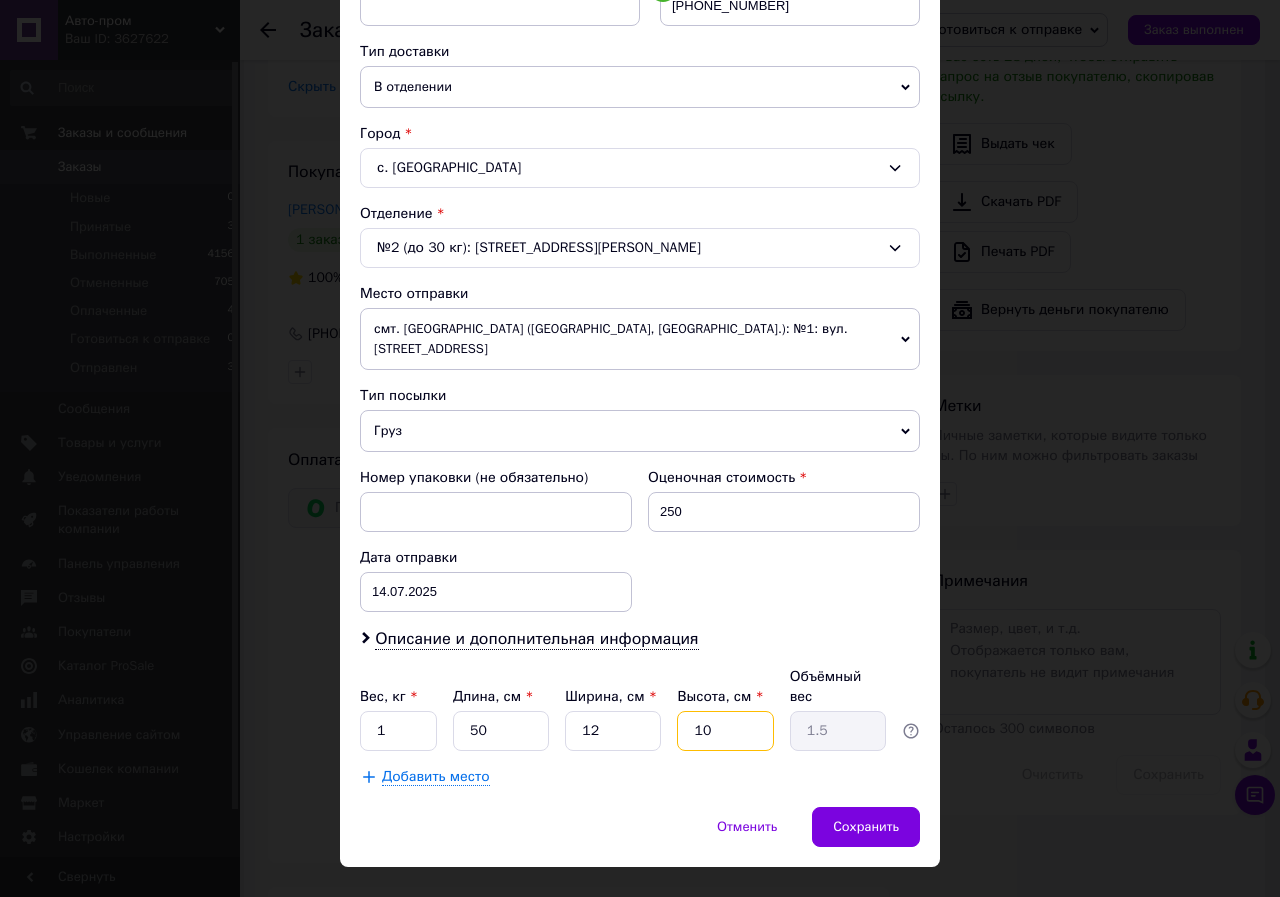 drag, startPoint x: 705, startPoint y: 686, endPoint x: 683, endPoint y: 695, distance: 23.769728 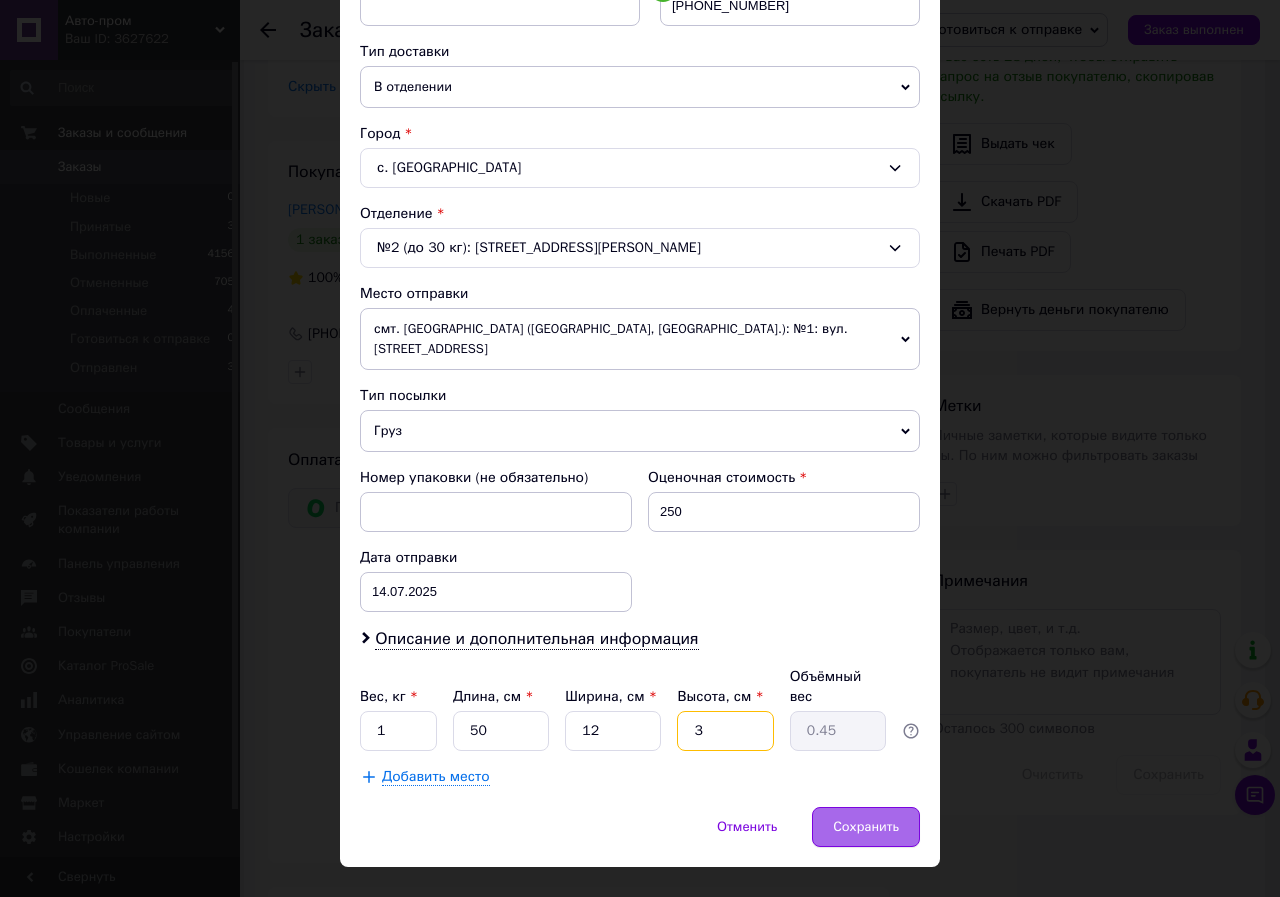 type on "3" 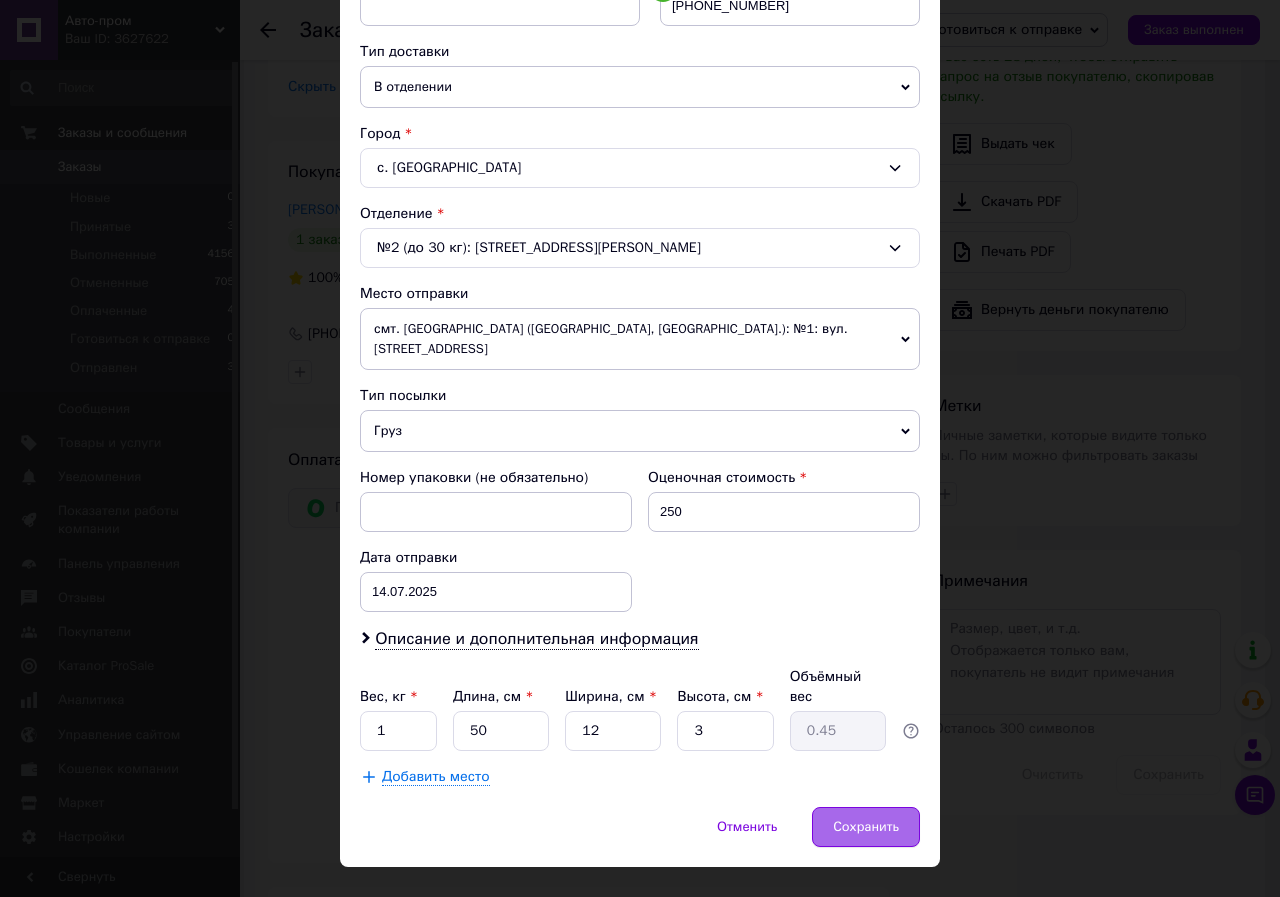 click on "Сохранить" at bounding box center (866, 827) 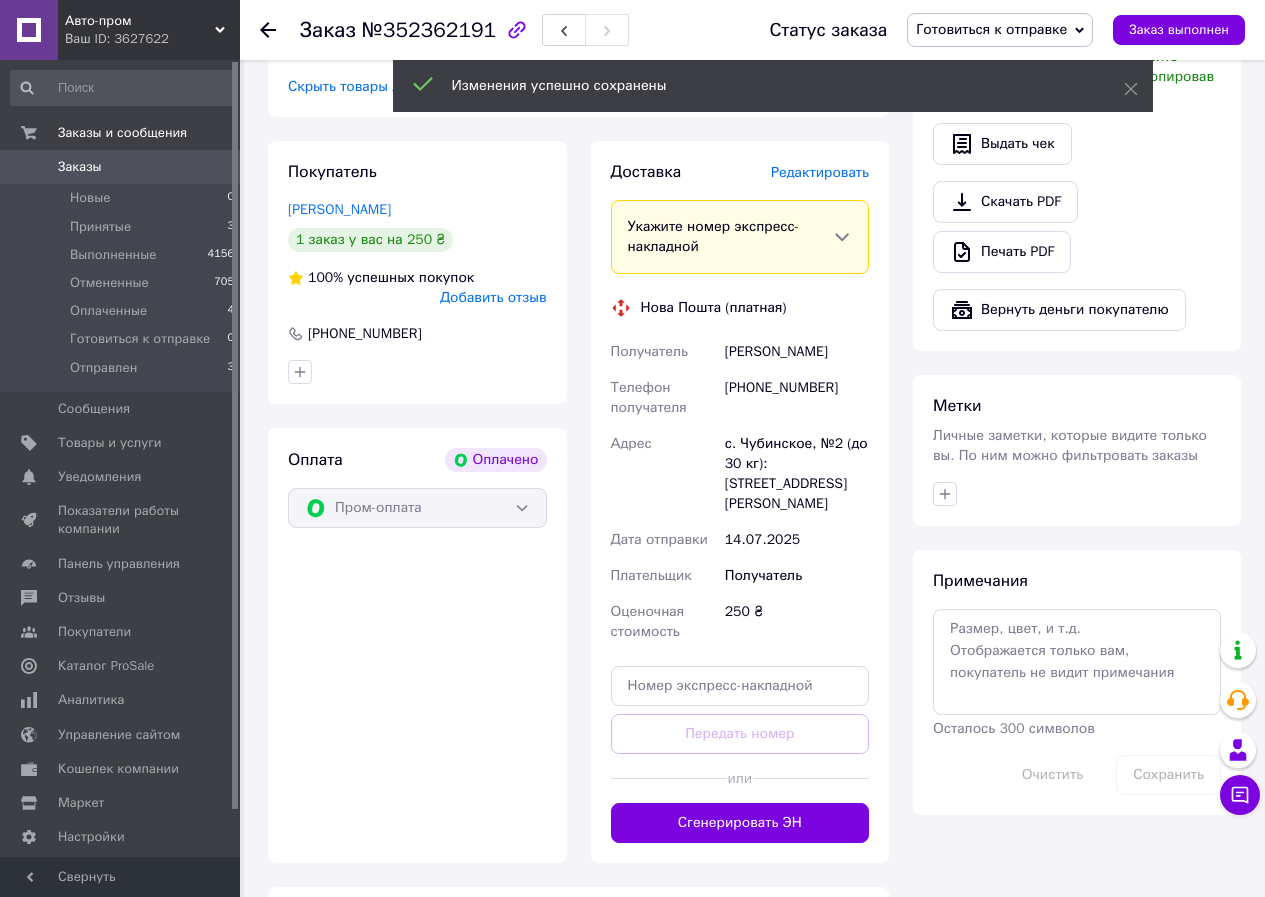 click on "Сгенерировать ЭН" at bounding box center (740, 823) 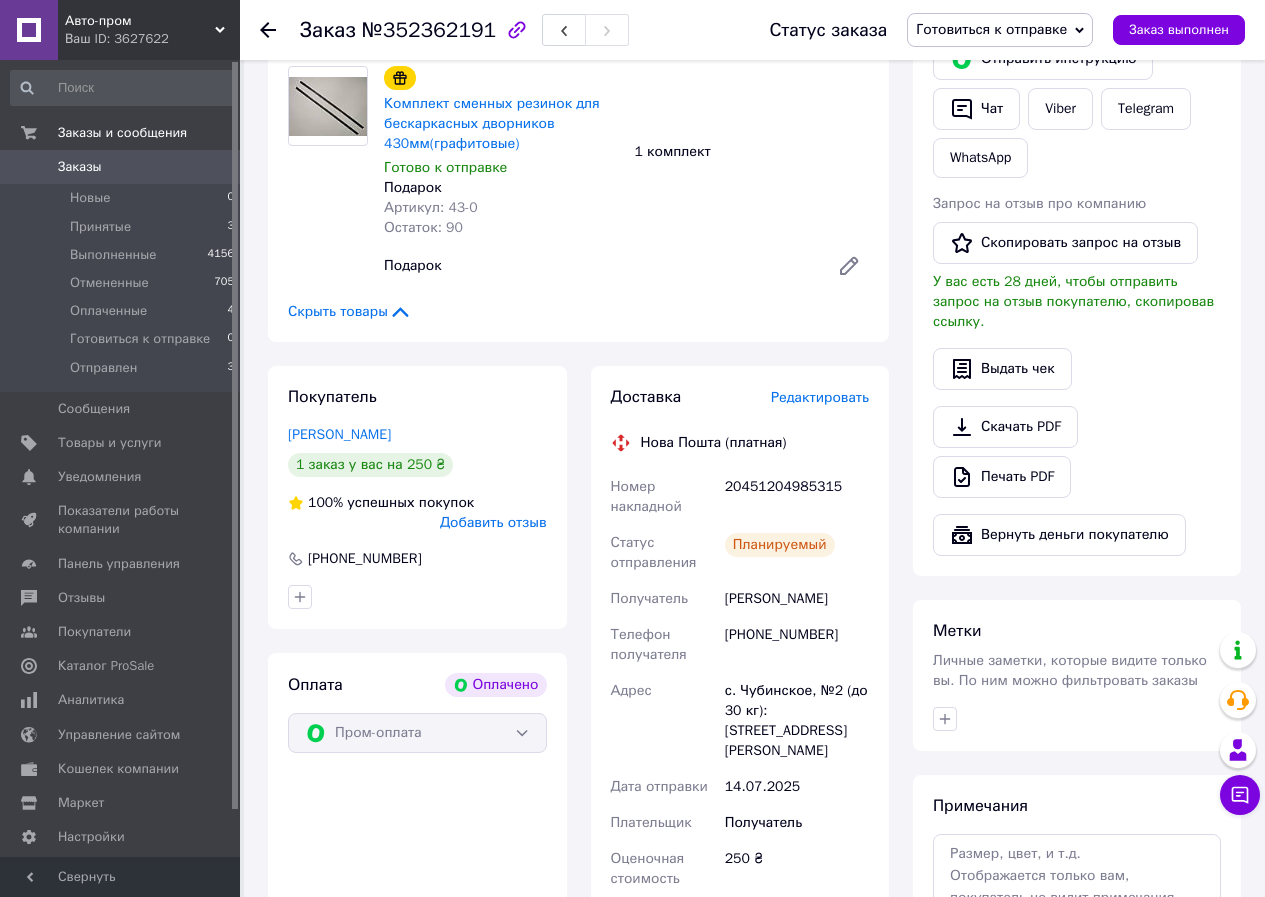 scroll, scrollTop: 400, scrollLeft: 0, axis: vertical 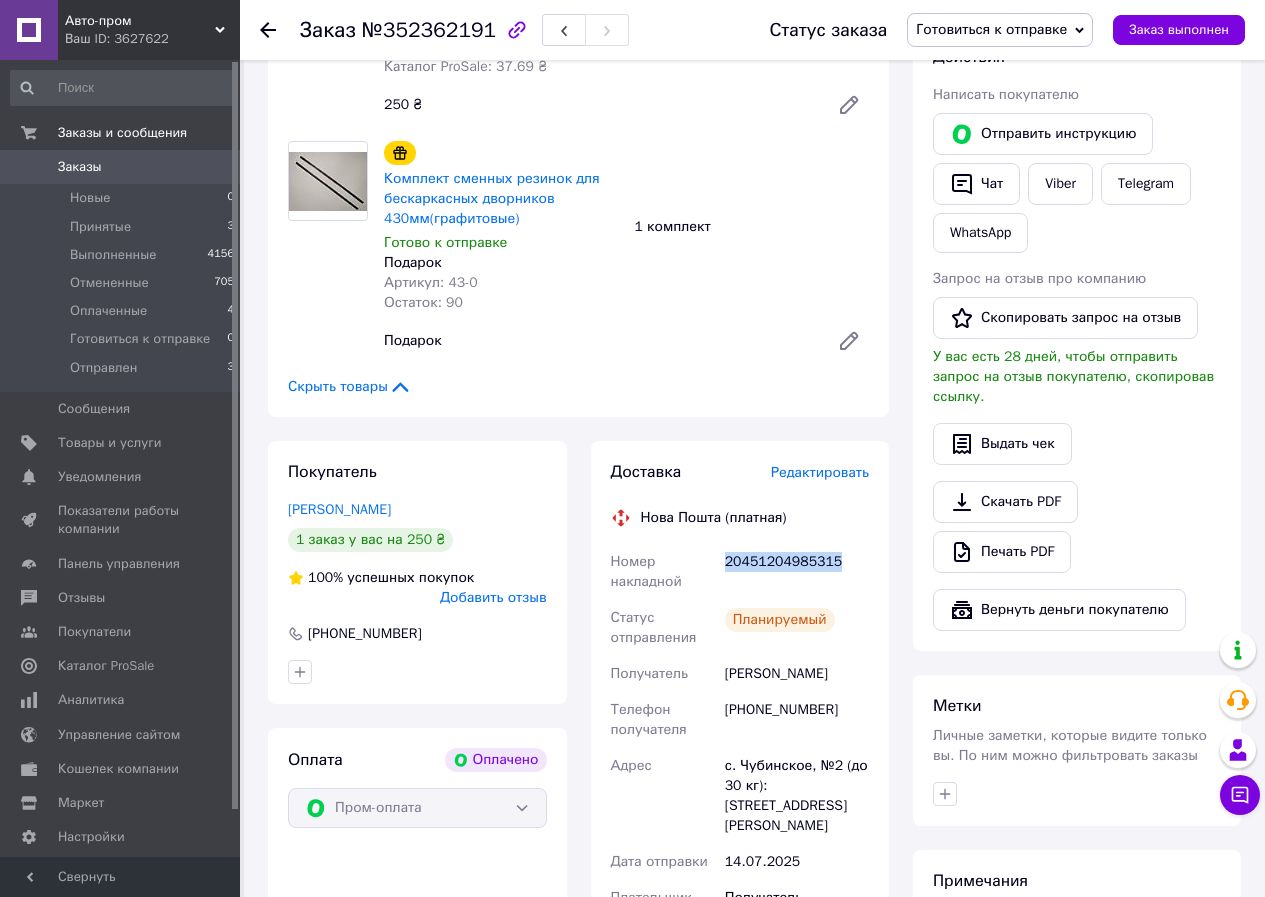 drag, startPoint x: 835, startPoint y: 563, endPoint x: 720, endPoint y: 577, distance: 115.84904 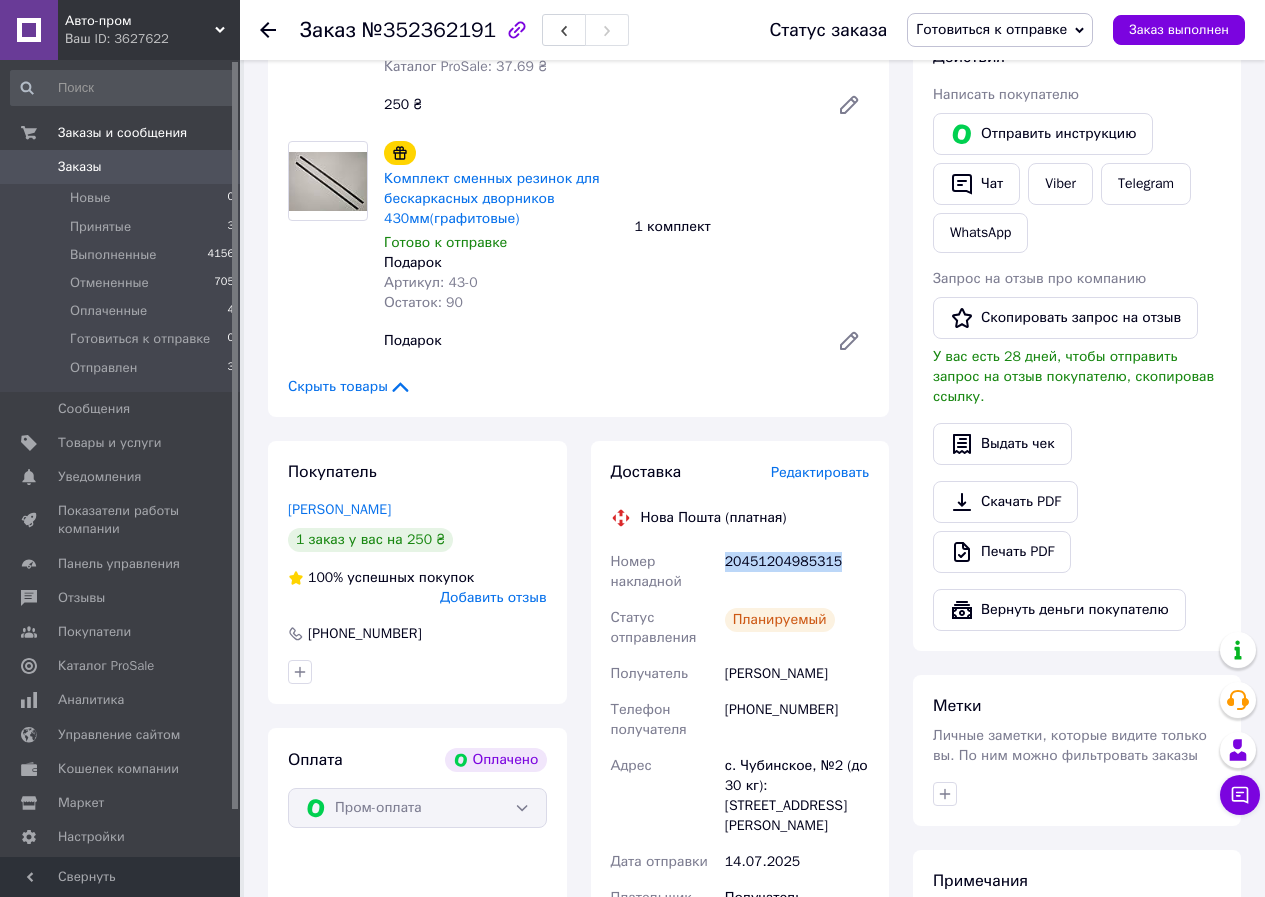 copy on "20451204985315" 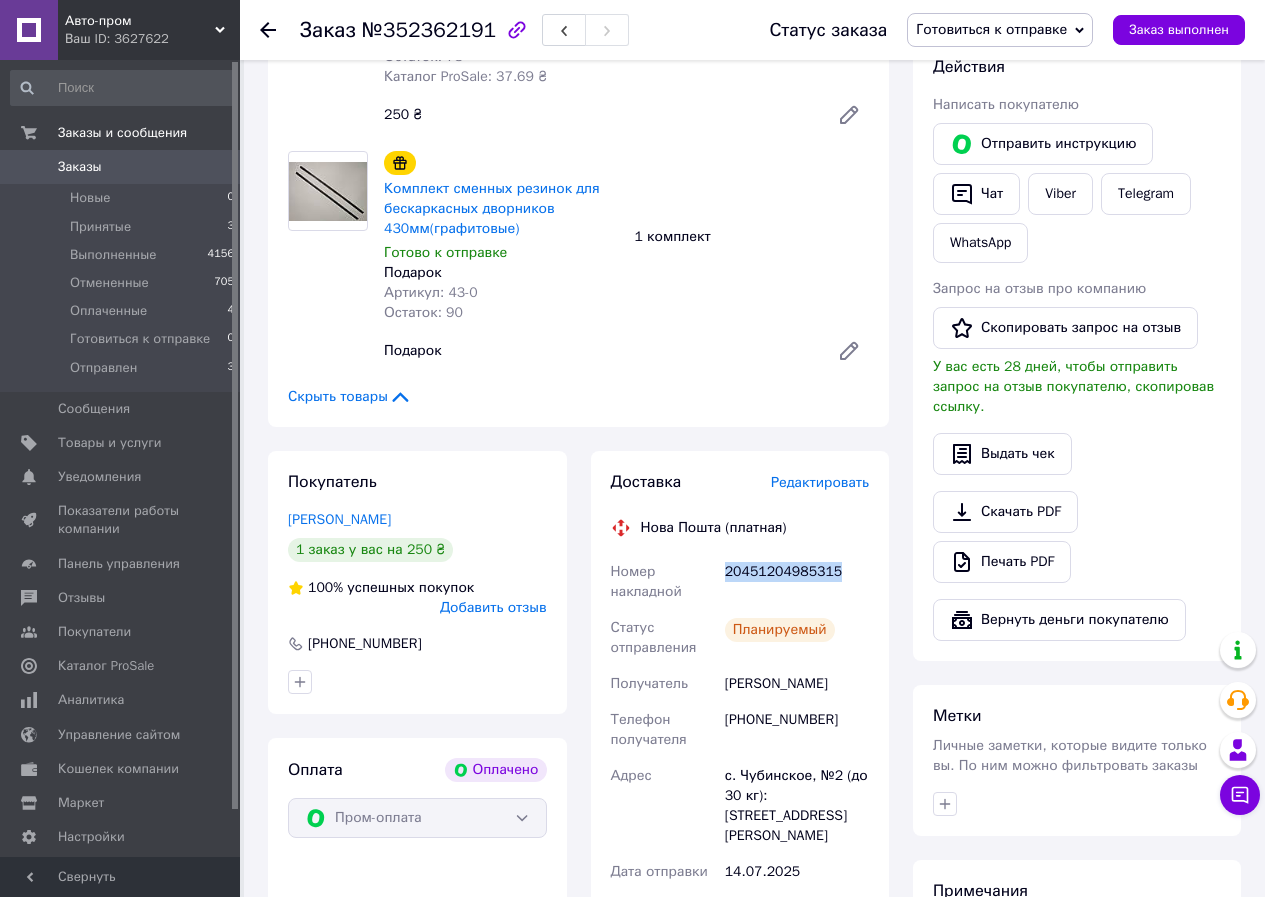 scroll, scrollTop: 400, scrollLeft: 0, axis: vertical 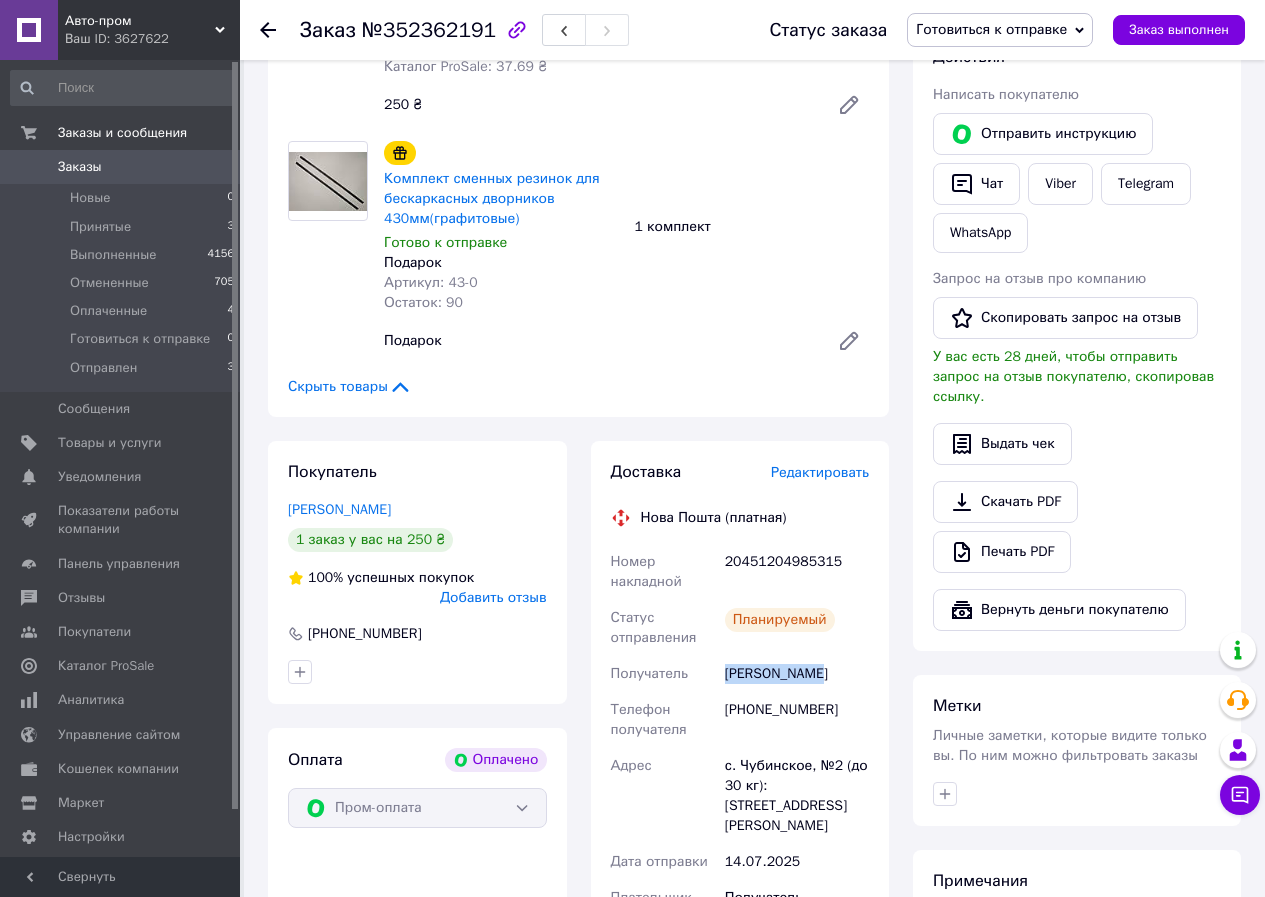 drag, startPoint x: 806, startPoint y: 675, endPoint x: 725, endPoint y: 680, distance: 81.154175 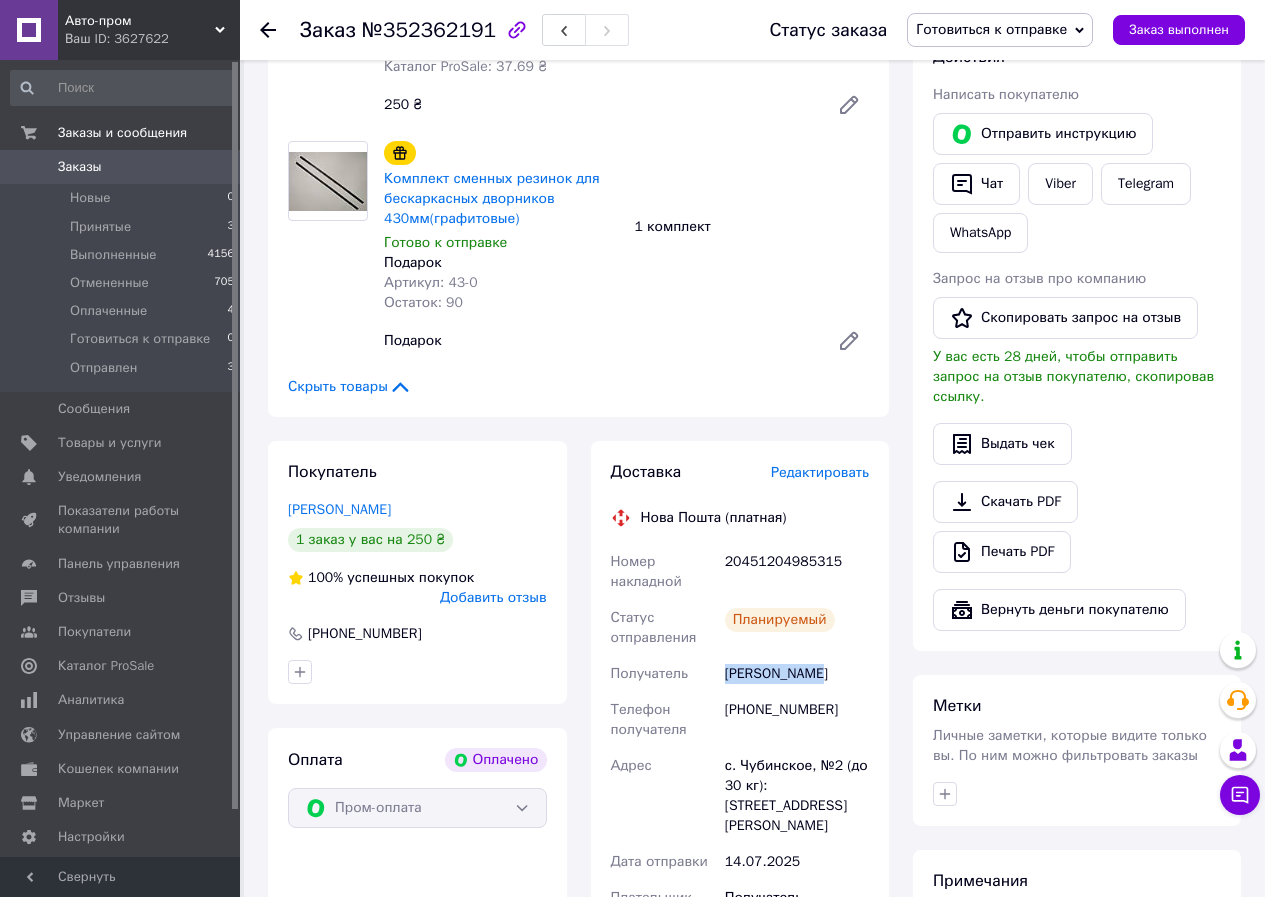 copy on "[PERSON_NAME]" 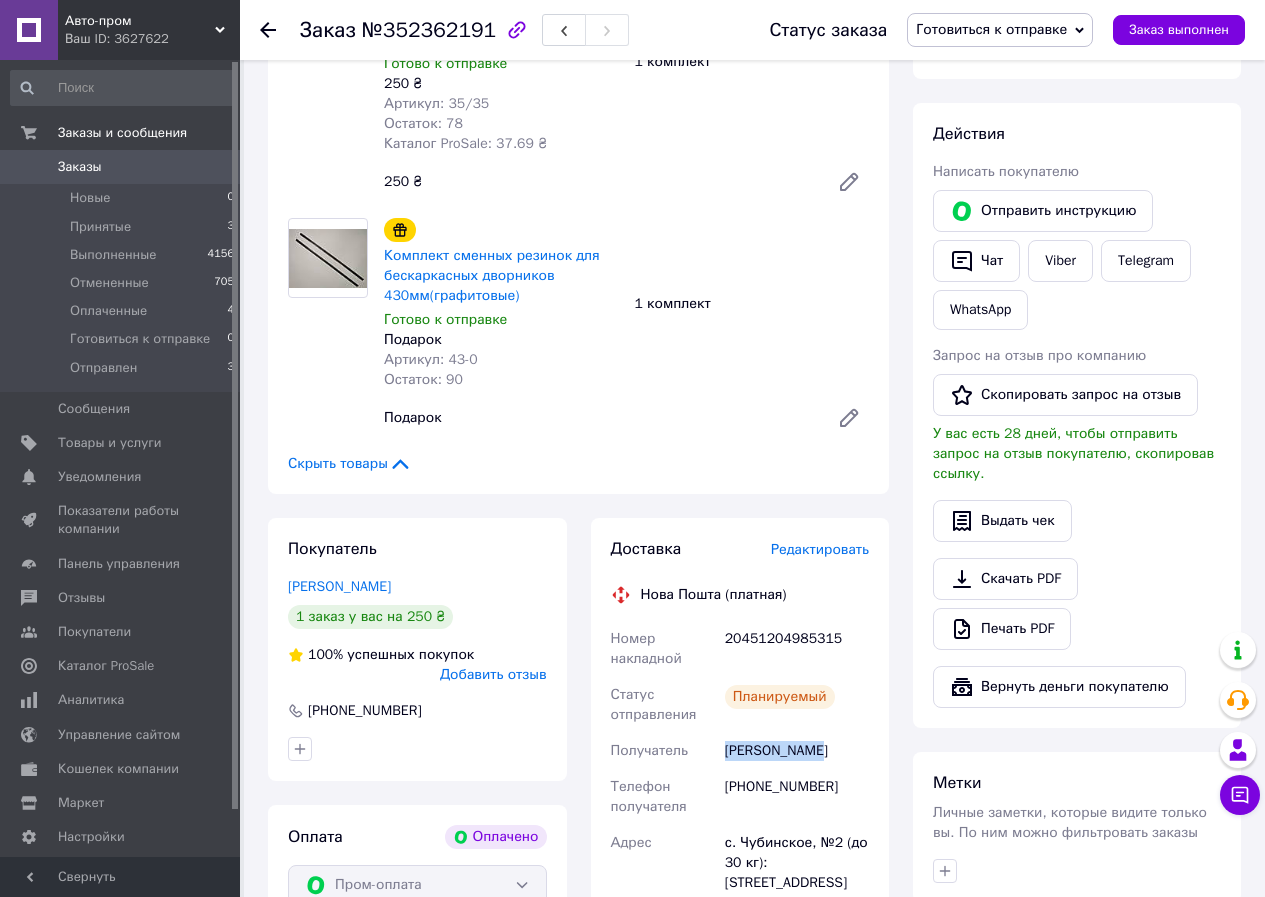 scroll, scrollTop: 0, scrollLeft: 0, axis: both 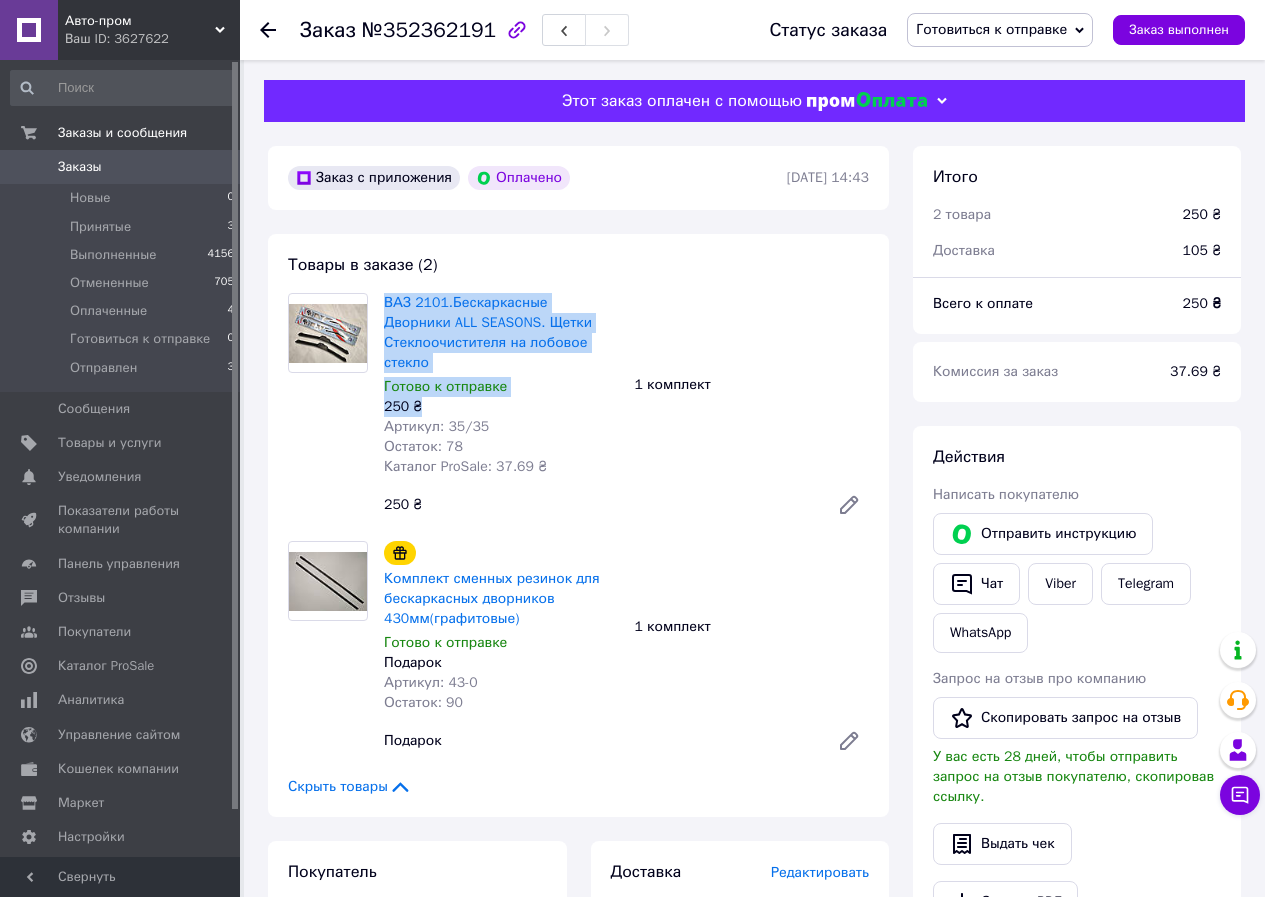 drag, startPoint x: 428, startPoint y: 406, endPoint x: 378, endPoint y: 310, distance: 108.24047 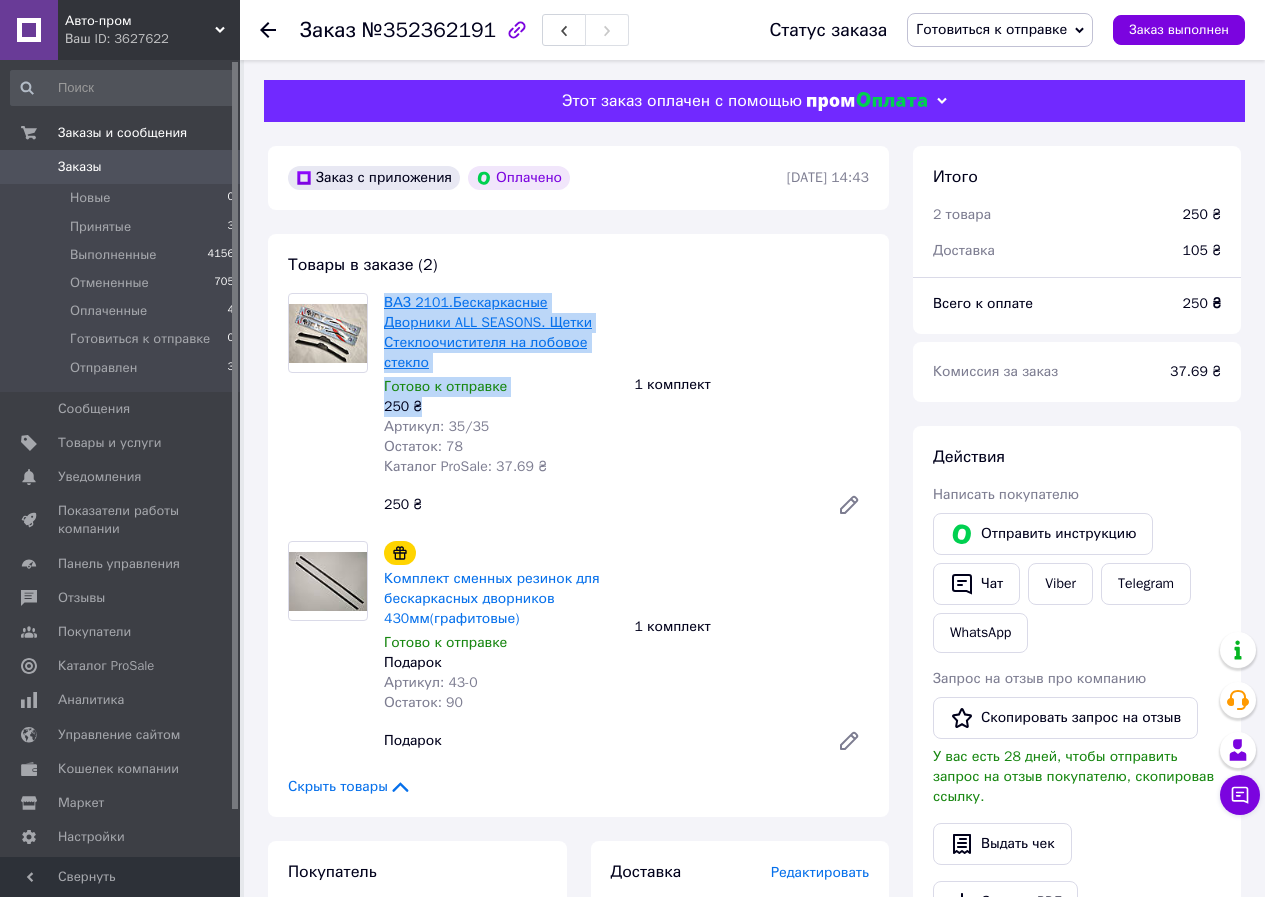 copy on "ВАЗ 2101.Бескаркасные Дворники ALL SEASONS. Щетки Стеклоочистителя на лобовое стекло Готово к отправке 250 ₴" 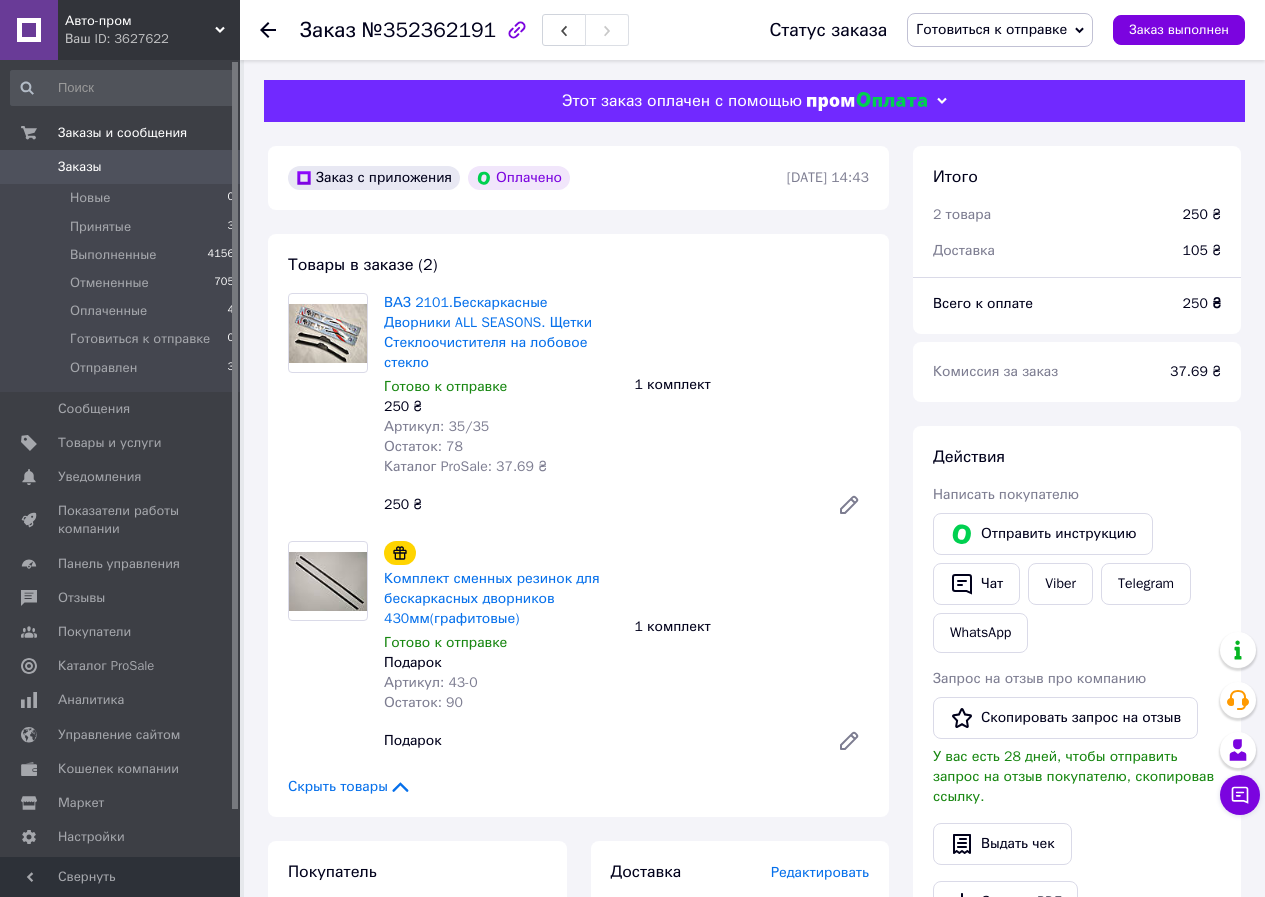 click on "ВАЗ 2101.Бескаркасные Дворники ALL SEASONS. Щетки Стеклоочистителя на лобовое стекло Готово к отправке 250 ₴ Артикул: 35/35 Остаток: 78 Каталог ProSale: 37.69 ₴  1 комплект 250 ₴" at bounding box center [626, 409] 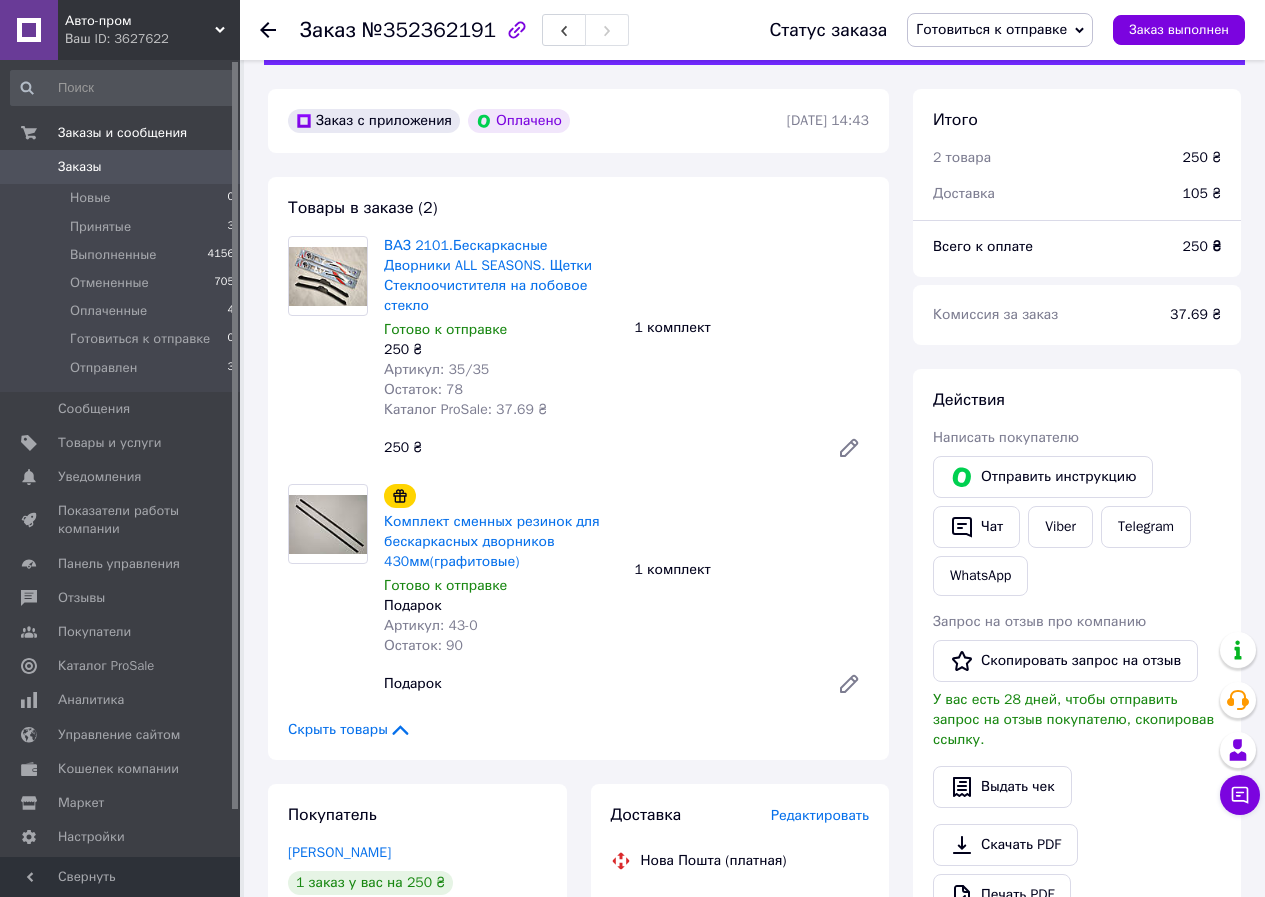 scroll, scrollTop: 300, scrollLeft: 0, axis: vertical 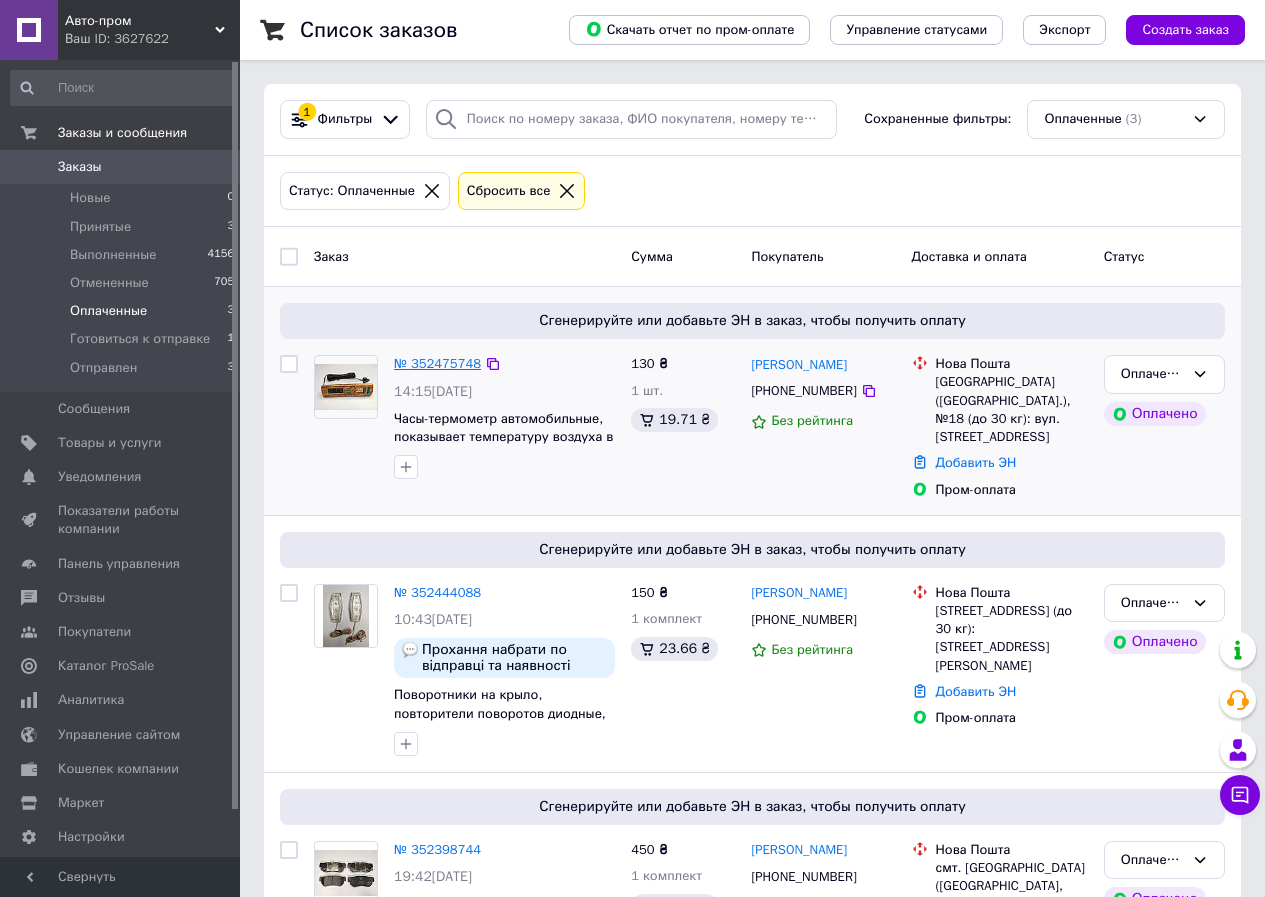 click on "№ 352475748" at bounding box center (437, 363) 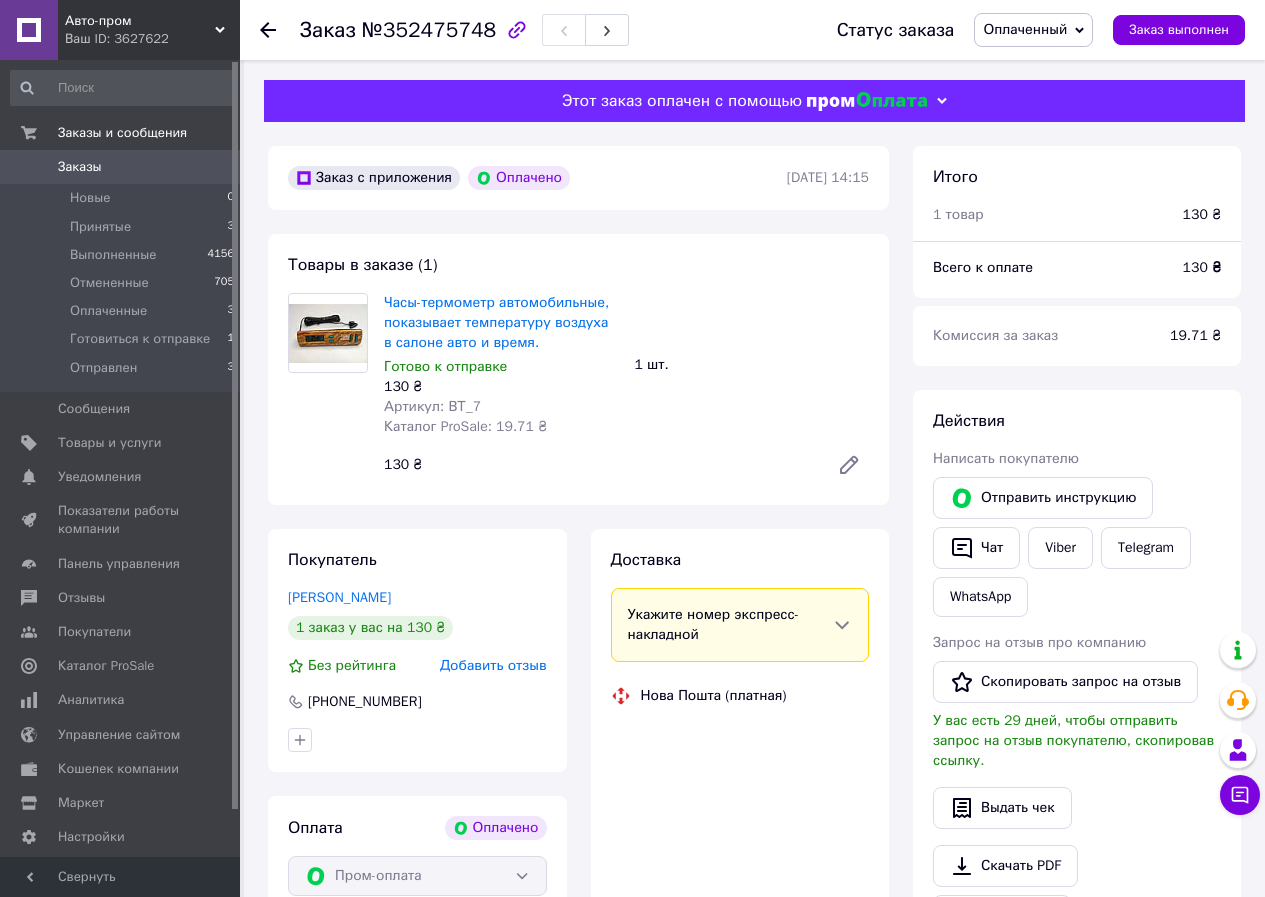 click on "Оплаченный" at bounding box center [1025, 29] 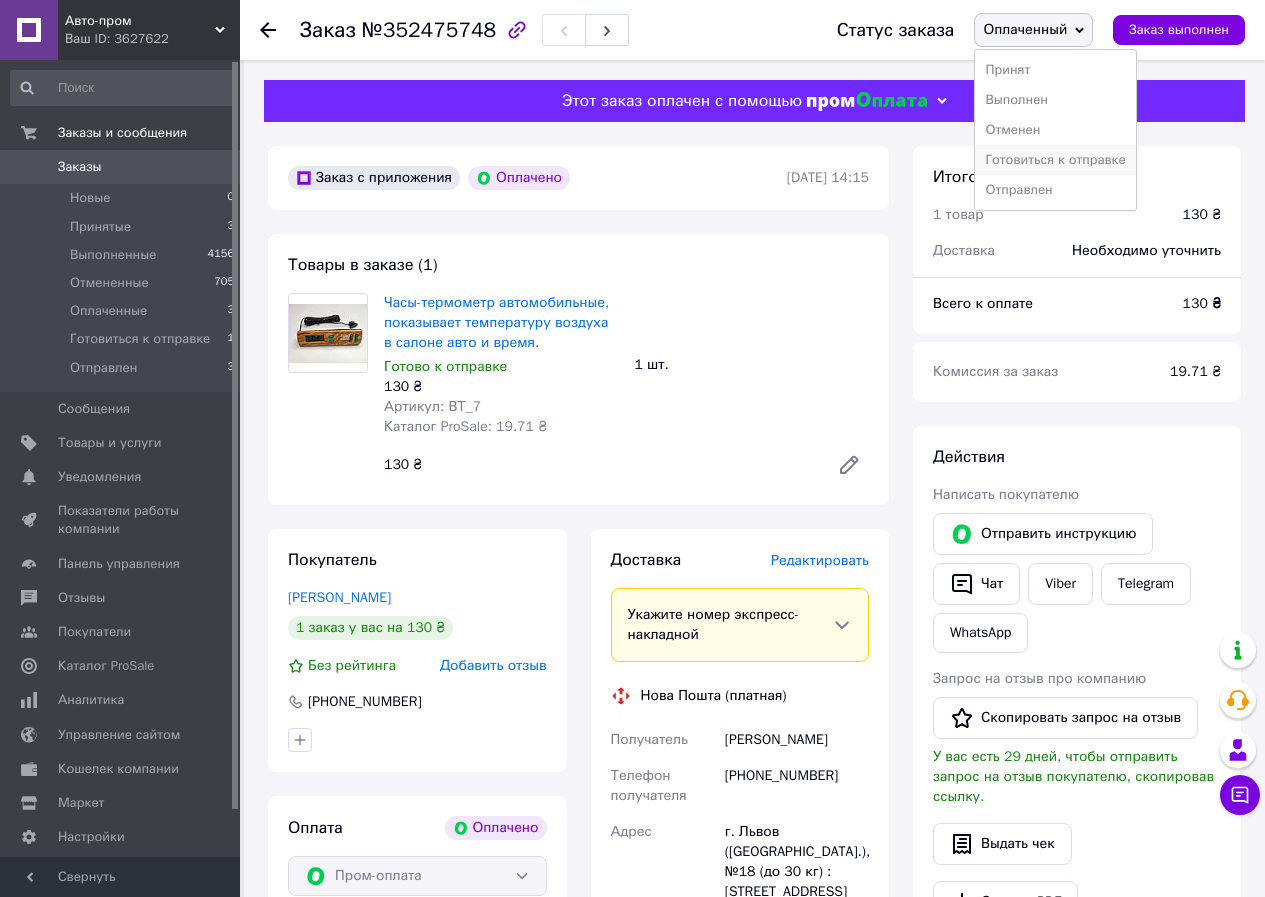 click on "Готовиться к отправке" at bounding box center [1055, 160] 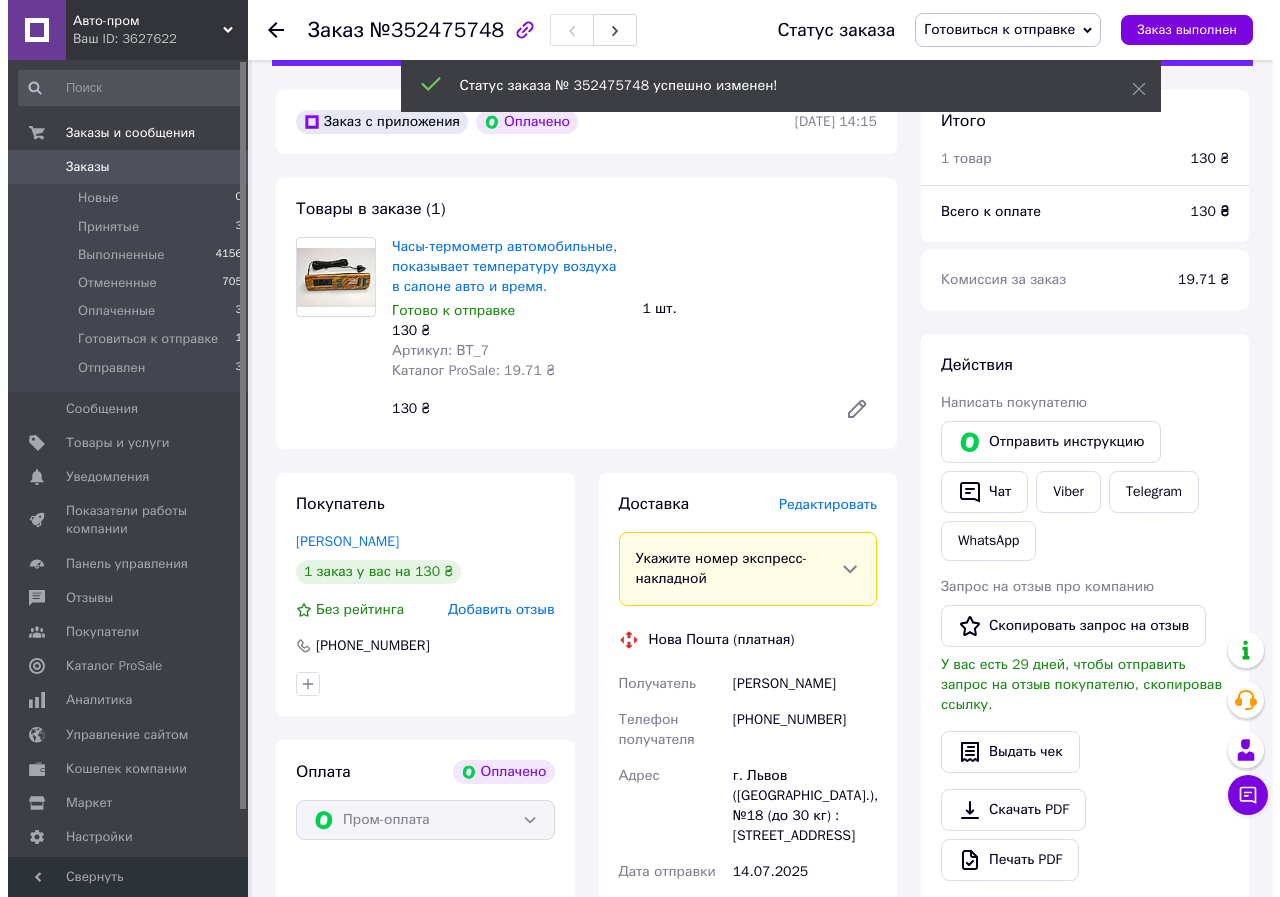 scroll, scrollTop: 100, scrollLeft: 0, axis: vertical 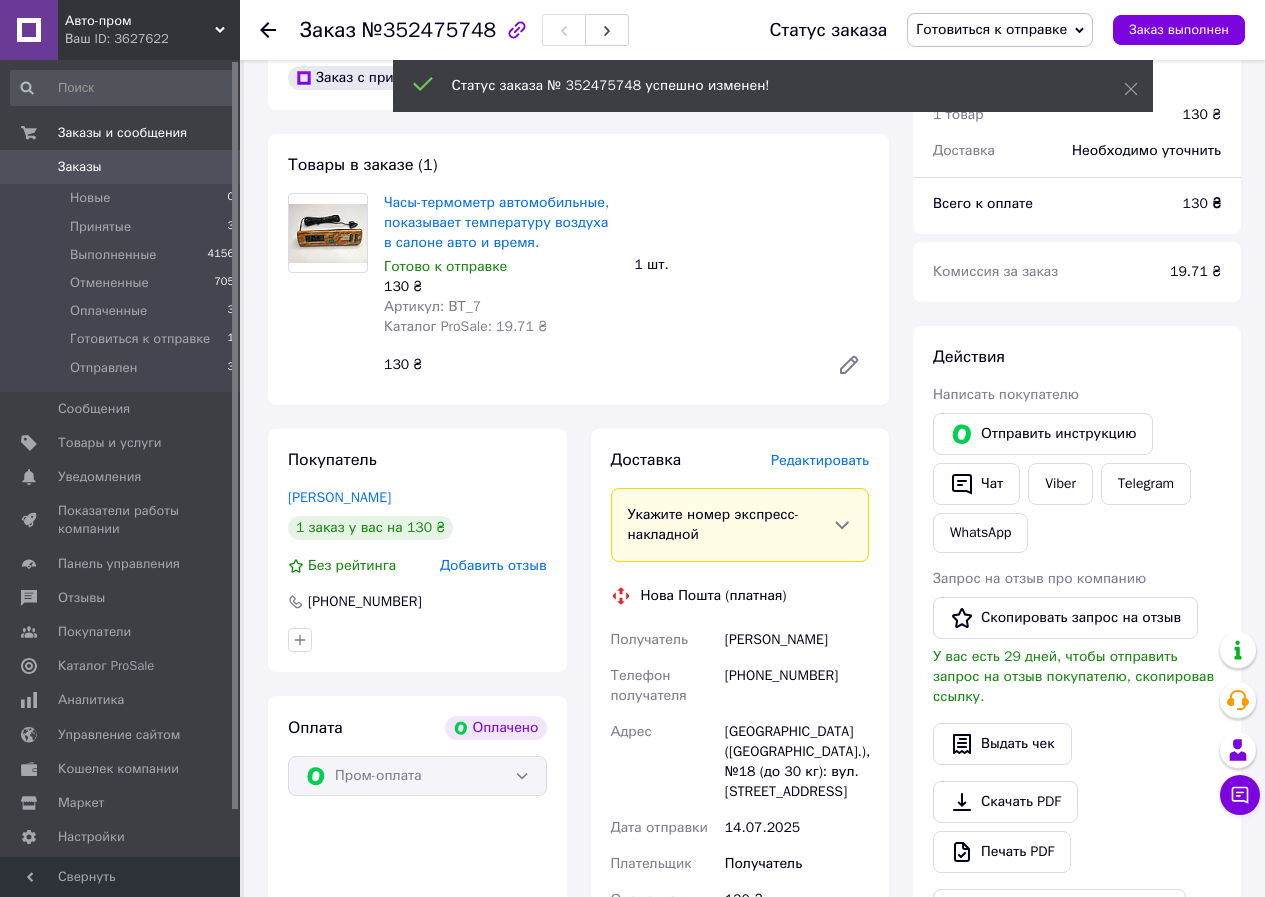 click on "Редактировать" at bounding box center (820, 460) 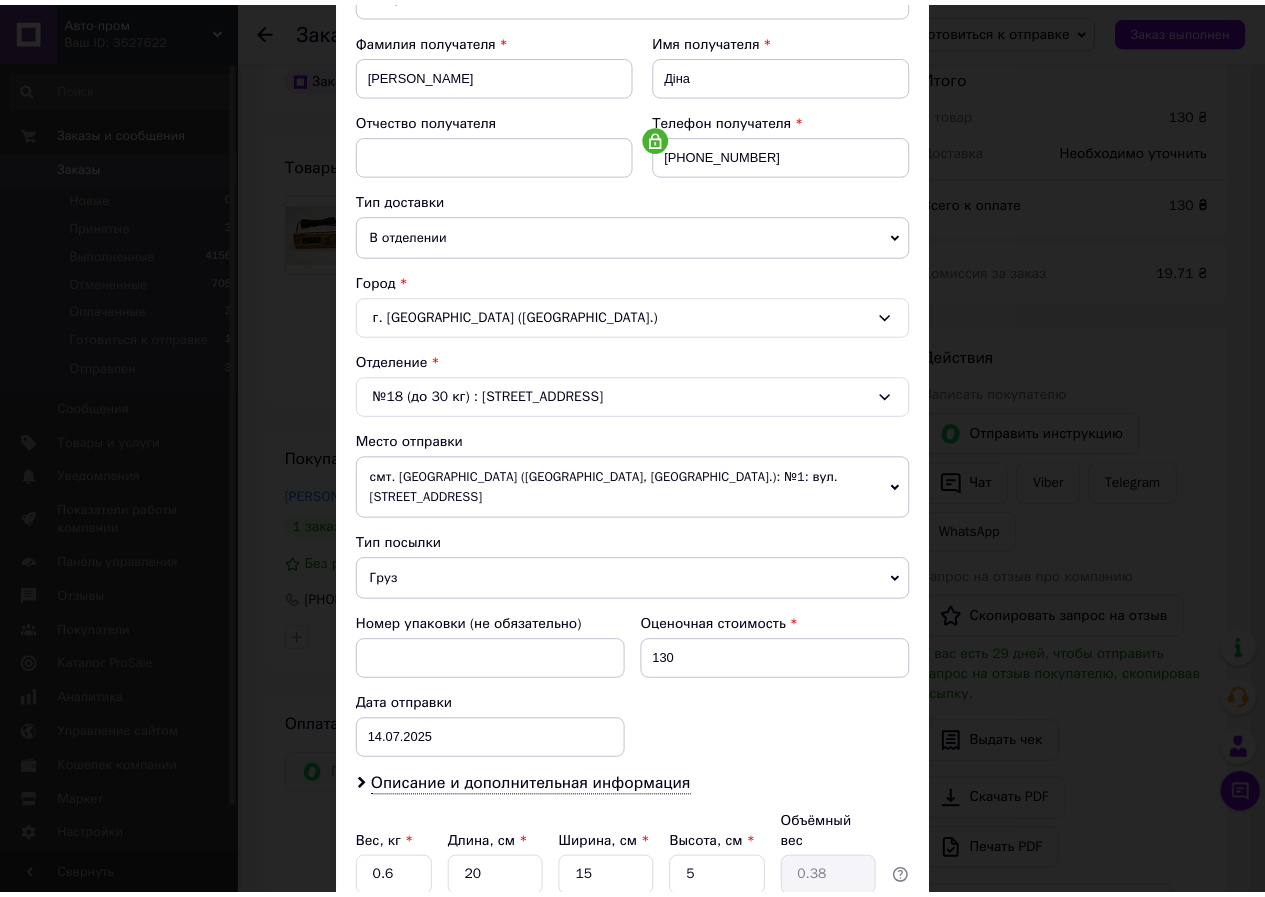 scroll, scrollTop: 431, scrollLeft: 0, axis: vertical 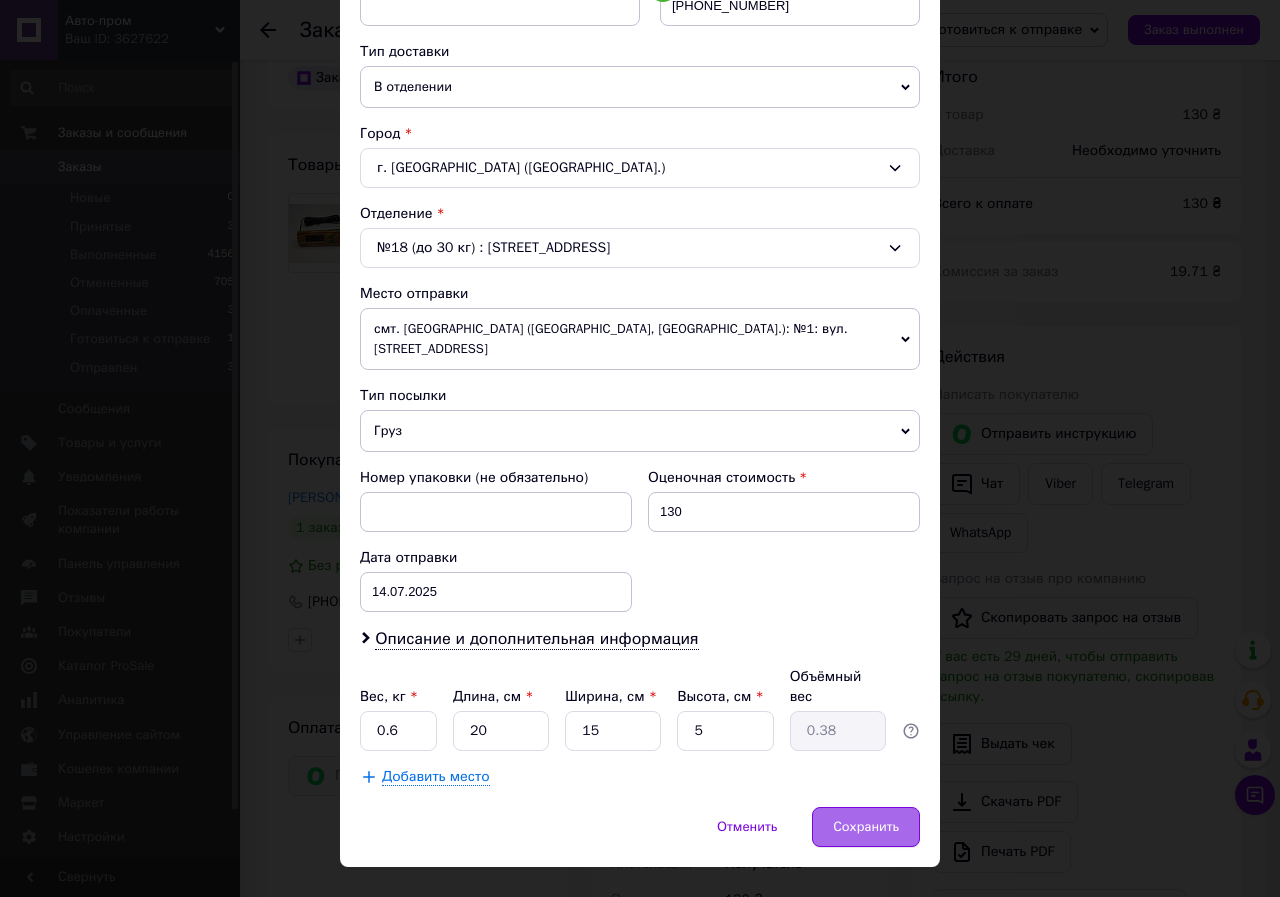 click on "Сохранить" at bounding box center [866, 827] 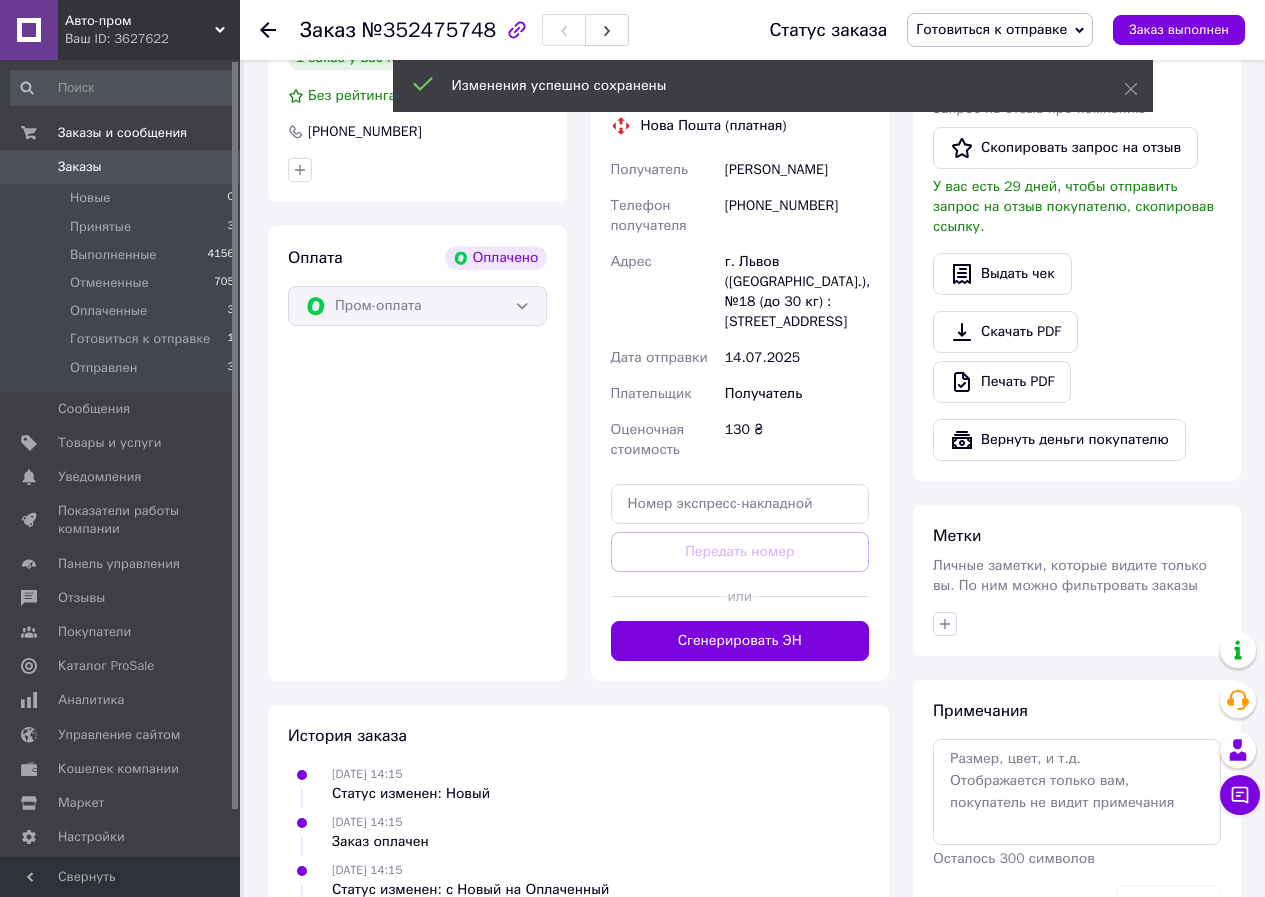 scroll, scrollTop: 600, scrollLeft: 0, axis: vertical 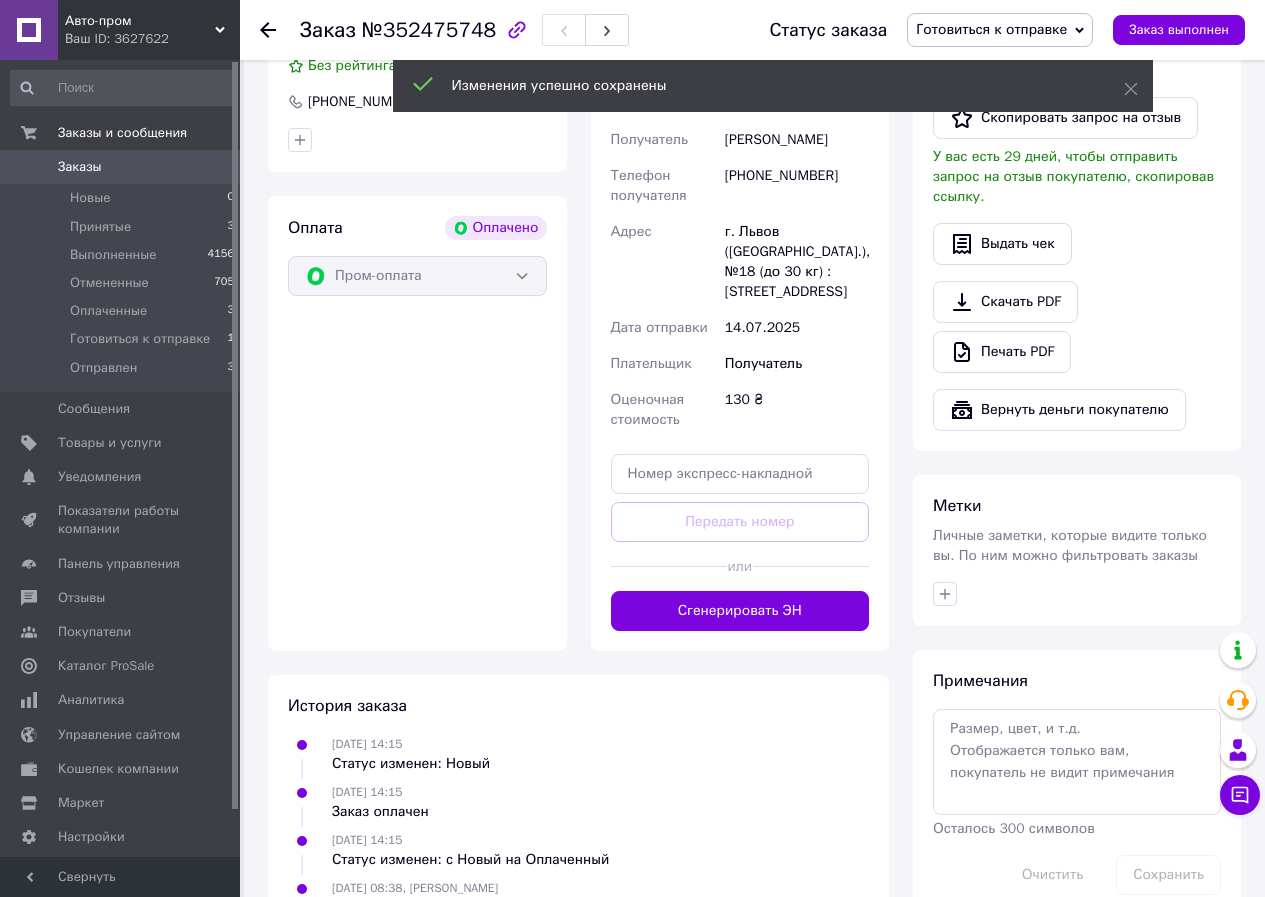 click on "Сгенерировать ЭН" at bounding box center (740, 611) 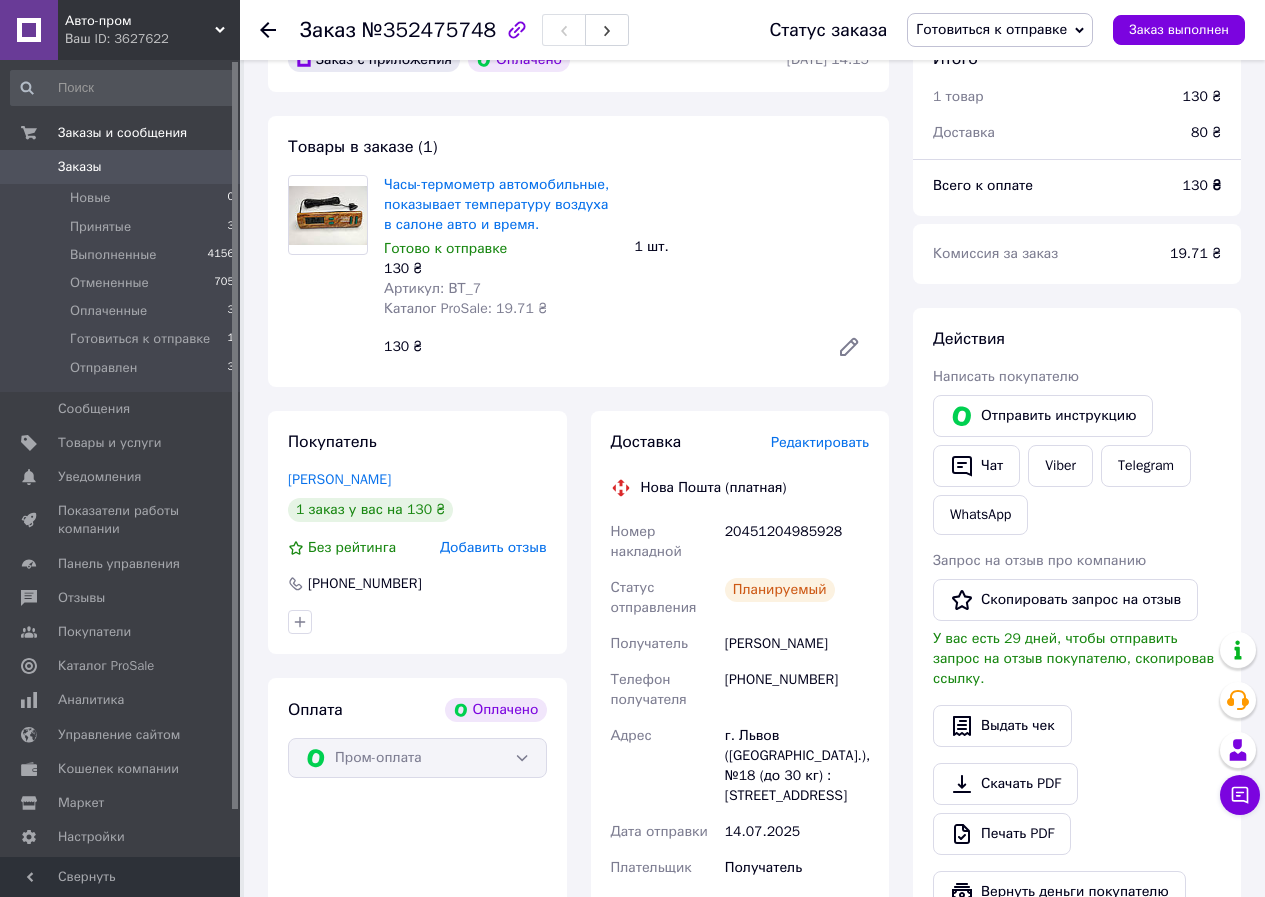 scroll, scrollTop: 100, scrollLeft: 0, axis: vertical 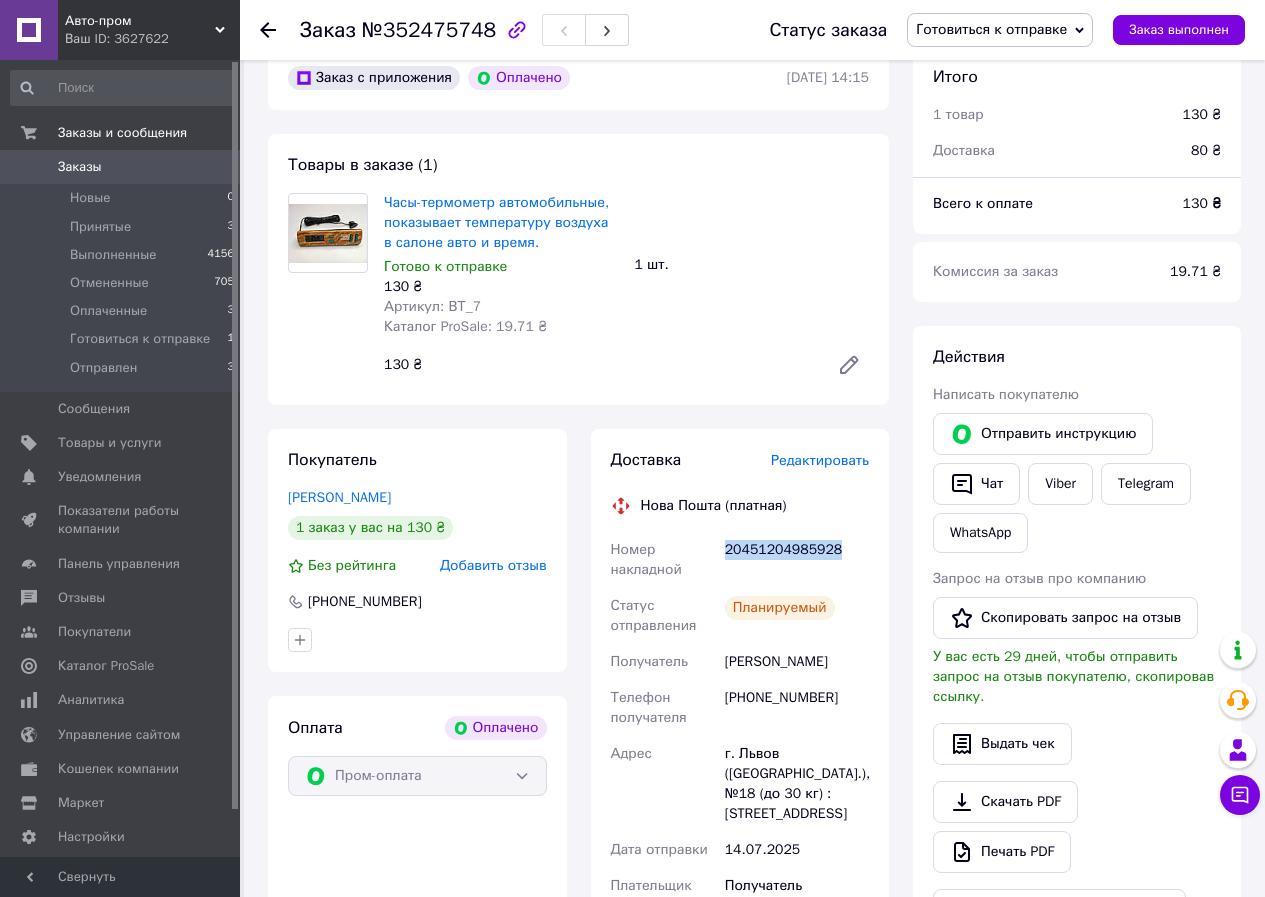 drag, startPoint x: 833, startPoint y: 547, endPoint x: 725, endPoint y: 557, distance: 108.461975 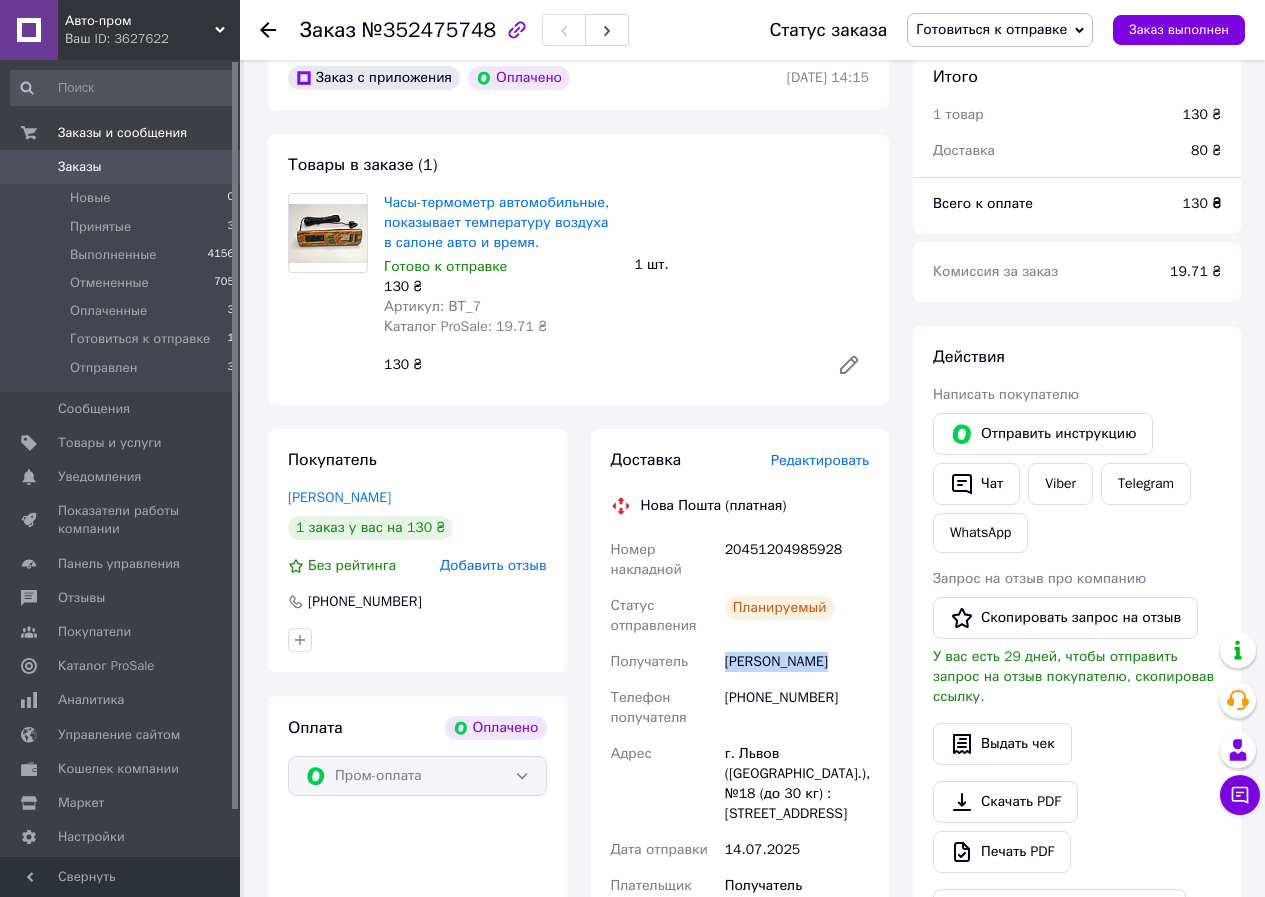 drag, startPoint x: 817, startPoint y: 665, endPoint x: 724, endPoint y: 668, distance: 93.04838 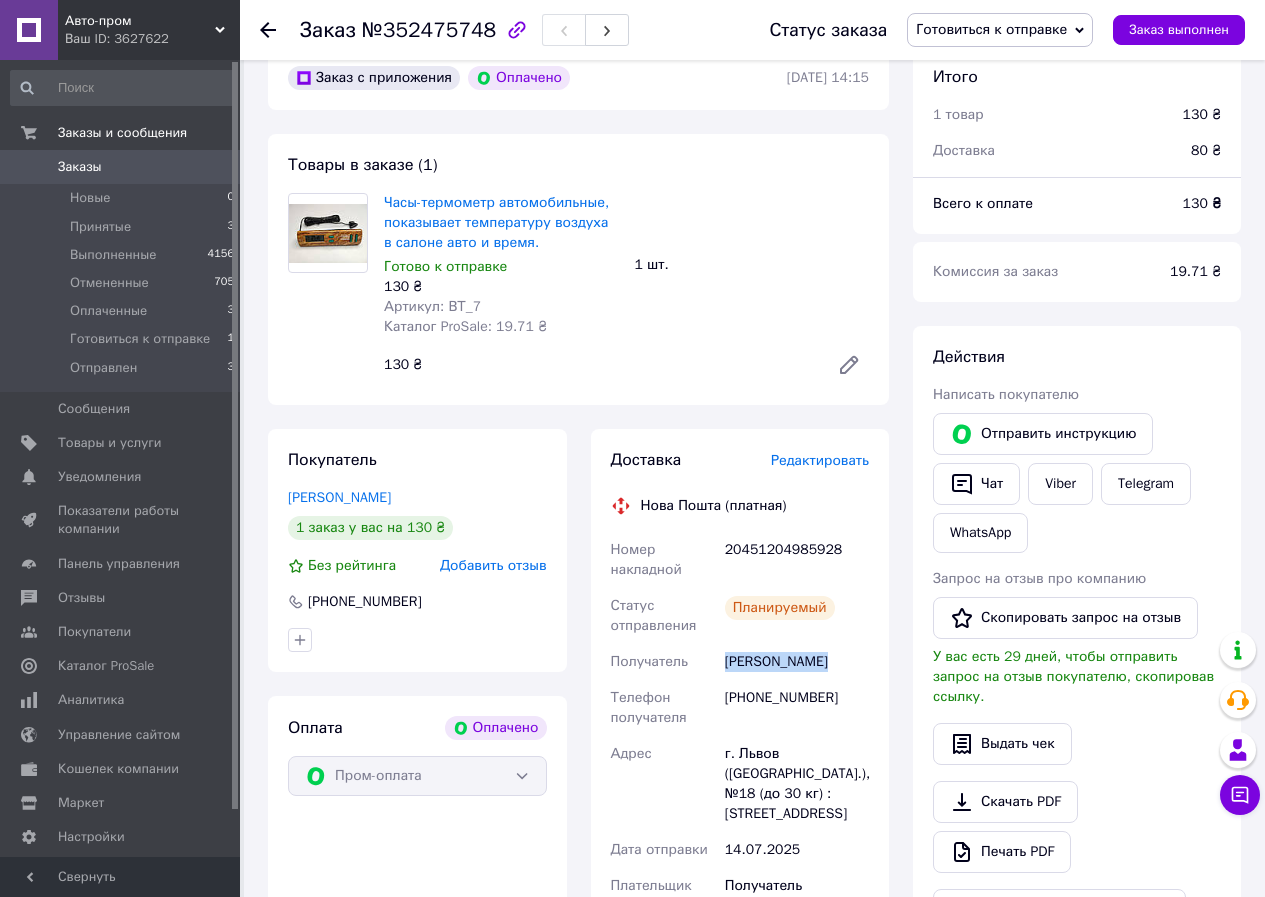 scroll, scrollTop: 0, scrollLeft: 0, axis: both 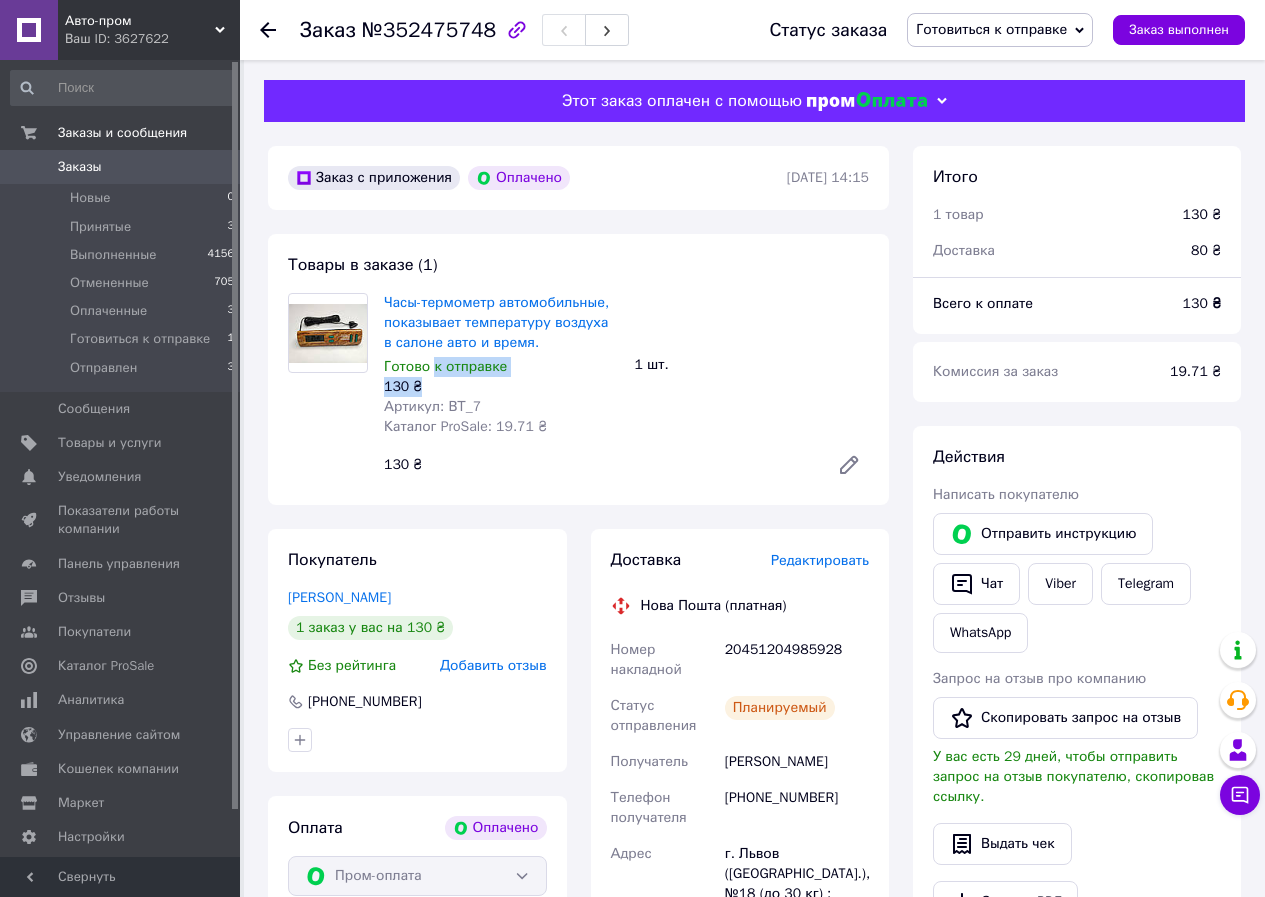 drag, startPoint x: 429, startPoint y: 387, endPoint x: 438, endPoint y: 373, distance: 16.643316 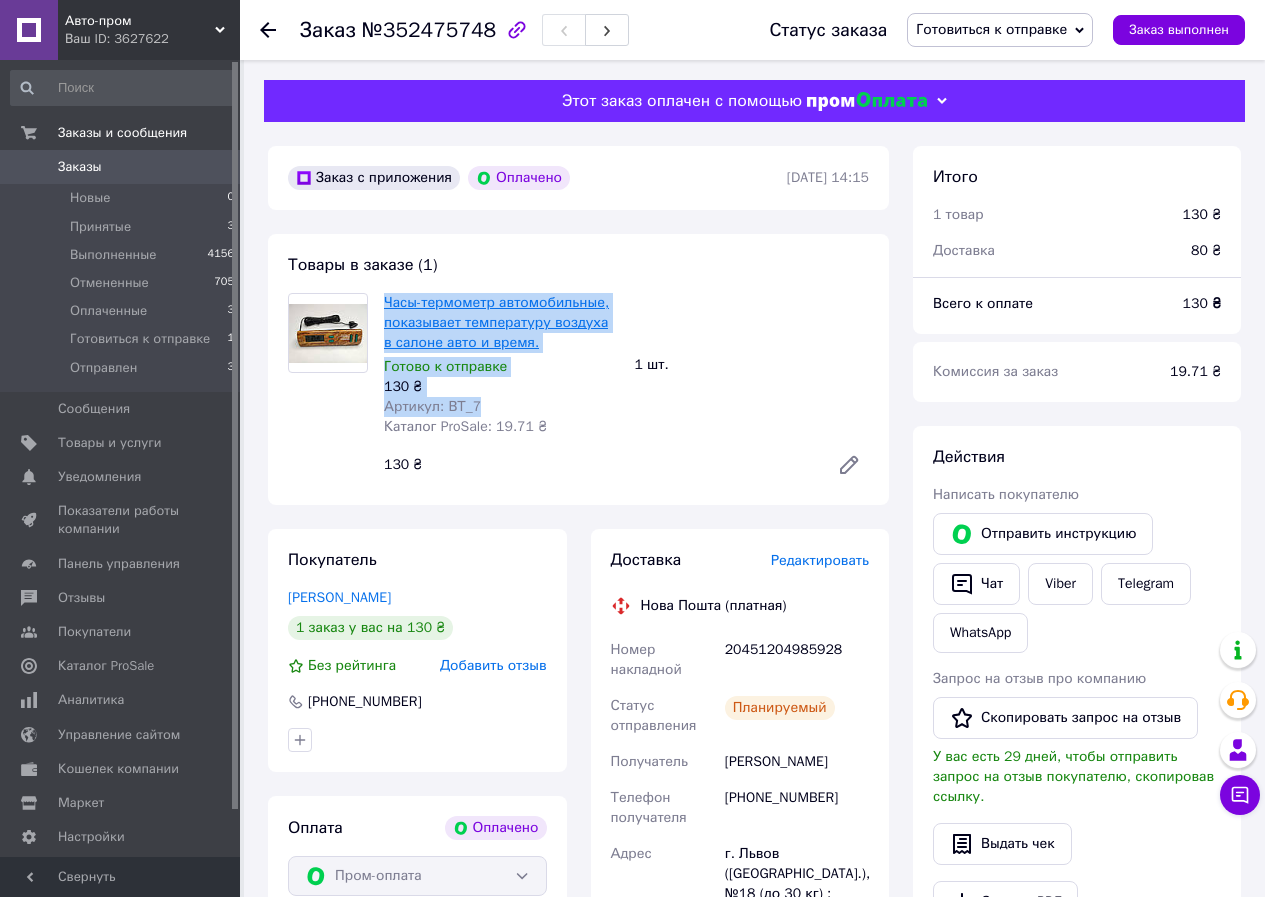 drag, startPoint x: 474, startPoint y: 410, endPoint x: 385, endPoint y: 301, distance: 140.71957 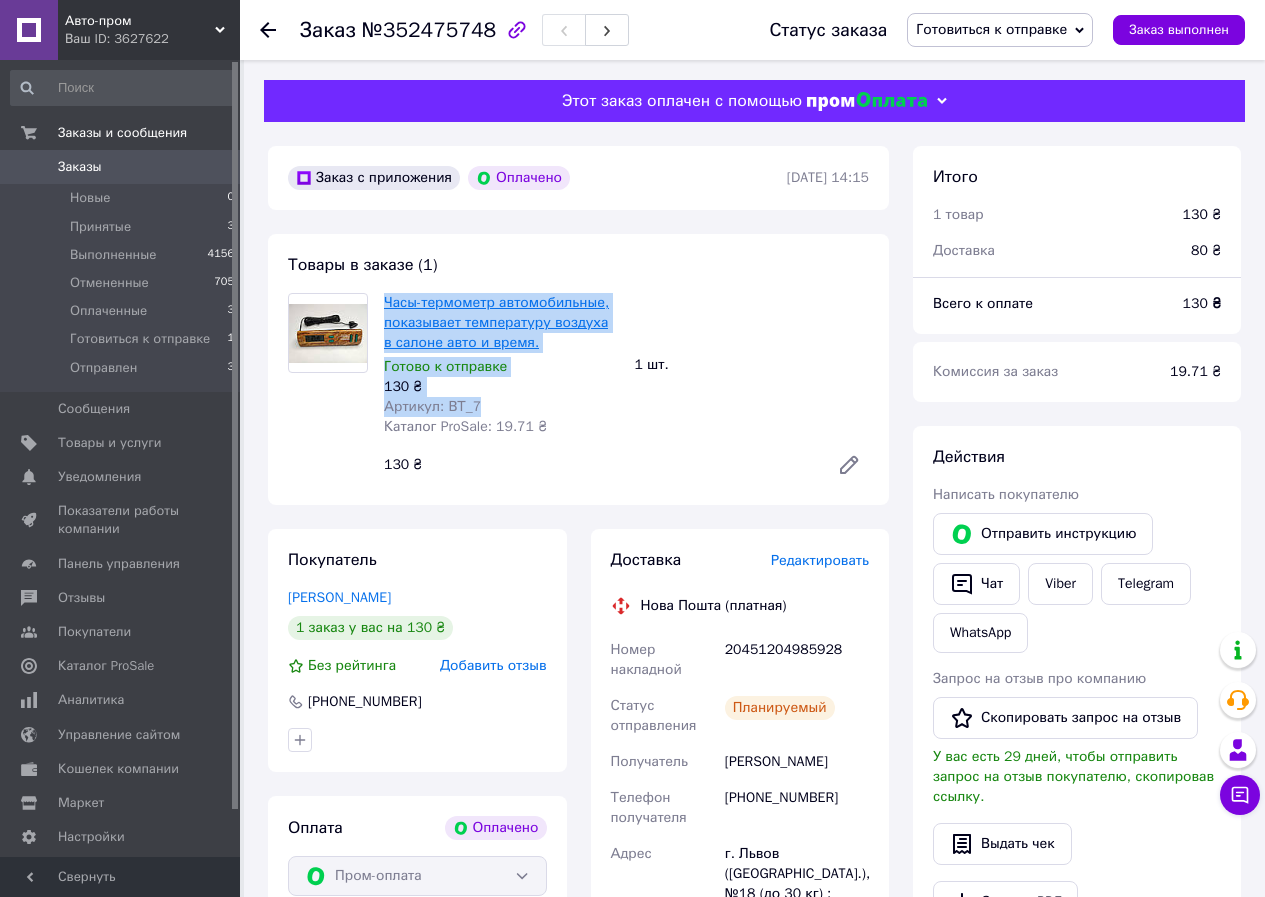 copy on "Часы-термометр  автомобильные, показывает температуру воздуха в салоне авто и время. Готово к отправке 130 ₴ Артикул: ВТ_7" 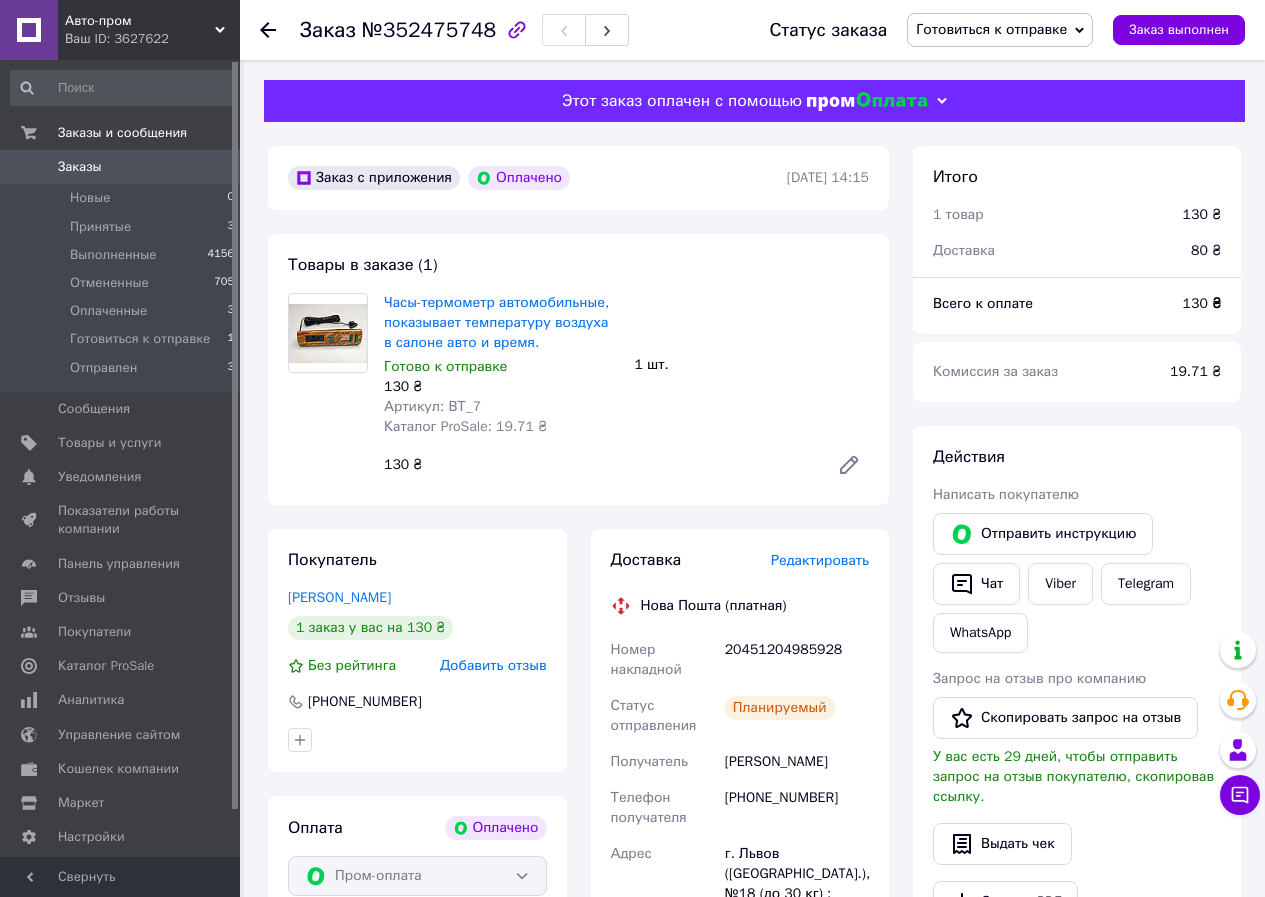 click on "Часы-термометр  автомобильные, показывает температуру воздуха в салоне авто и время. Готово к отправке 130 ₴ Артикул: ВТ_7 Каталог ProSale: 19.71 ₴  1 шт. 130 ₴" at bounding box center [626, 389] 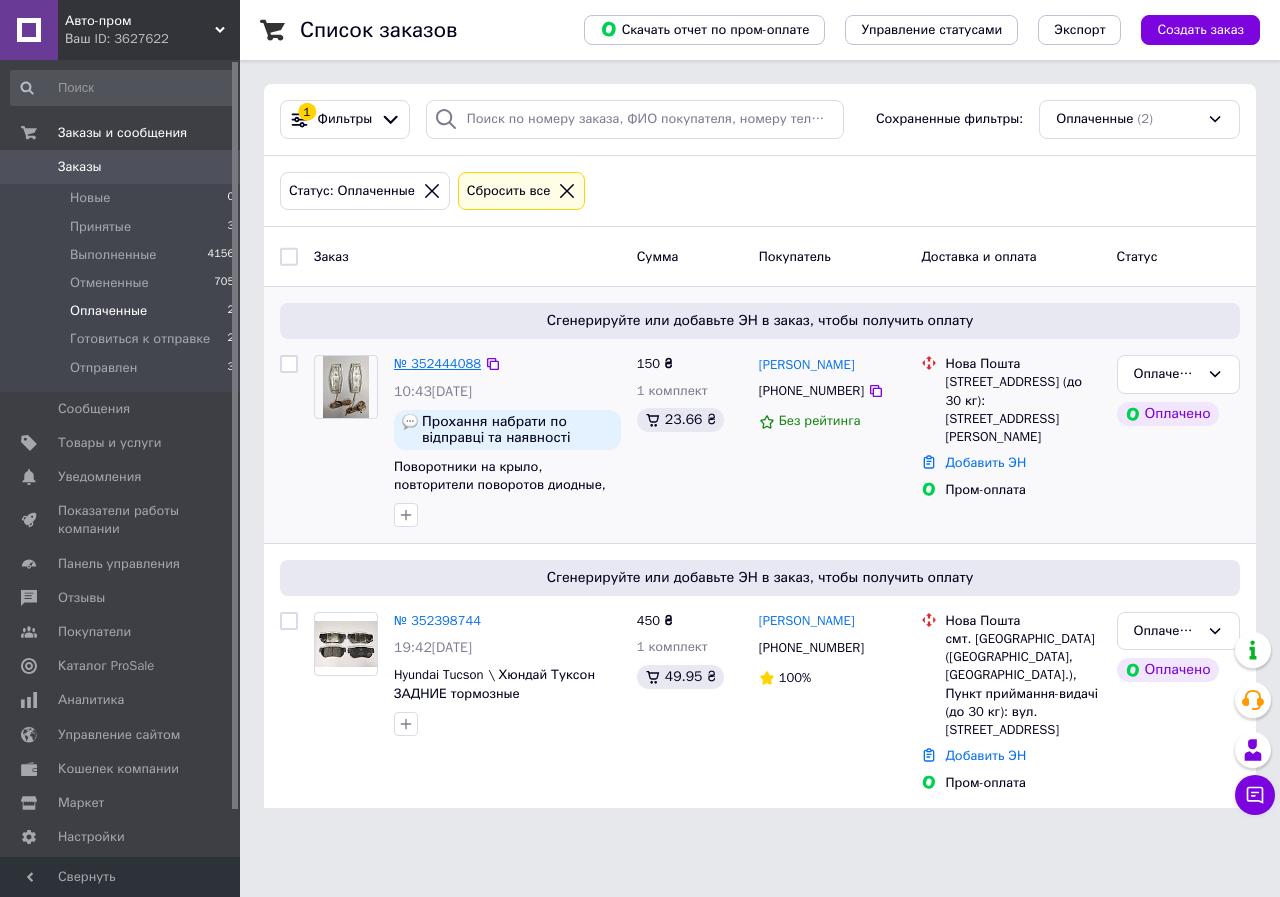 click on "№ 352444088" at bounding box center [437, 363] 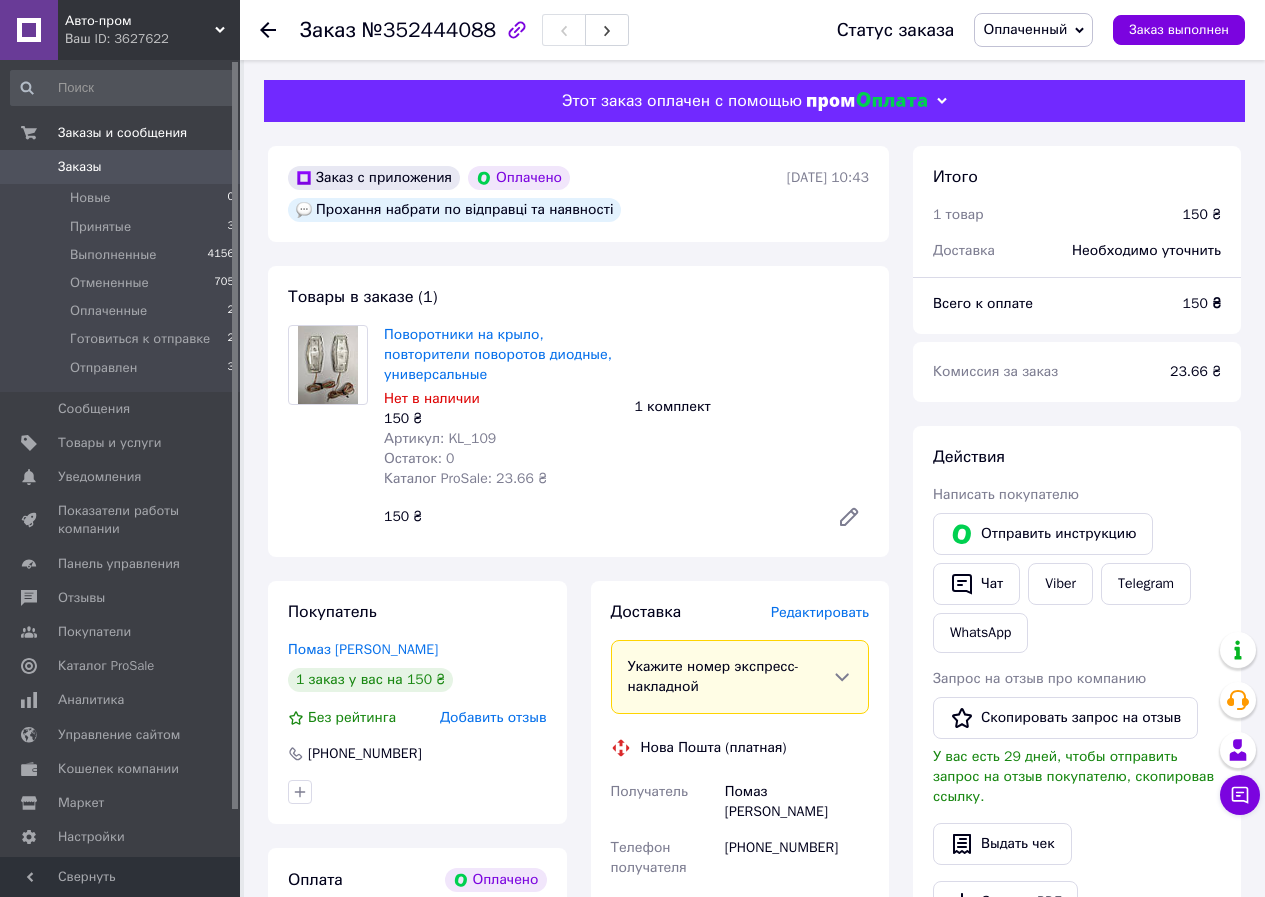 click on "Оплаченный" at bounding box center [1025, 29] 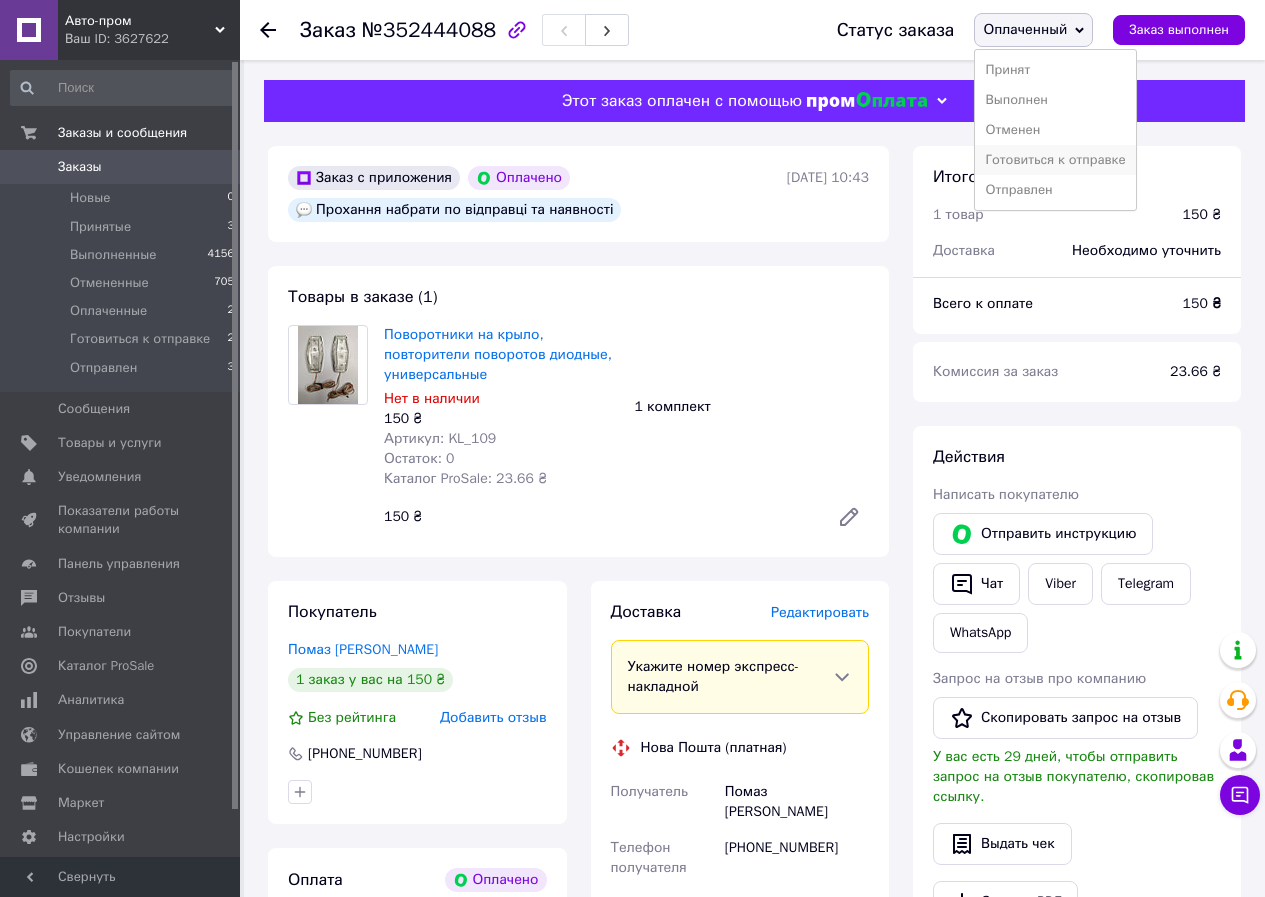 click on "Готовиться к отправке" at bounding box center [1055, 160] 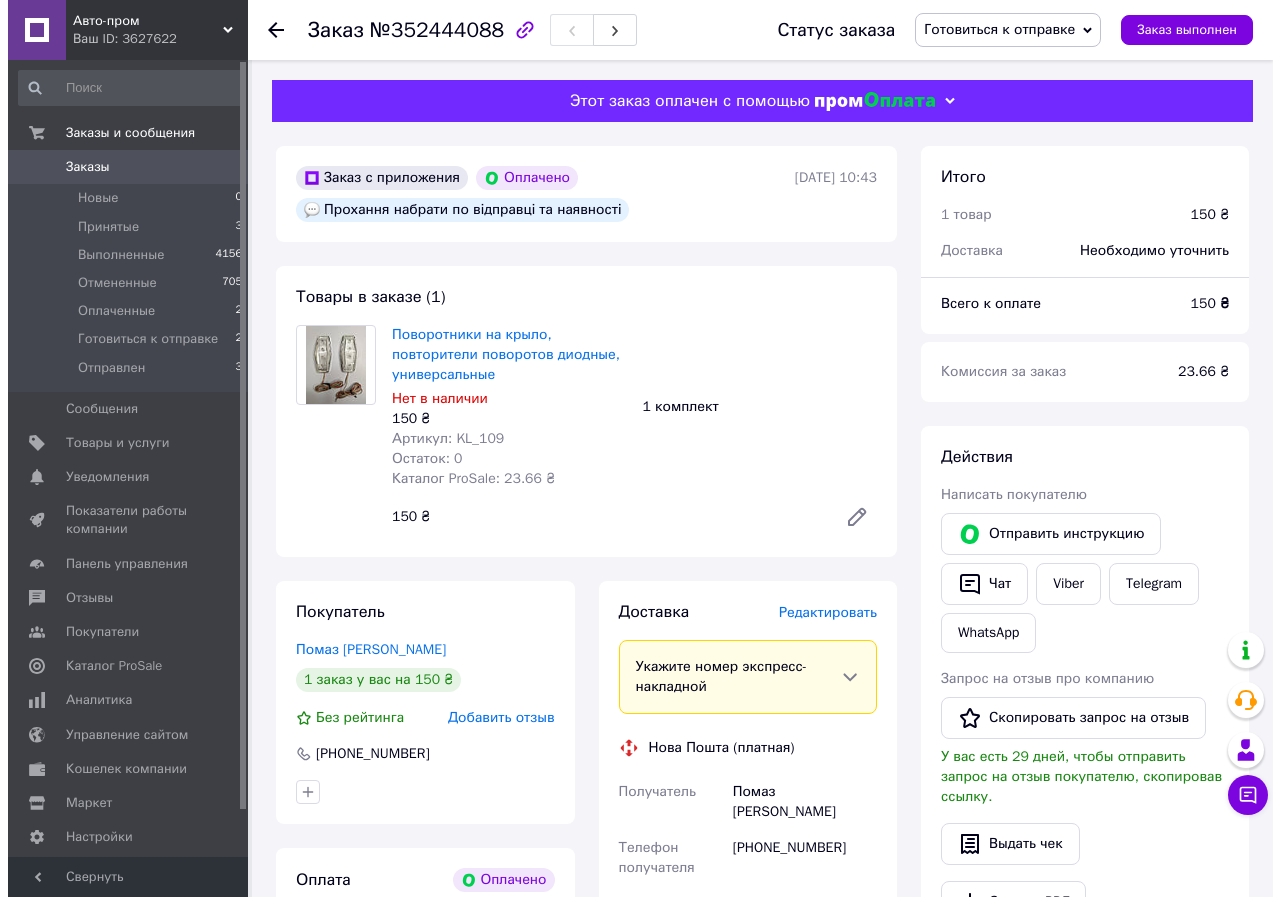 scroll, scrollTop: 100, scrollLeft: 0, axis: vertical 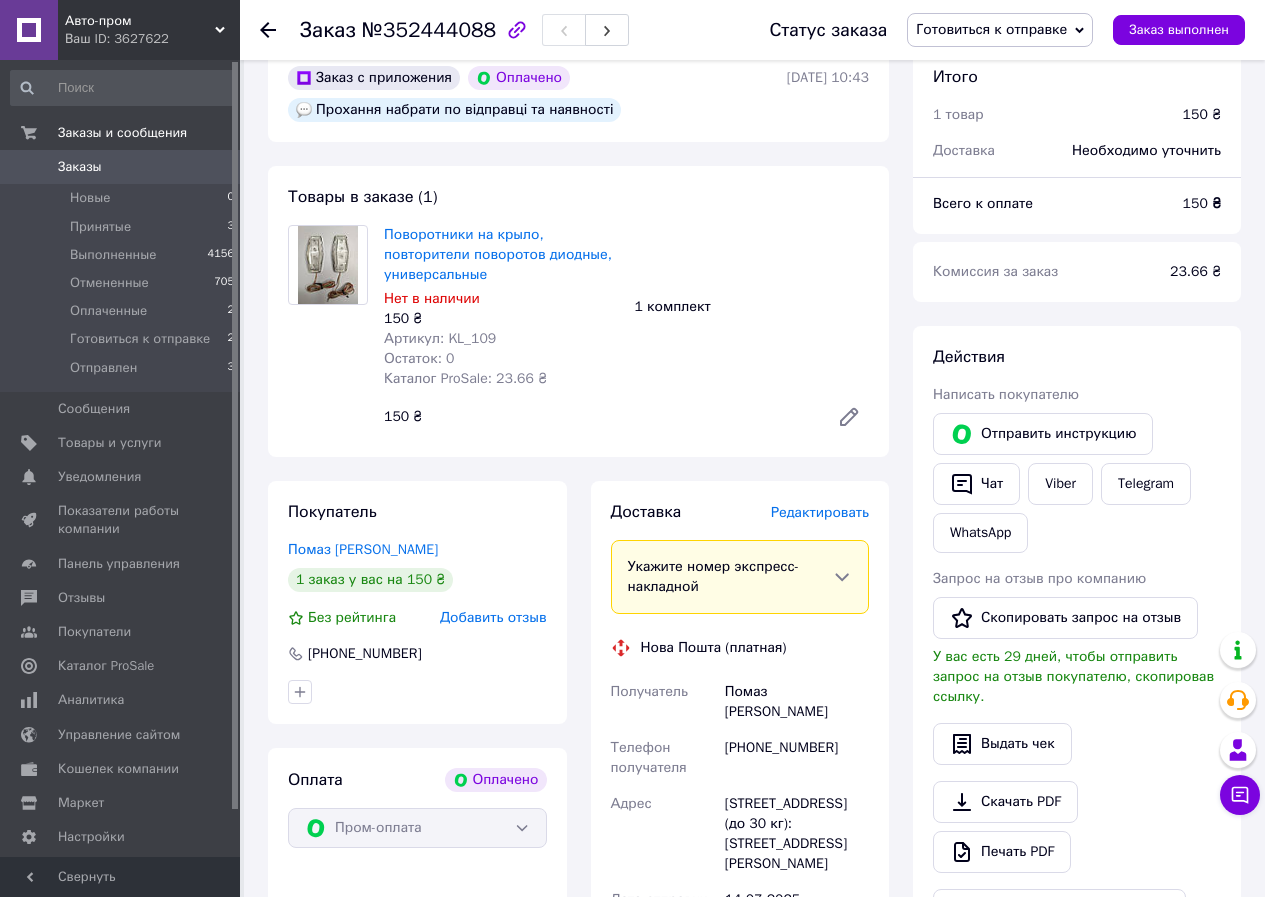 click on "Редактировать" at bounding box center (820, 512) 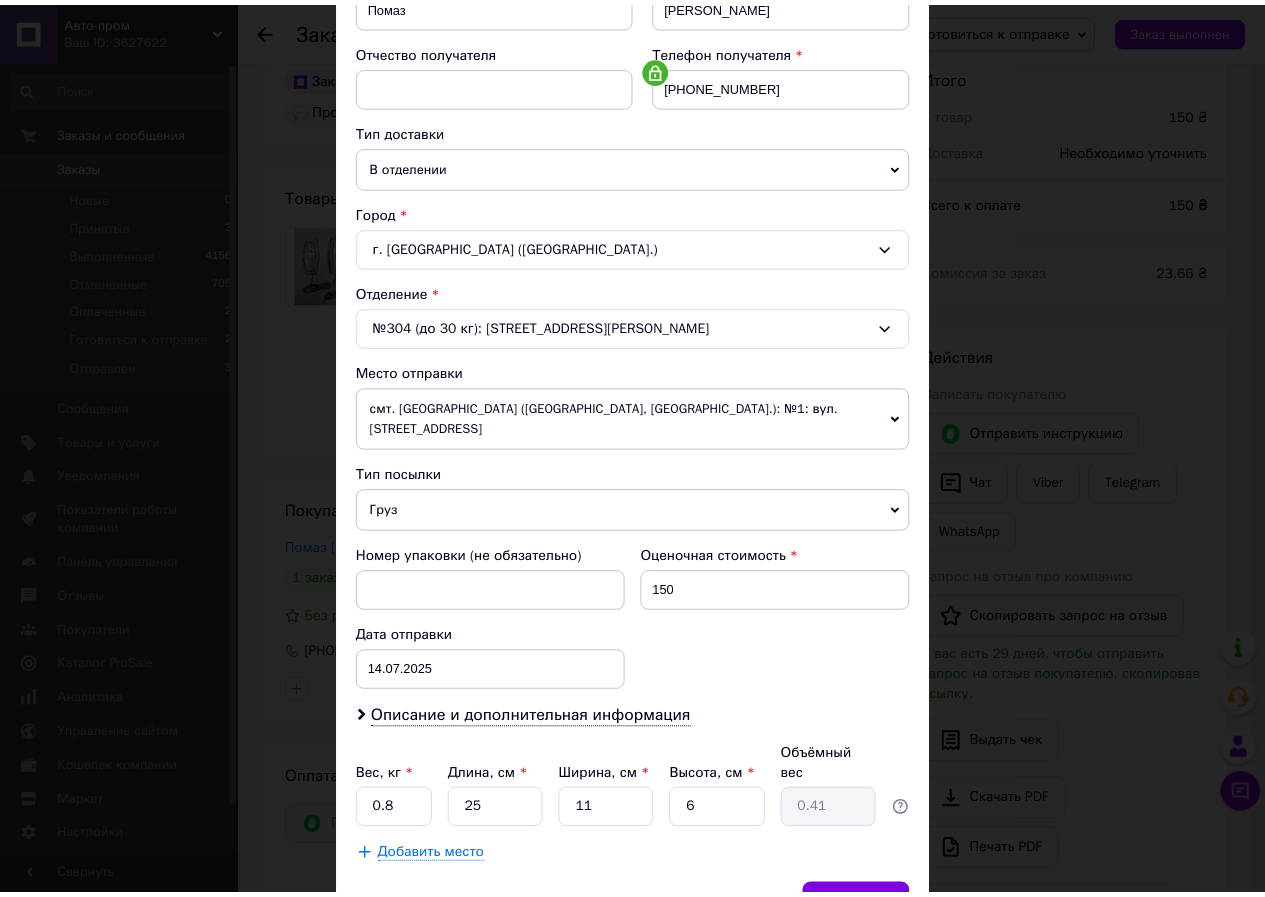 scroll, scrollTop: 431, scrollLeft: 0, axis: vertical 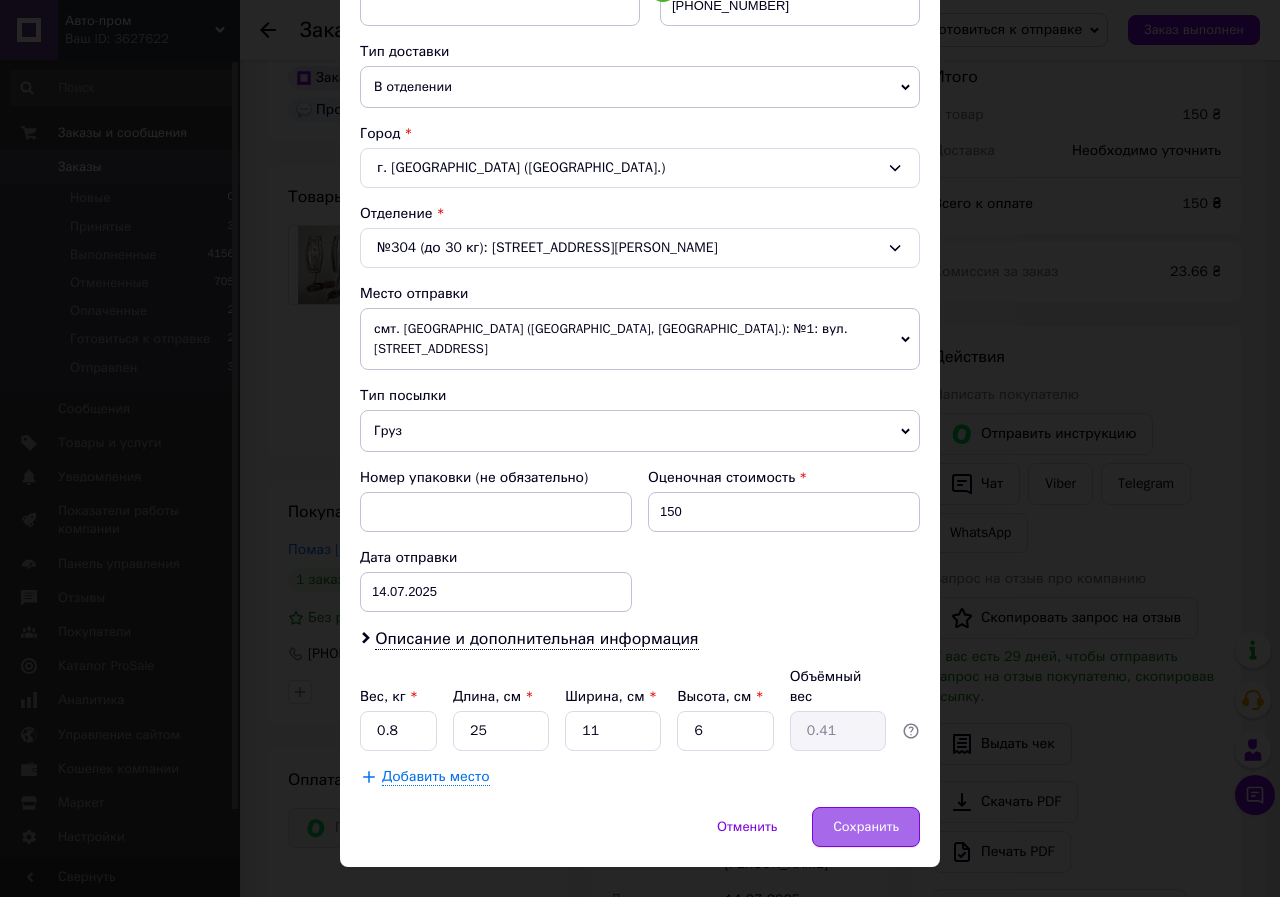 click on "Сохранить" at bounding box center [866, 827] 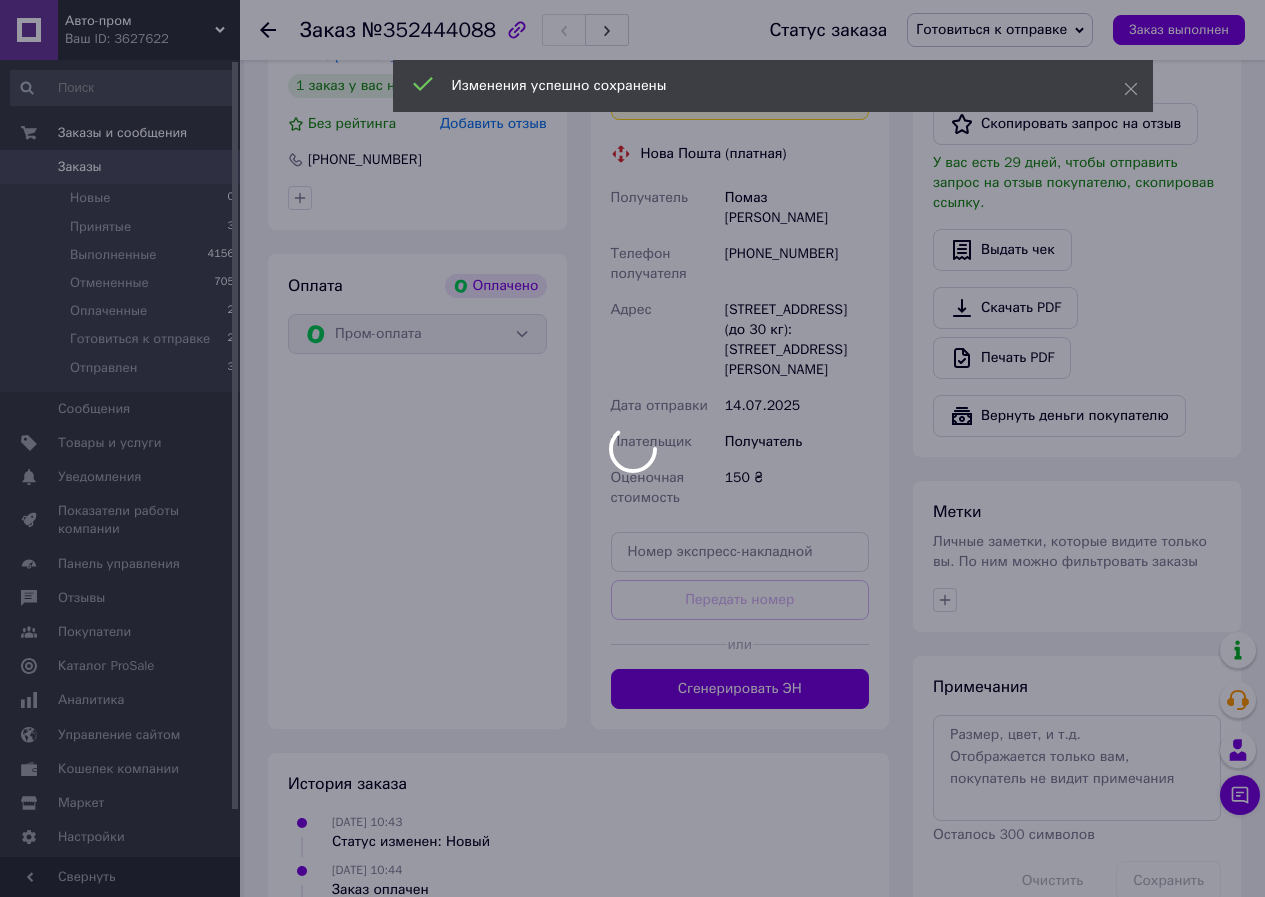 scroll, scrollTop: 600, scrollLeft: 0, axis: vertical 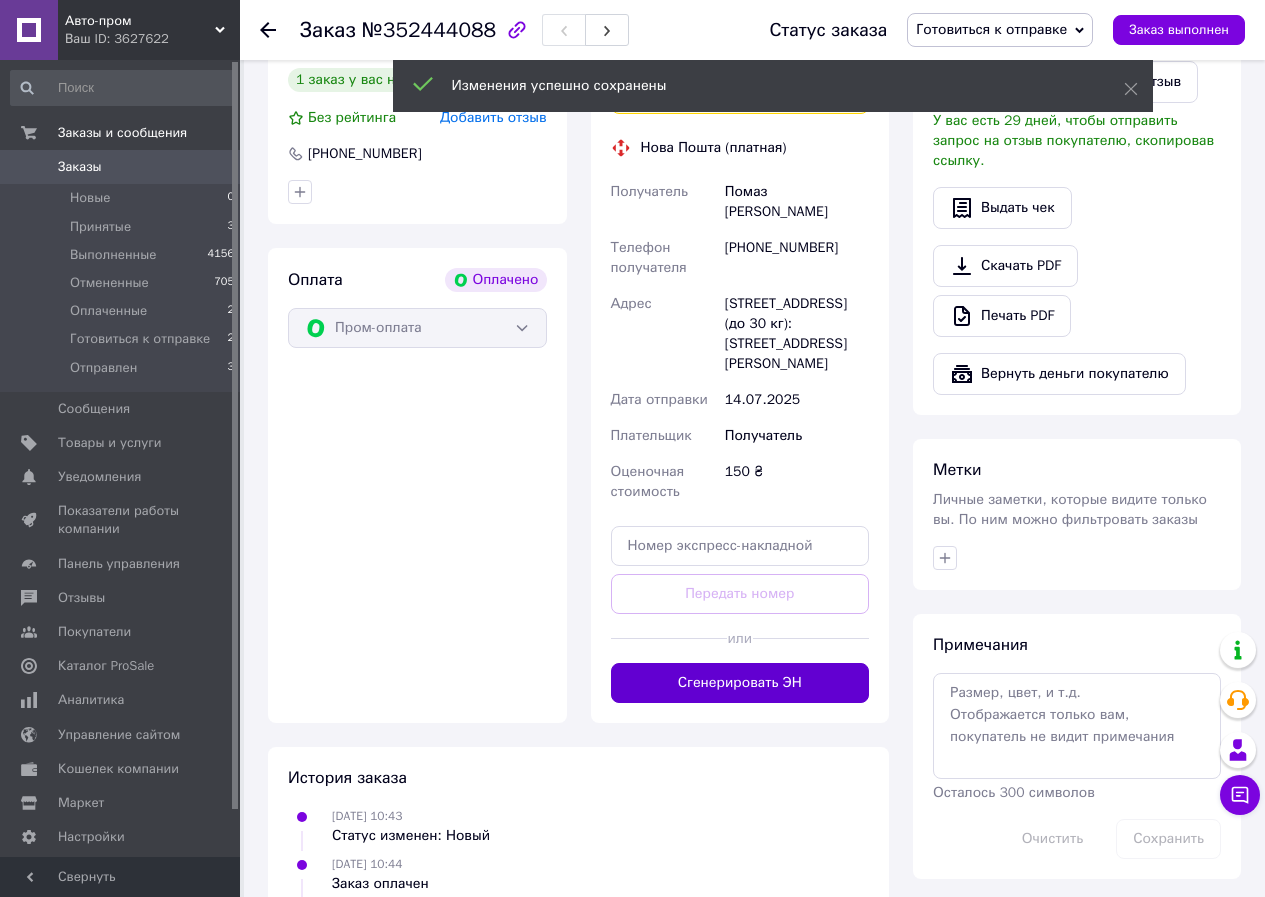 click on "Сгенерировать ЭН" at bounding box center [740, 683] 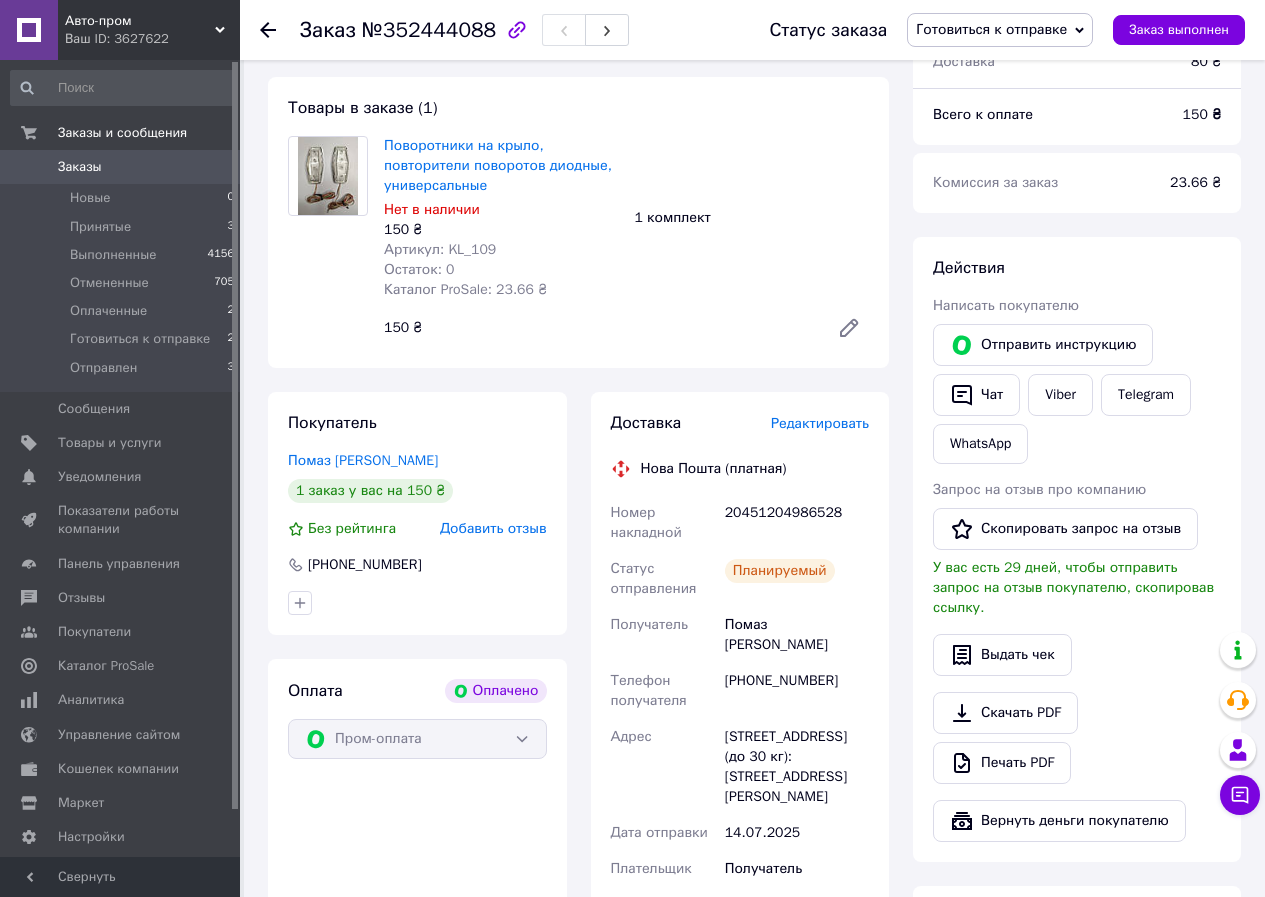 scroll, scrollTop: 200, scrollLeft: 0, axis: vertical 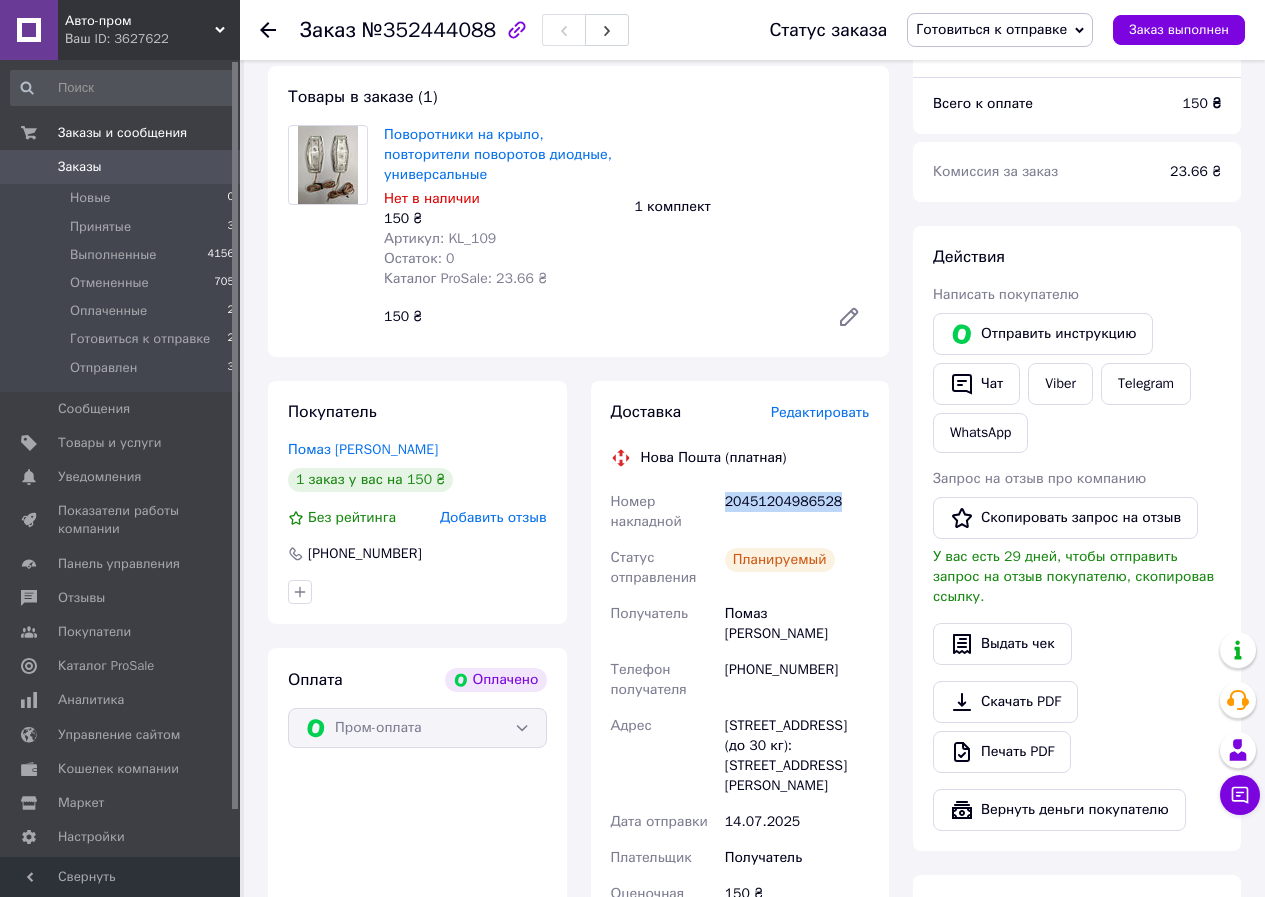 drag, startPoint x: 832, startPoint y: 505, endPoint x: 723, endPoint y: 515, distance: 109.457756 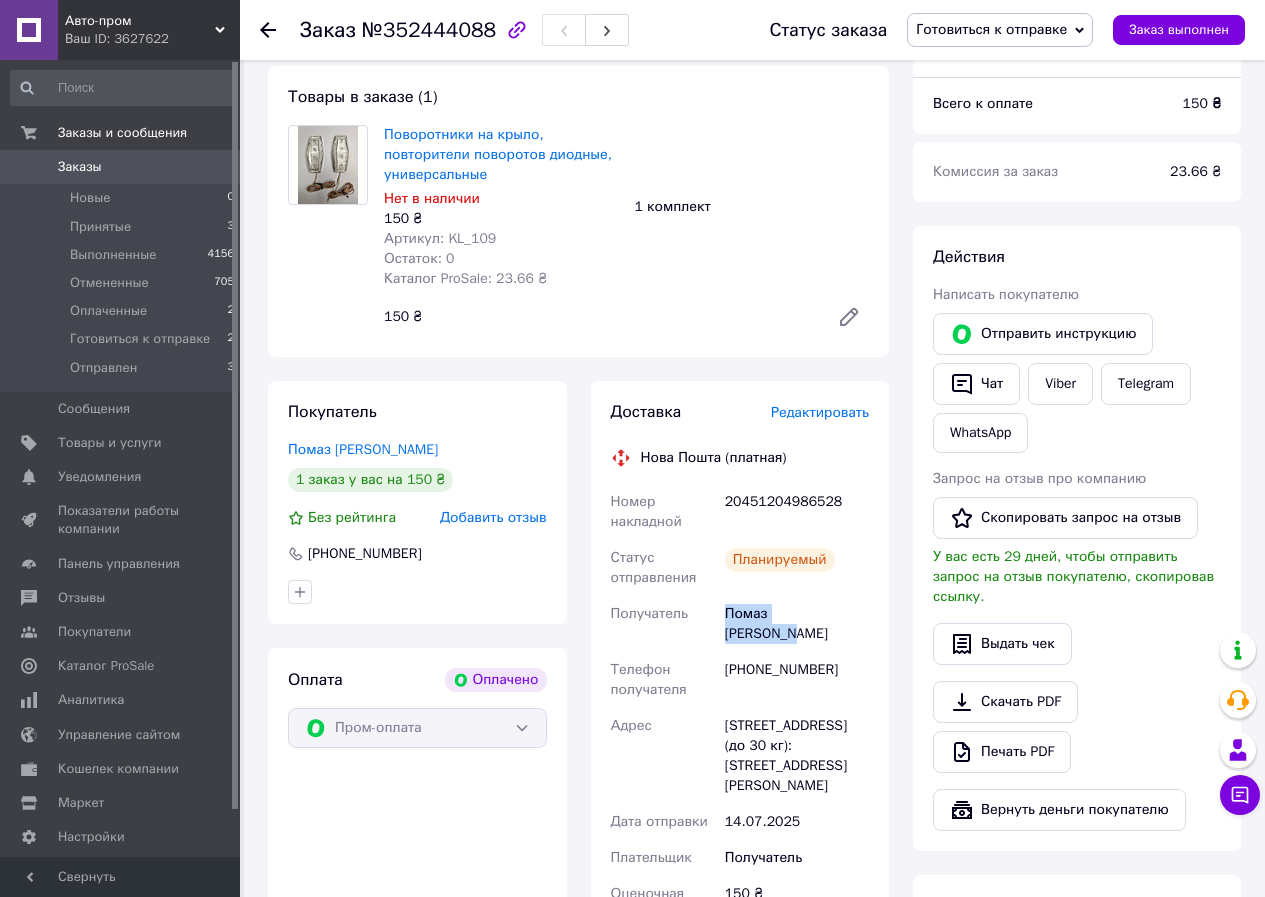 drag, startPoint x: 842, startPoint y: 617, endPoint x: 721, endPoint y: 626, distance: 121.33425 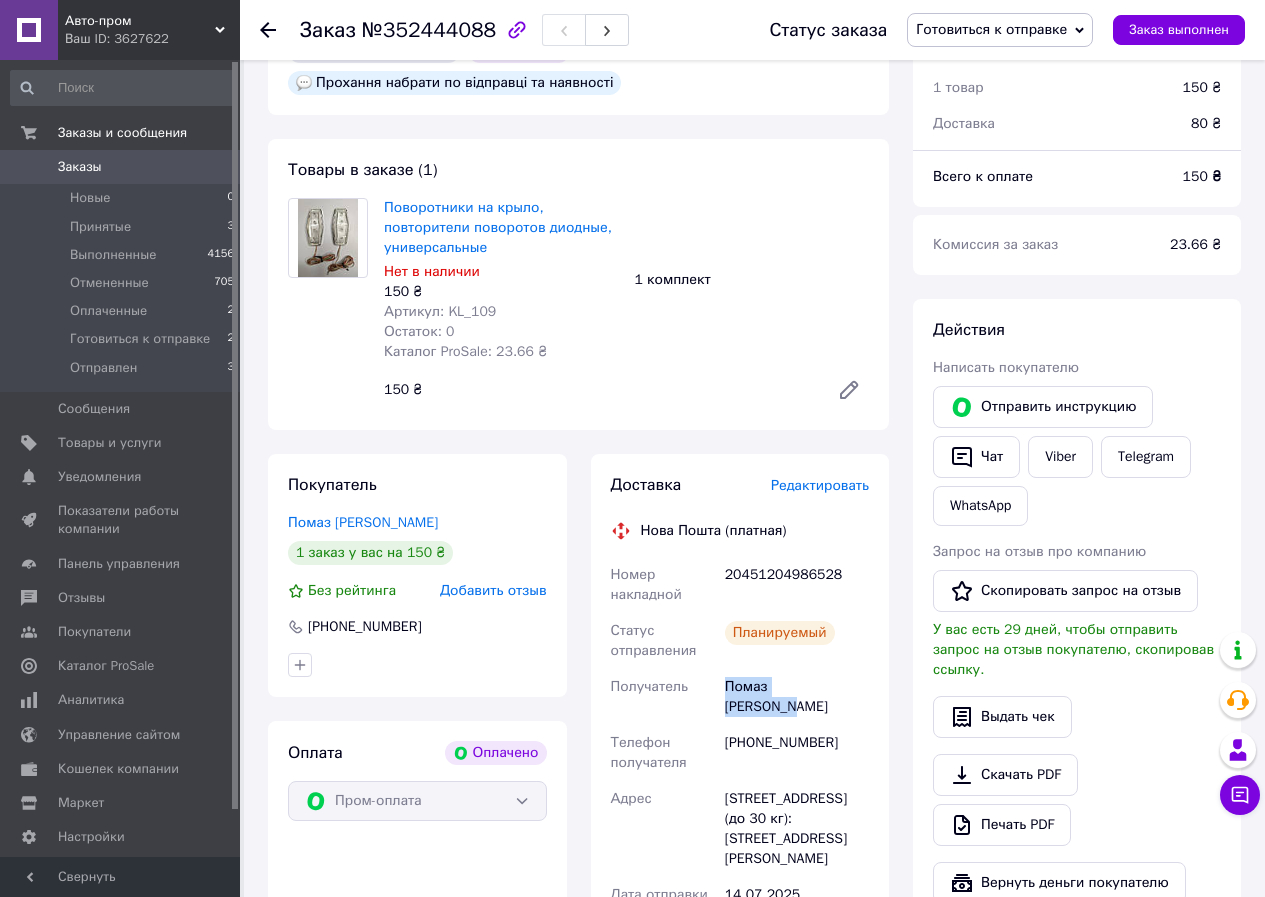scroll, scrollTop: 0, scrollLeft: 0, axis: both 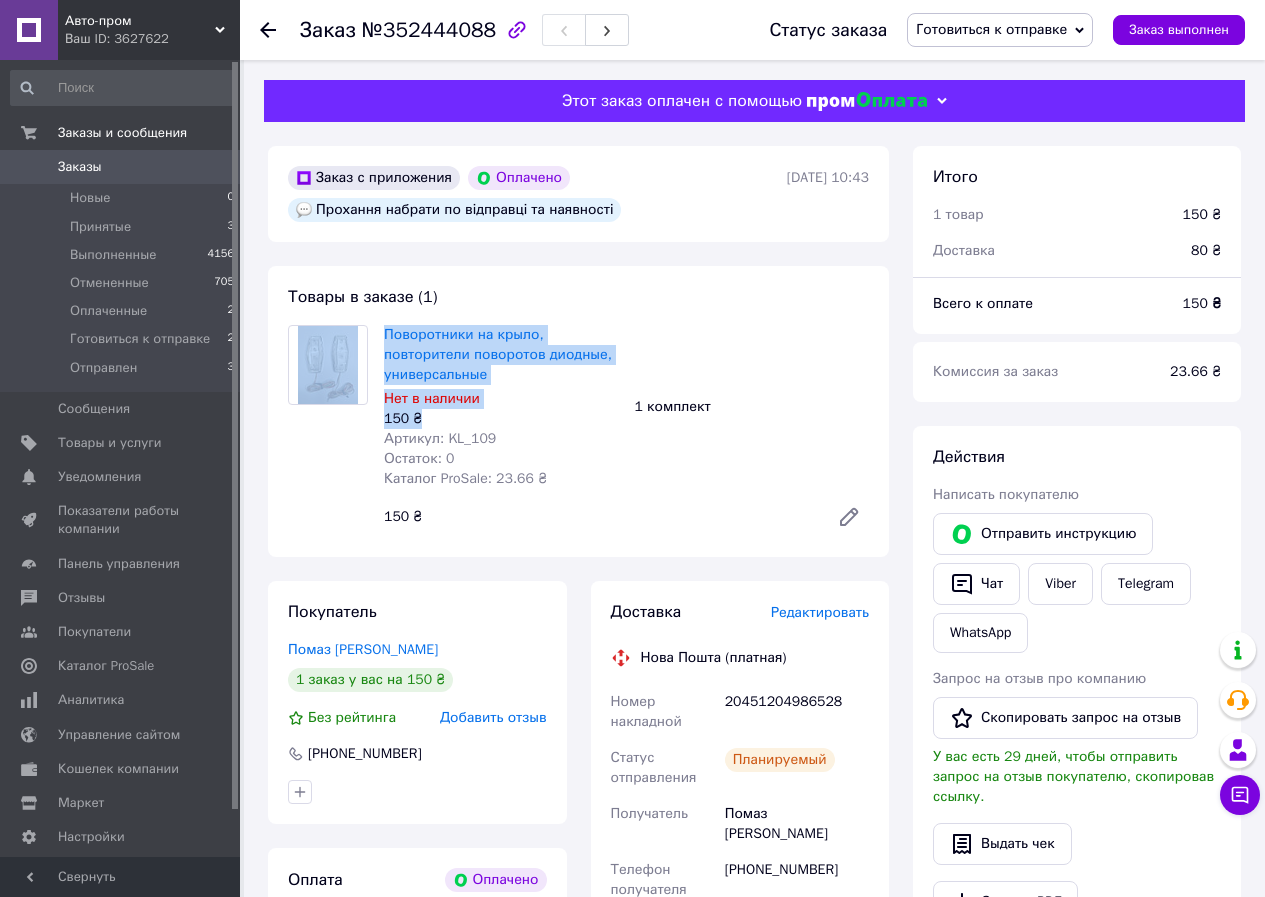 drag, startPoint x: 438, startPoint y: 419, endPoint x: 373, endPoint y: 338, distance: 103.85567 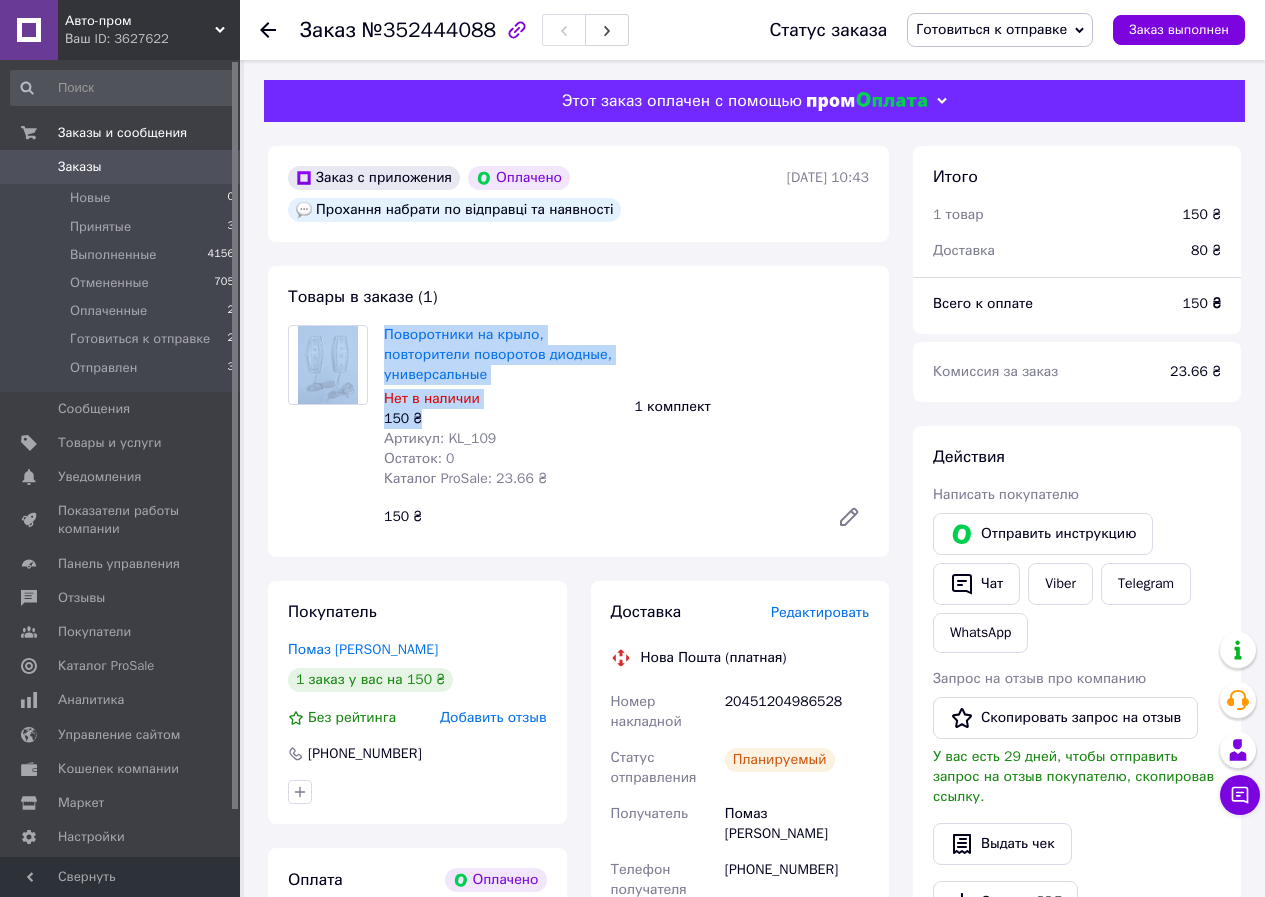 click on "150 ₴" at bounding box center (501, 419) 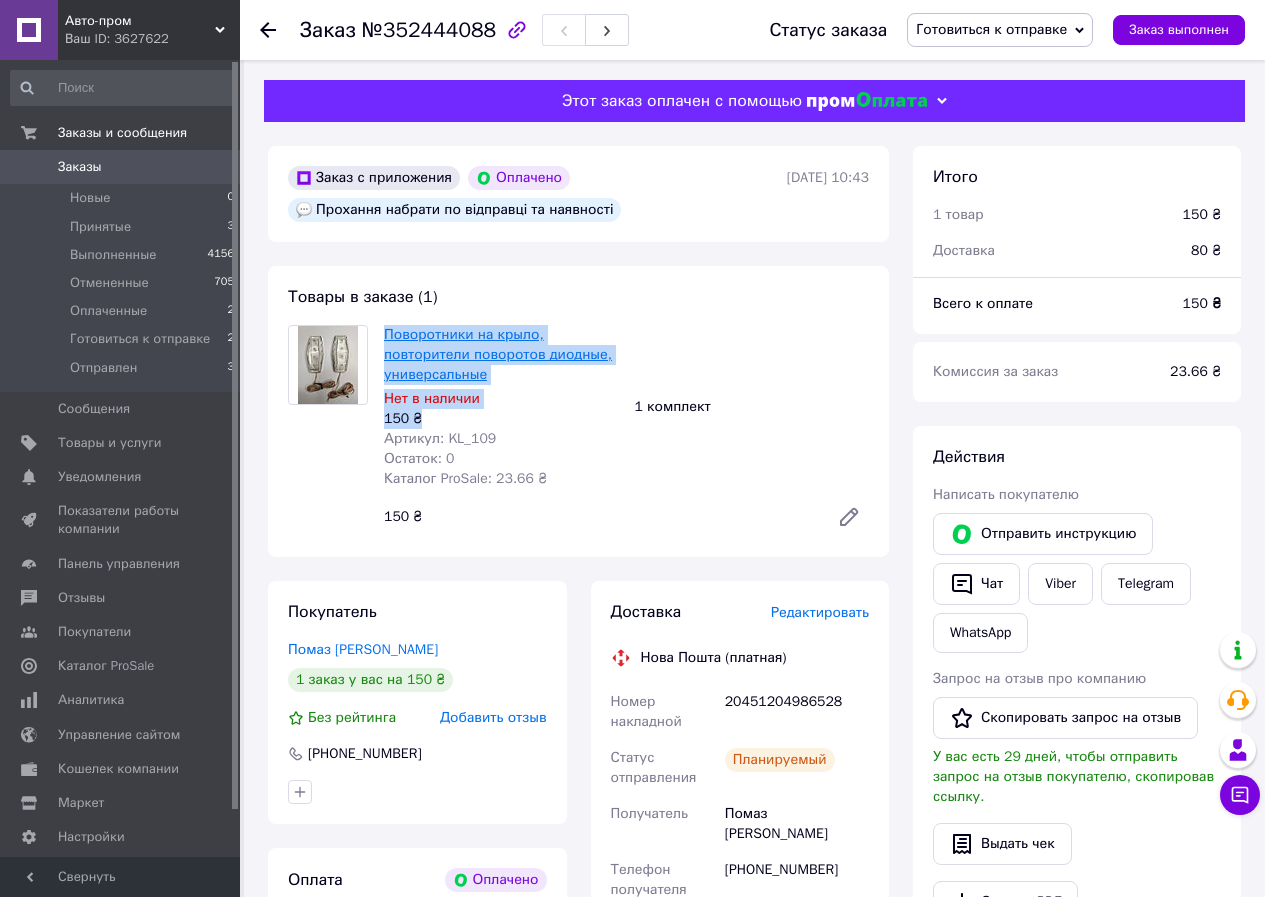 drag, startPoint x: 421, startPoint y: 407, endPoint x: 384, endPoint y: 338, distance: 78.29432 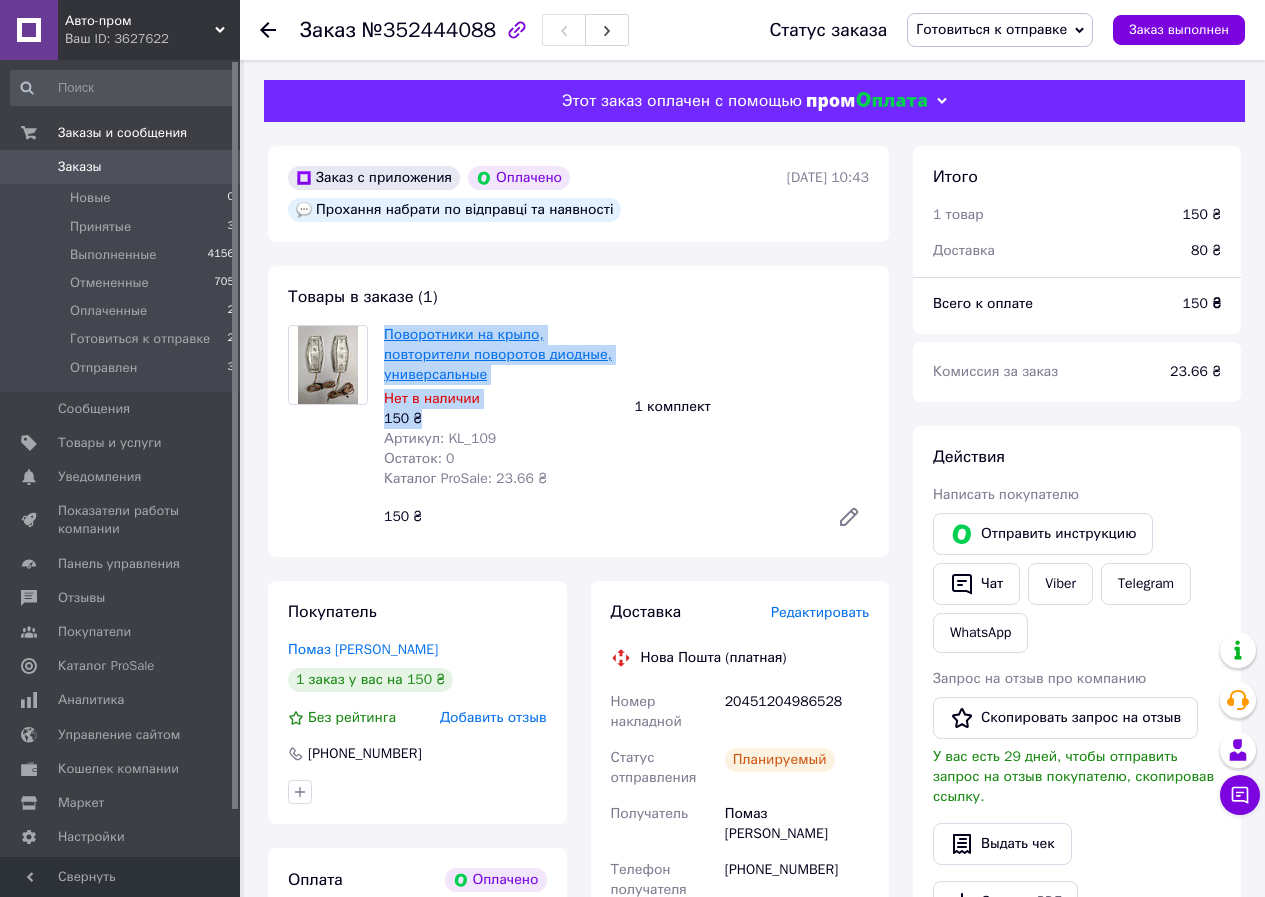 copy on "Поворотники на крыло, повторители поворотов диодные, универсальные Нет в наличии 150 ₴" 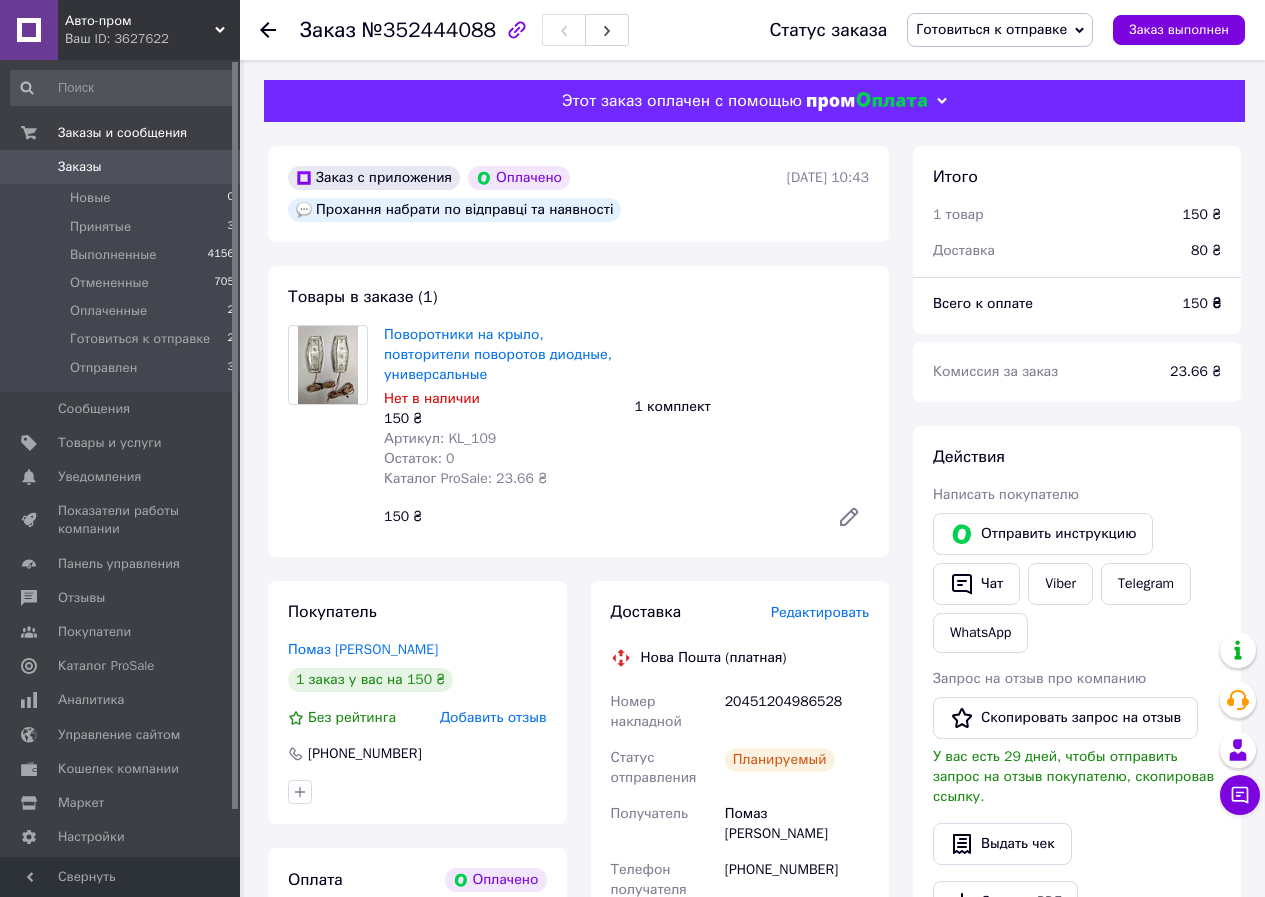 click on "Поворотники на крыло, повторители поворотов диодные, универсальные Нет в наличии 150 ₴ Артикул: KL_109 Остаток: 0 Каталог ProSale: 23.66 ₴  1 комплект 150 ₴" at bounding box center [626, 431] 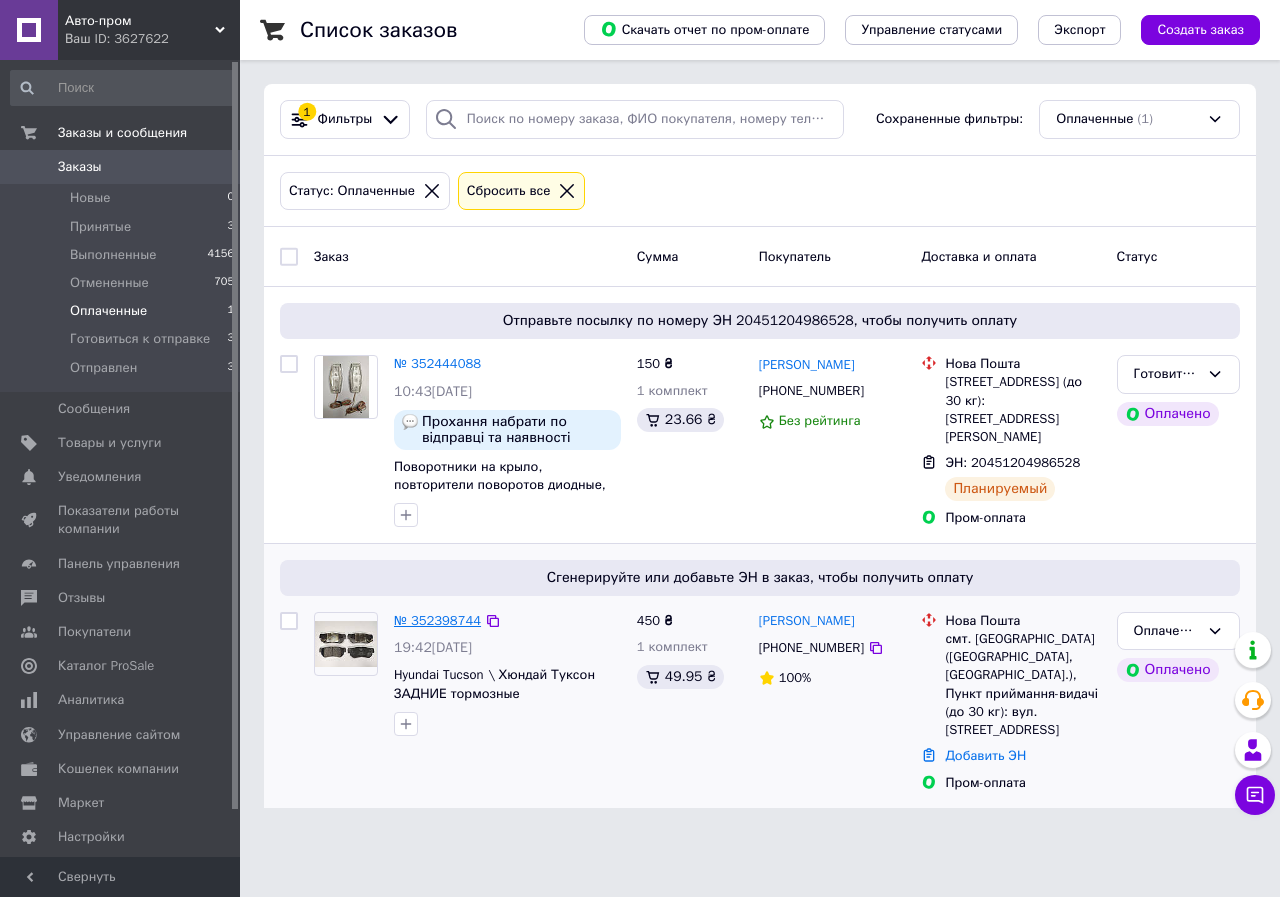 click on "№ 352398744" at bounding box center [437, 620] 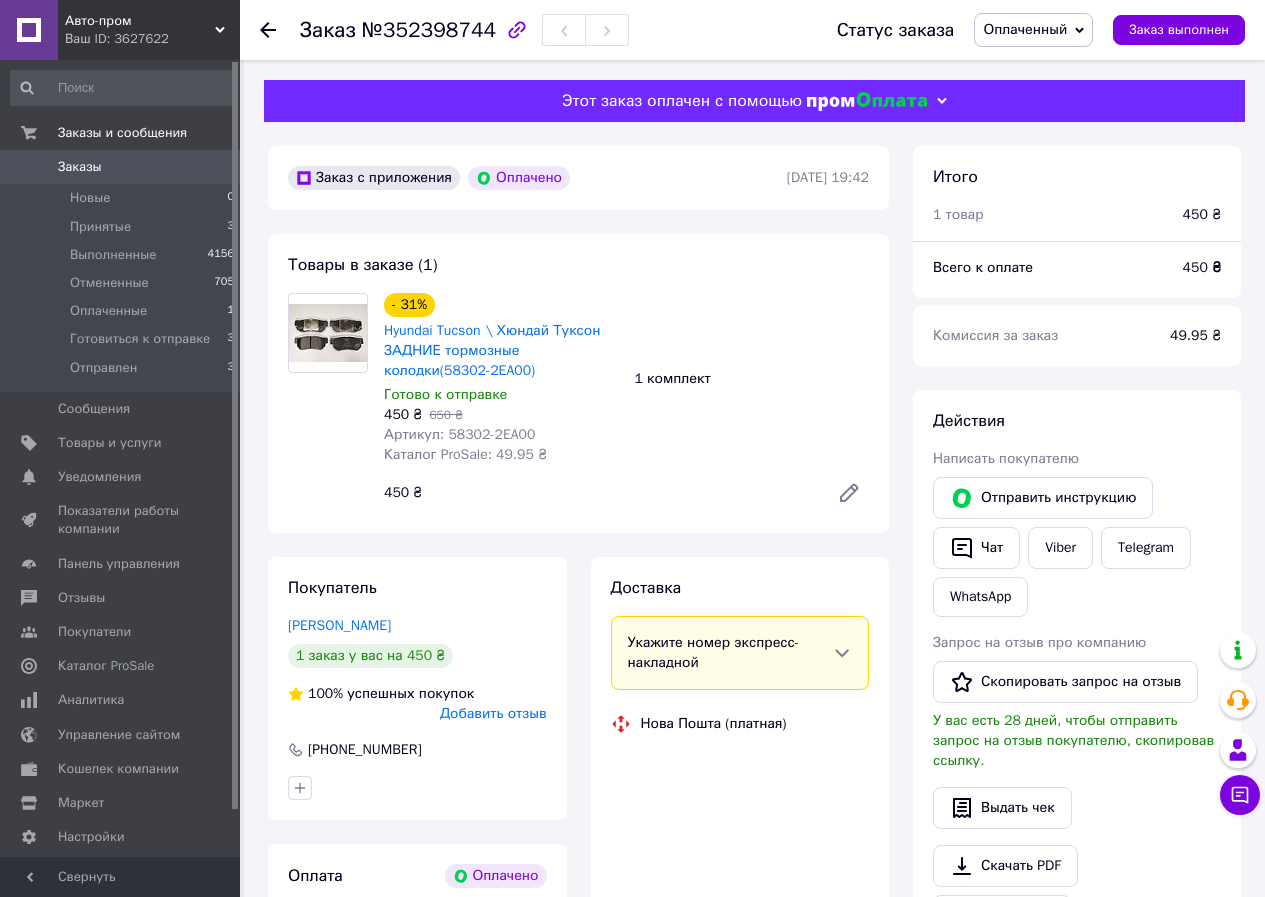 click on "Оплаченный" at bounding box center [1025, 29] 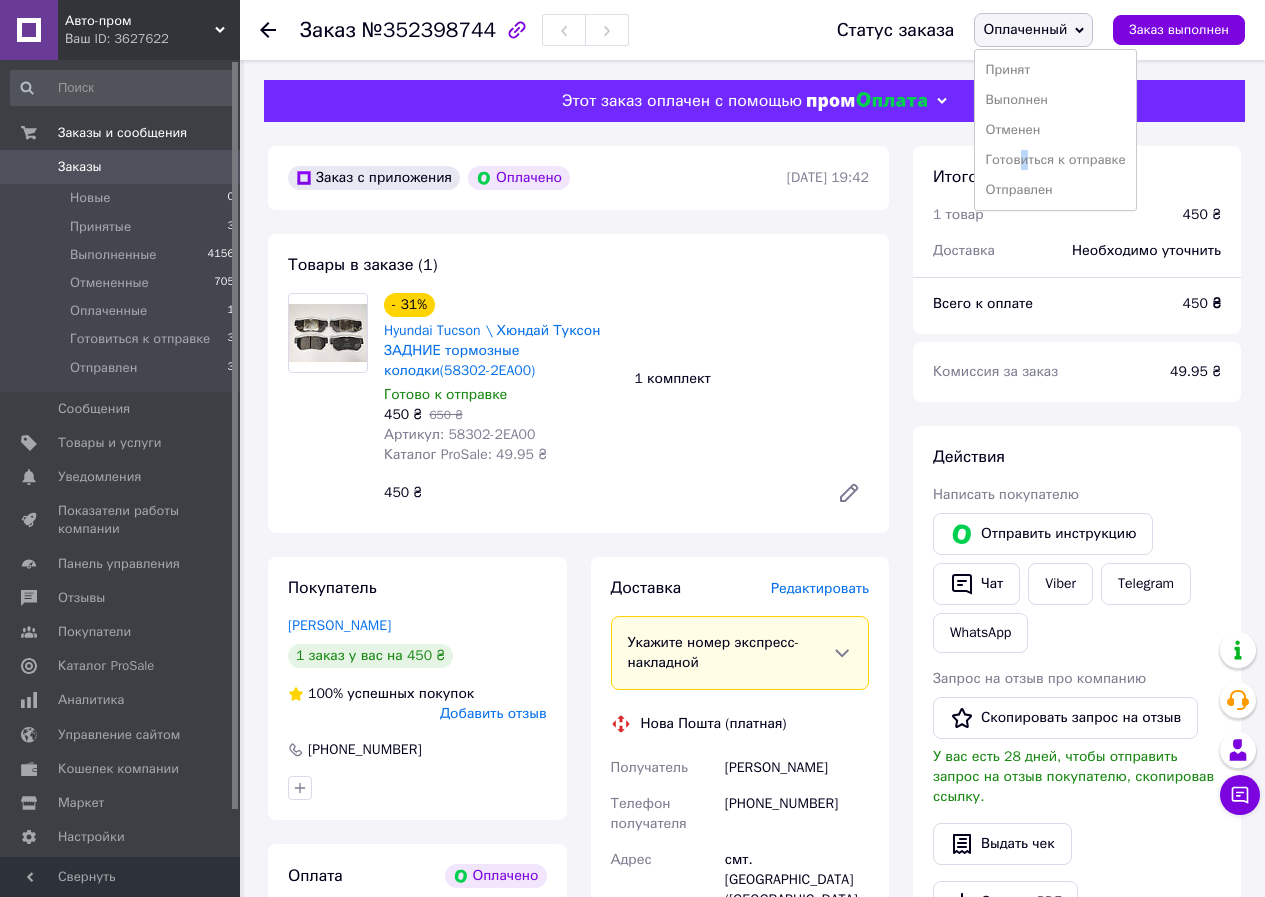 click on "Готовиться к отправке" at bounding box center [1055, 160] 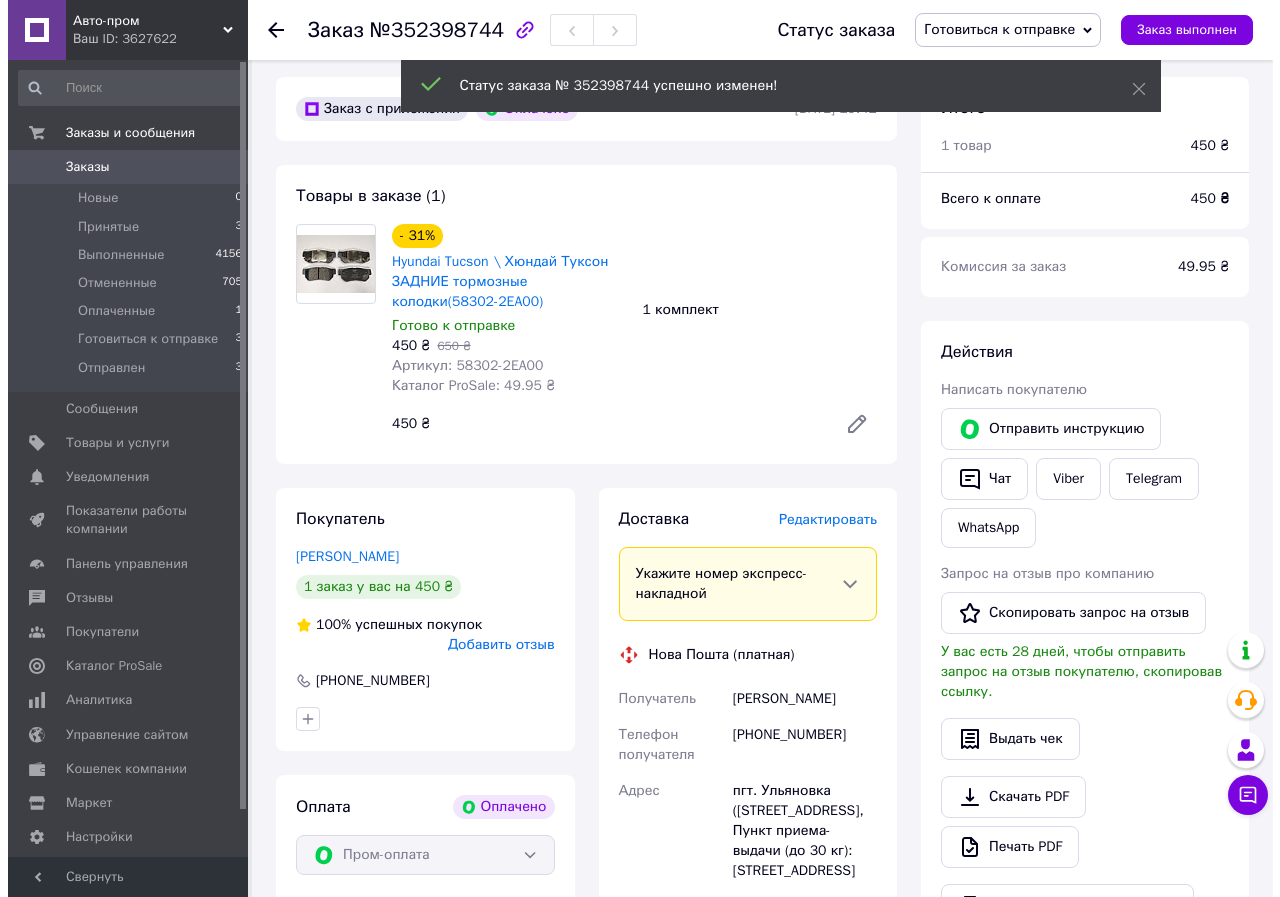 scroll, scrollTop: 200, scrollLeft: 0, axis: vertical 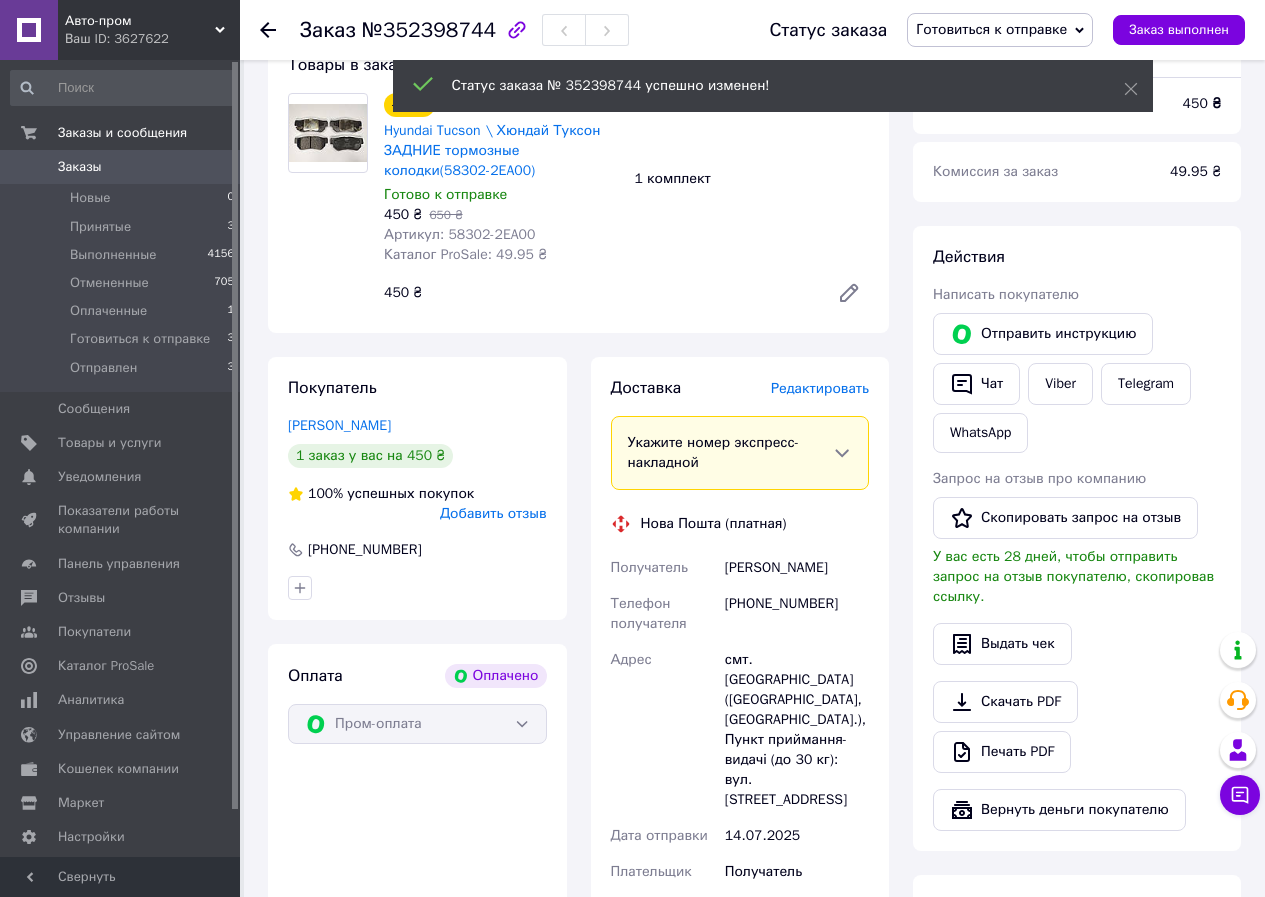 click on "Редактировать" at bounding box center (820, 388) 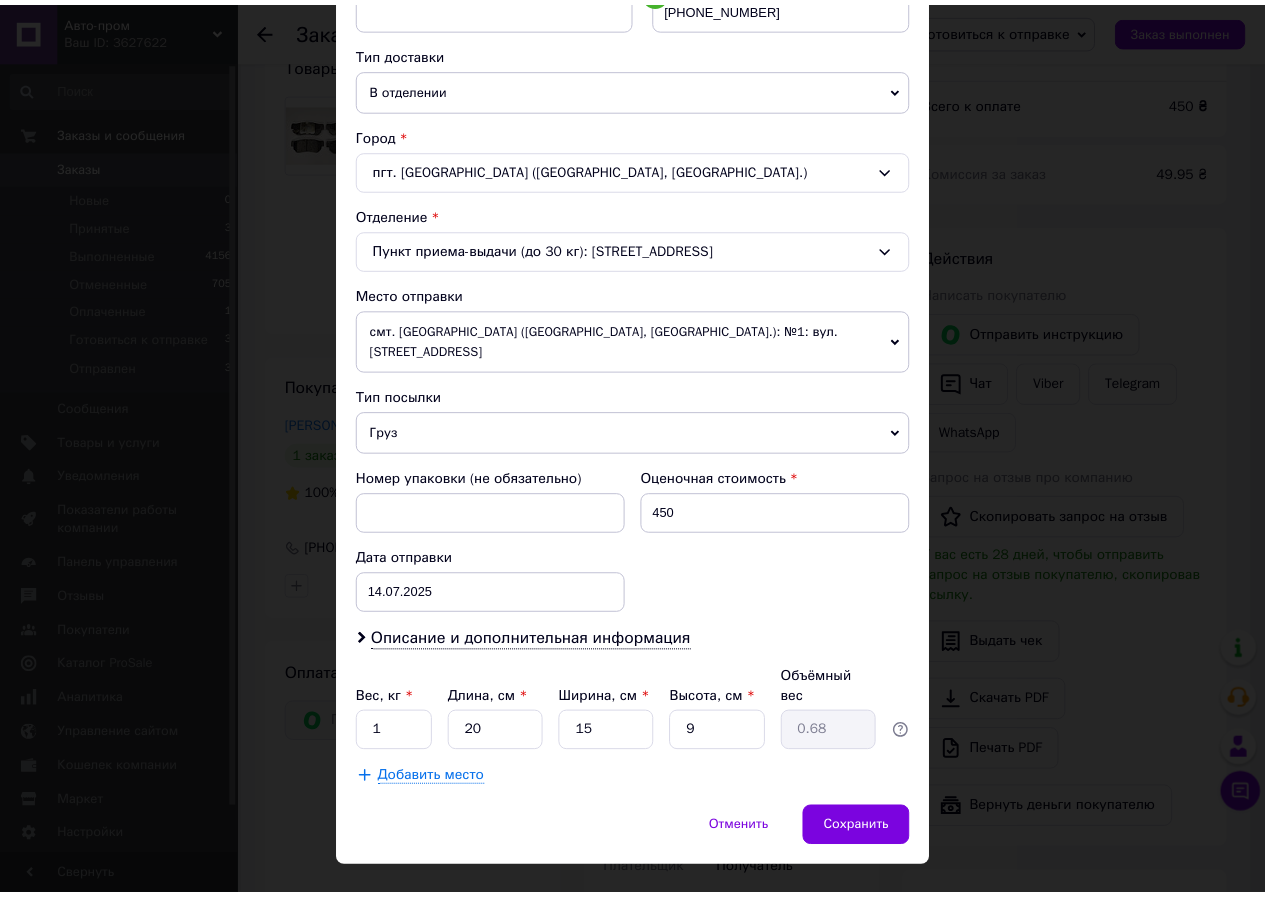 scroll, scrollTop: 431, scrollLeft: 0, axis: vertical 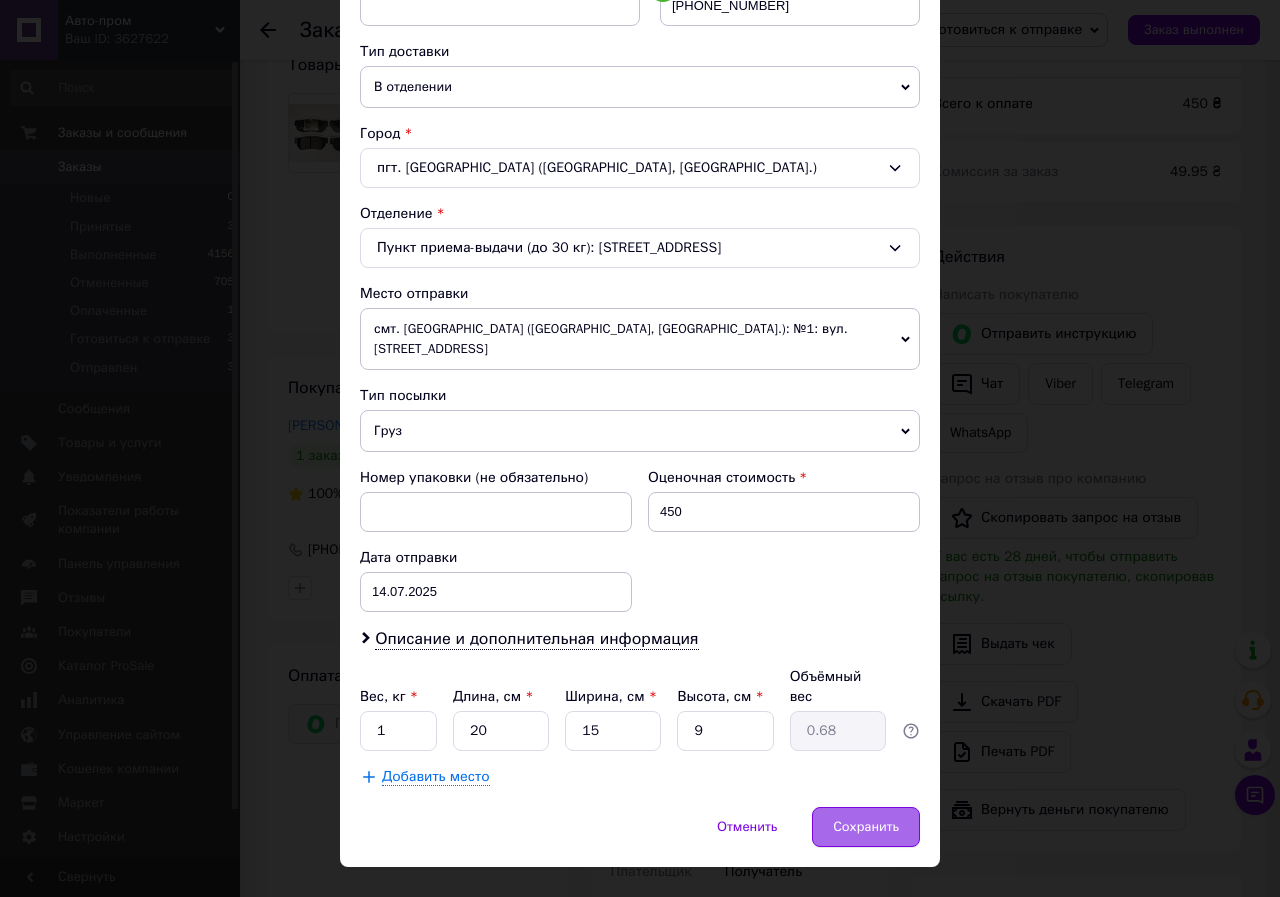 click on "Сохранить" at bounding box center [866, 827] 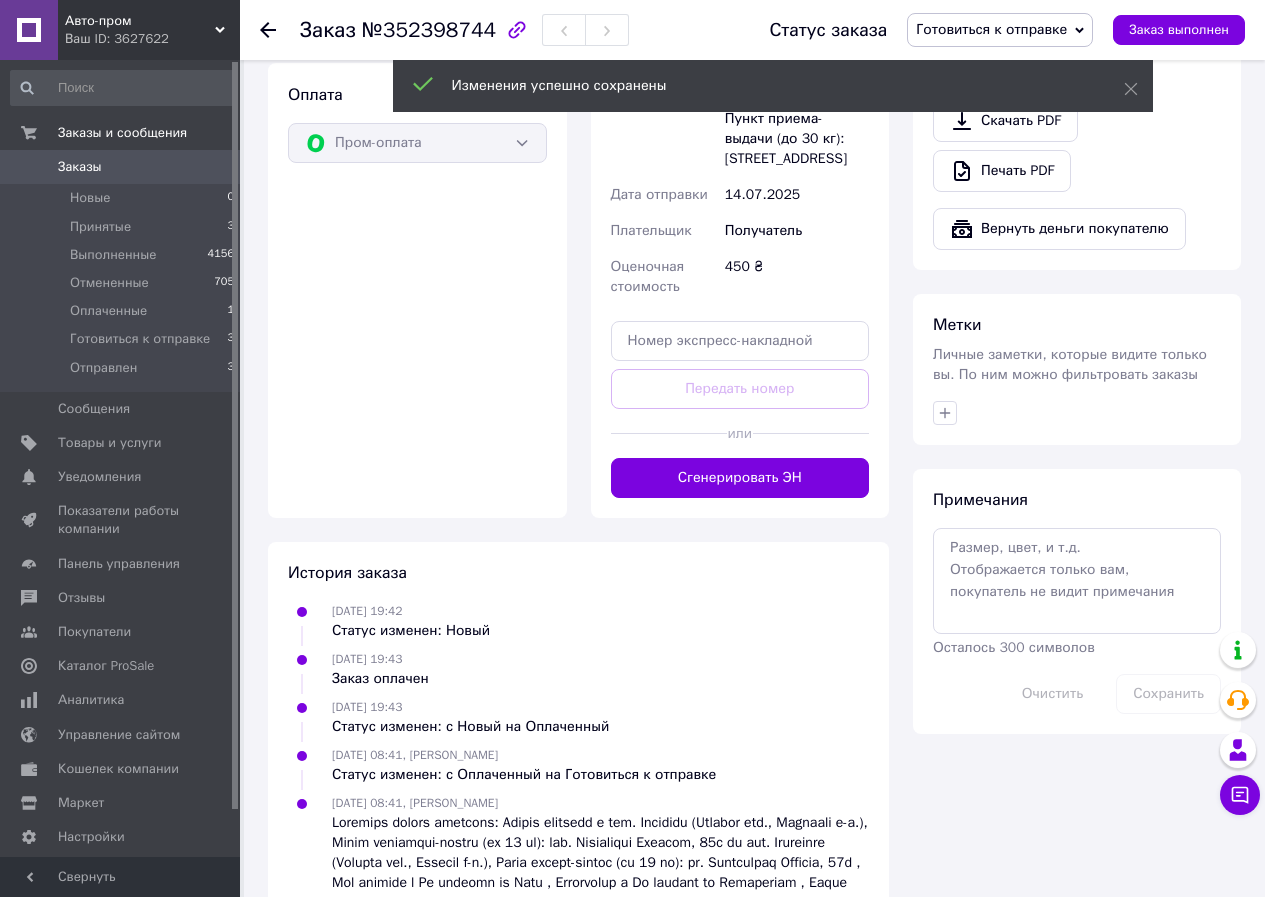 scroll, scrollTop: 600, scrollLeft: 0, axis: vertical 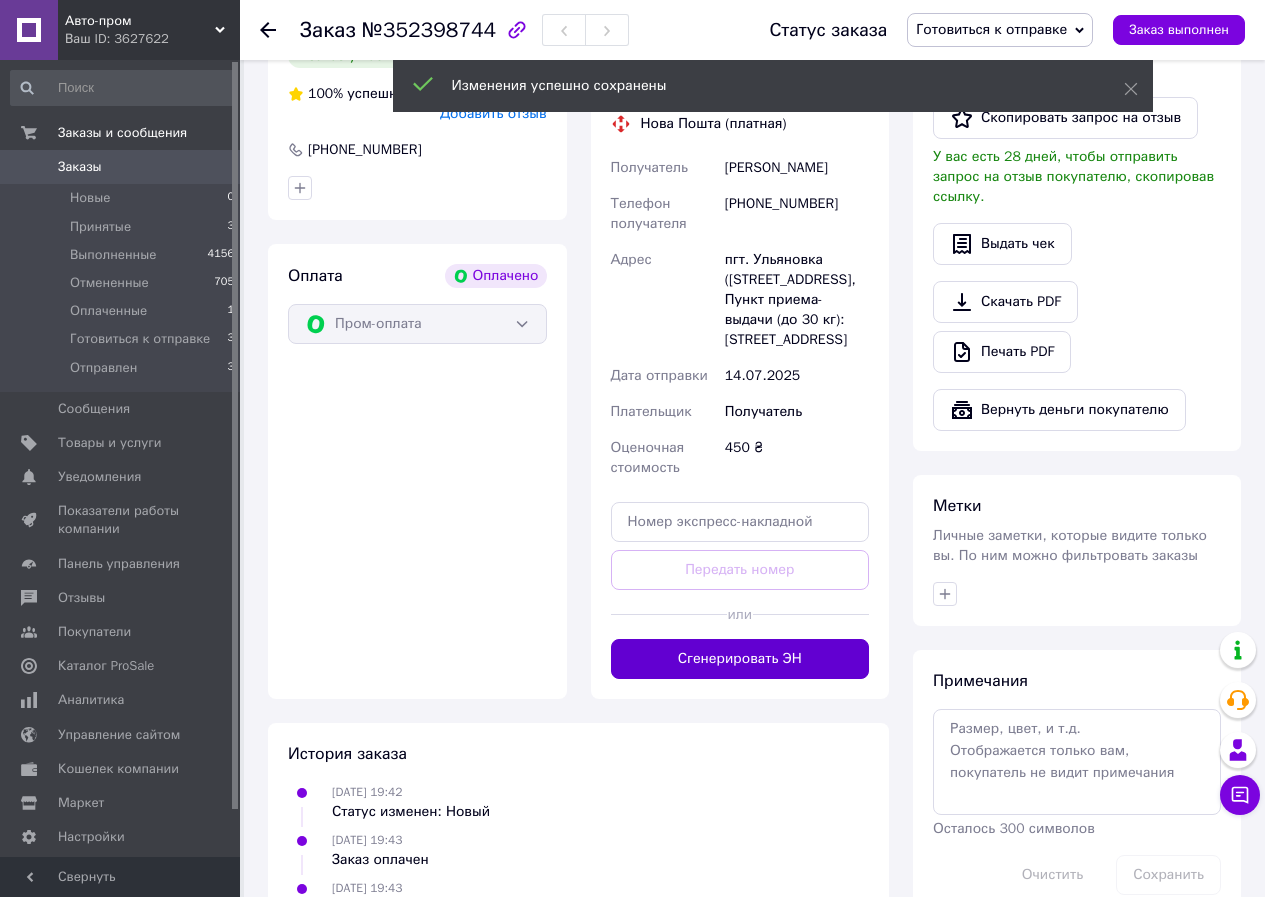 click on "Сгенерировать ЭН" at bounding box center [740, 659] 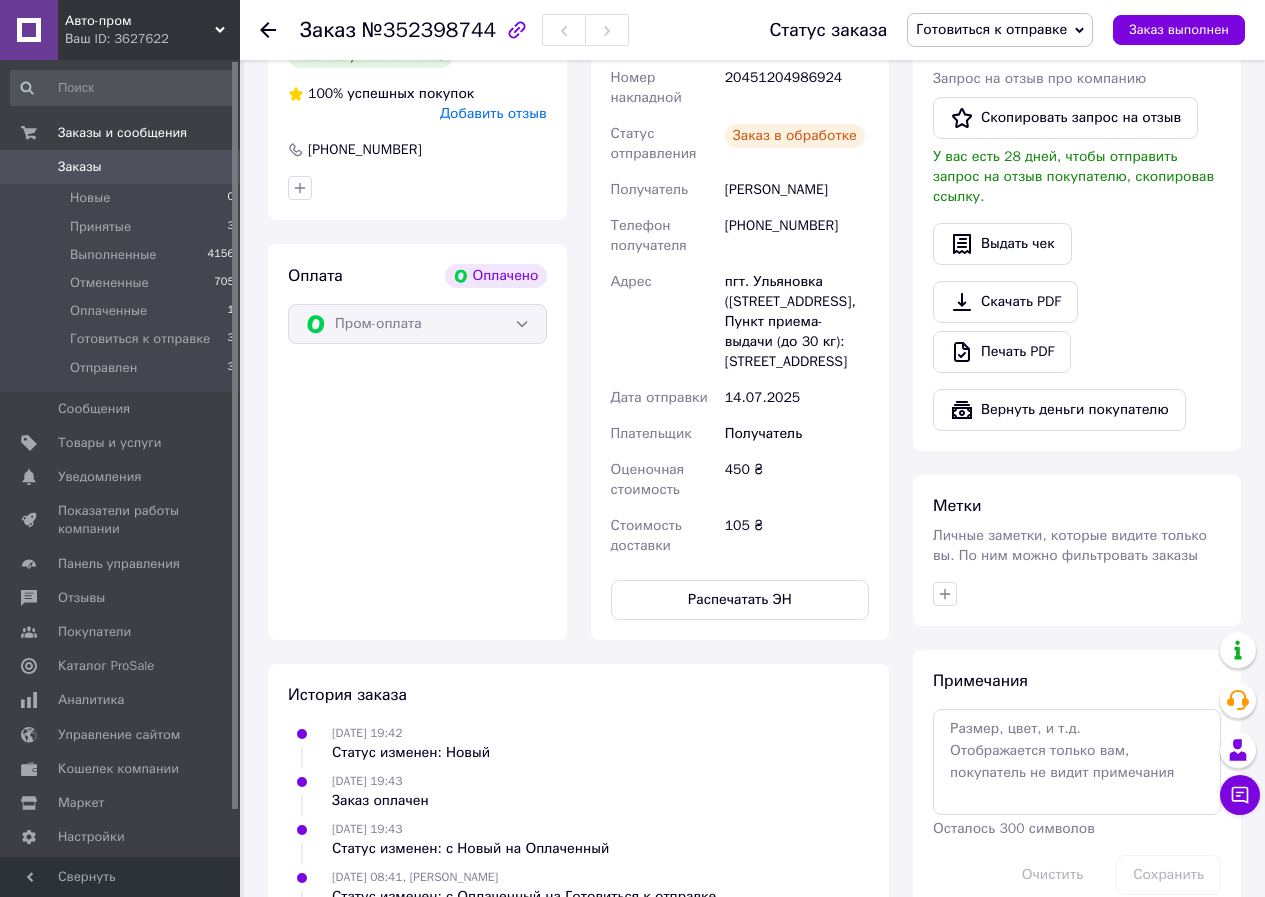 scroll, scrollTop: 200, scrollLeft: 0, axis: vertical 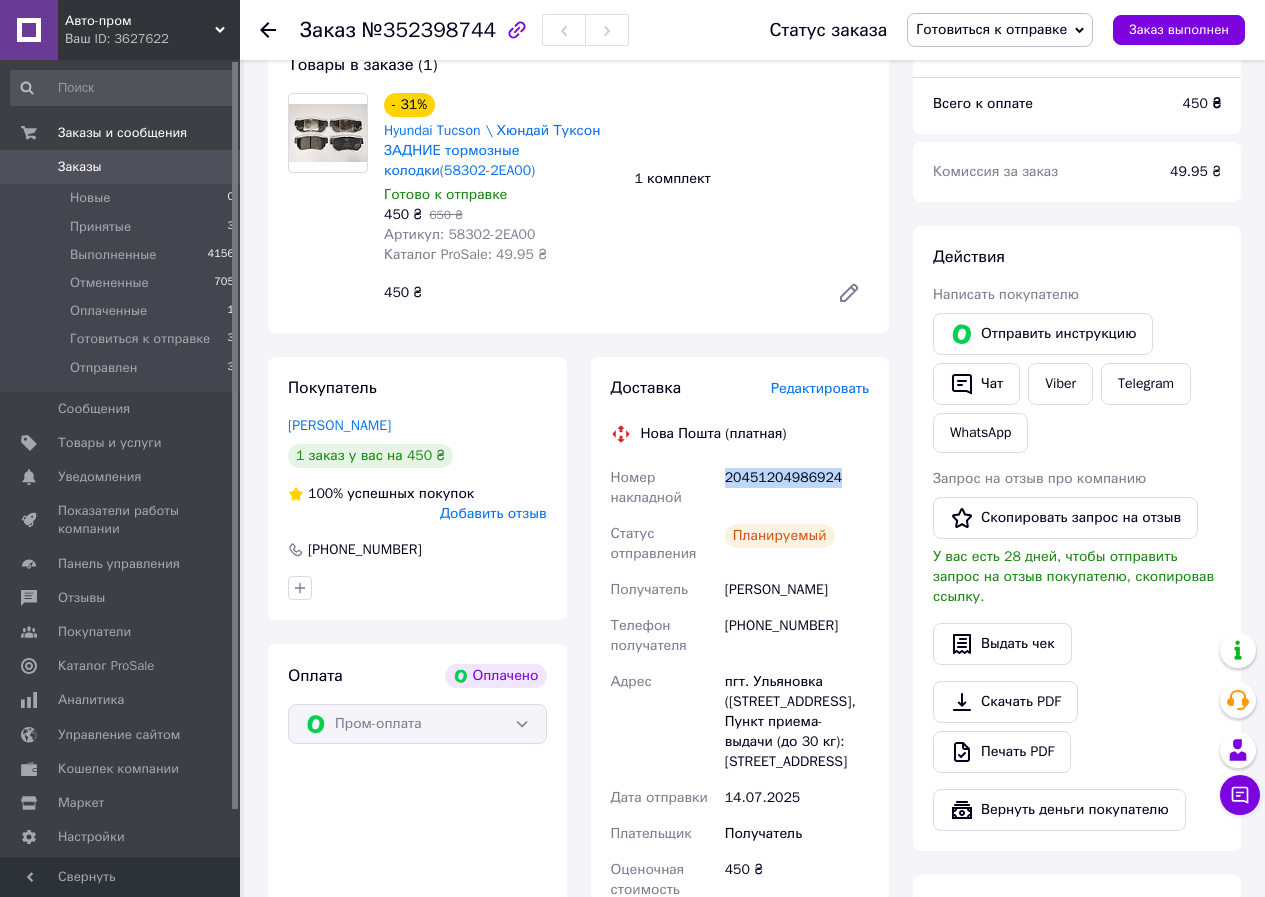 drag, startPoint x: 835, startPoint y: 484, endPoint x: 727, endPoint y: 486, distance: 108.01852 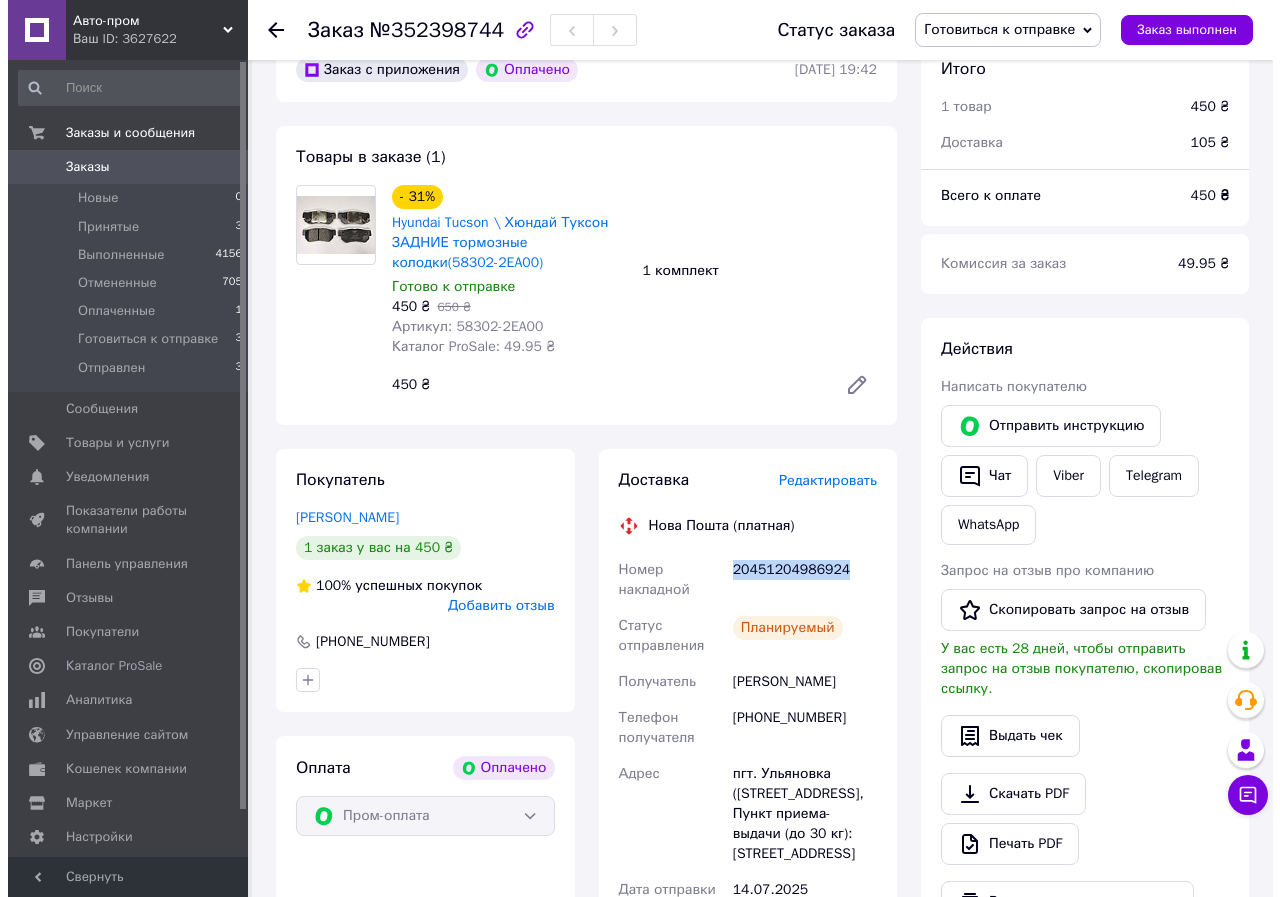 scroll, scrollTop: 0, scrollLeft: 0, axis: both 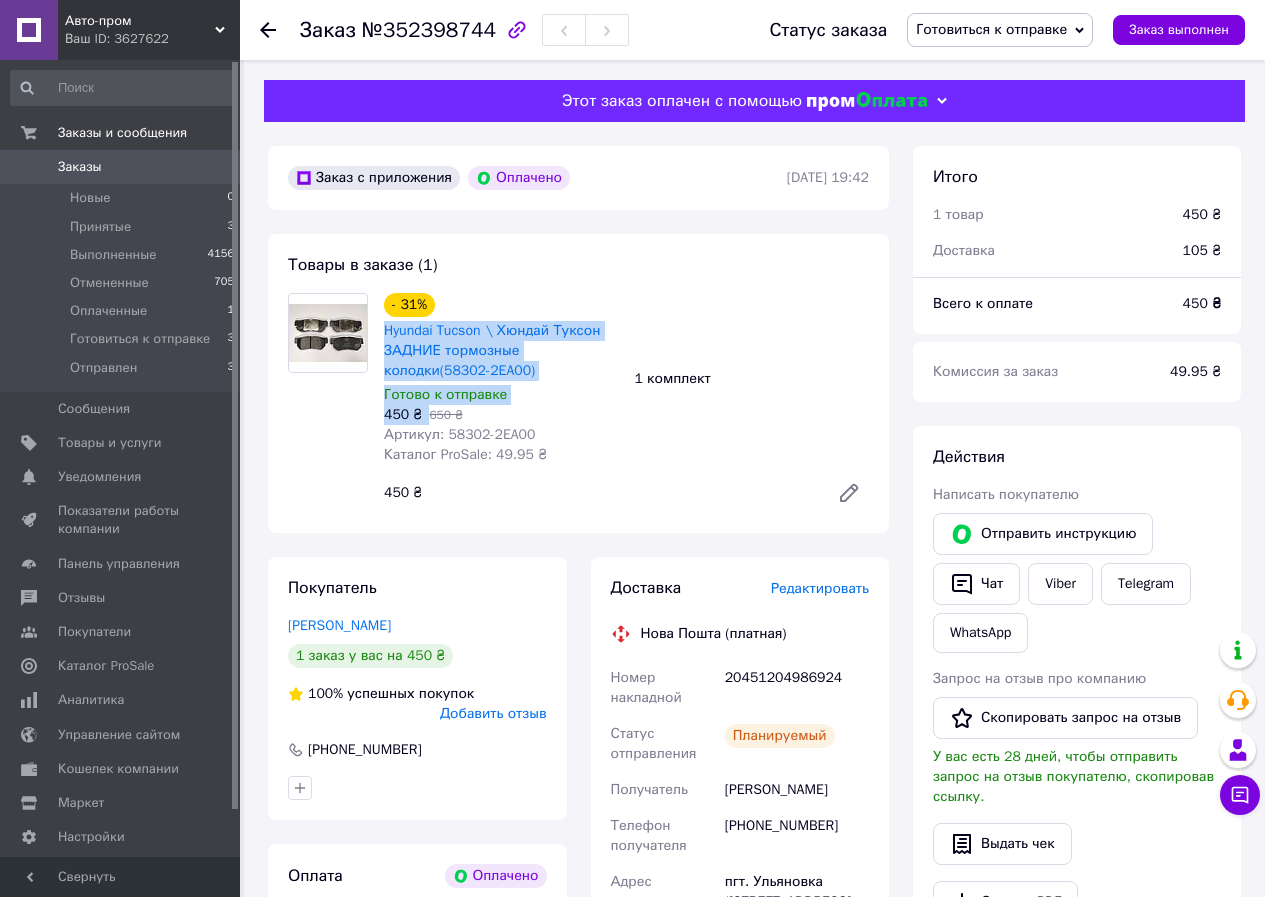 drag, startPoint x: 422, startPoint y: 414, endPoint x: 380, endPoint y: 334, distance: 90.35486 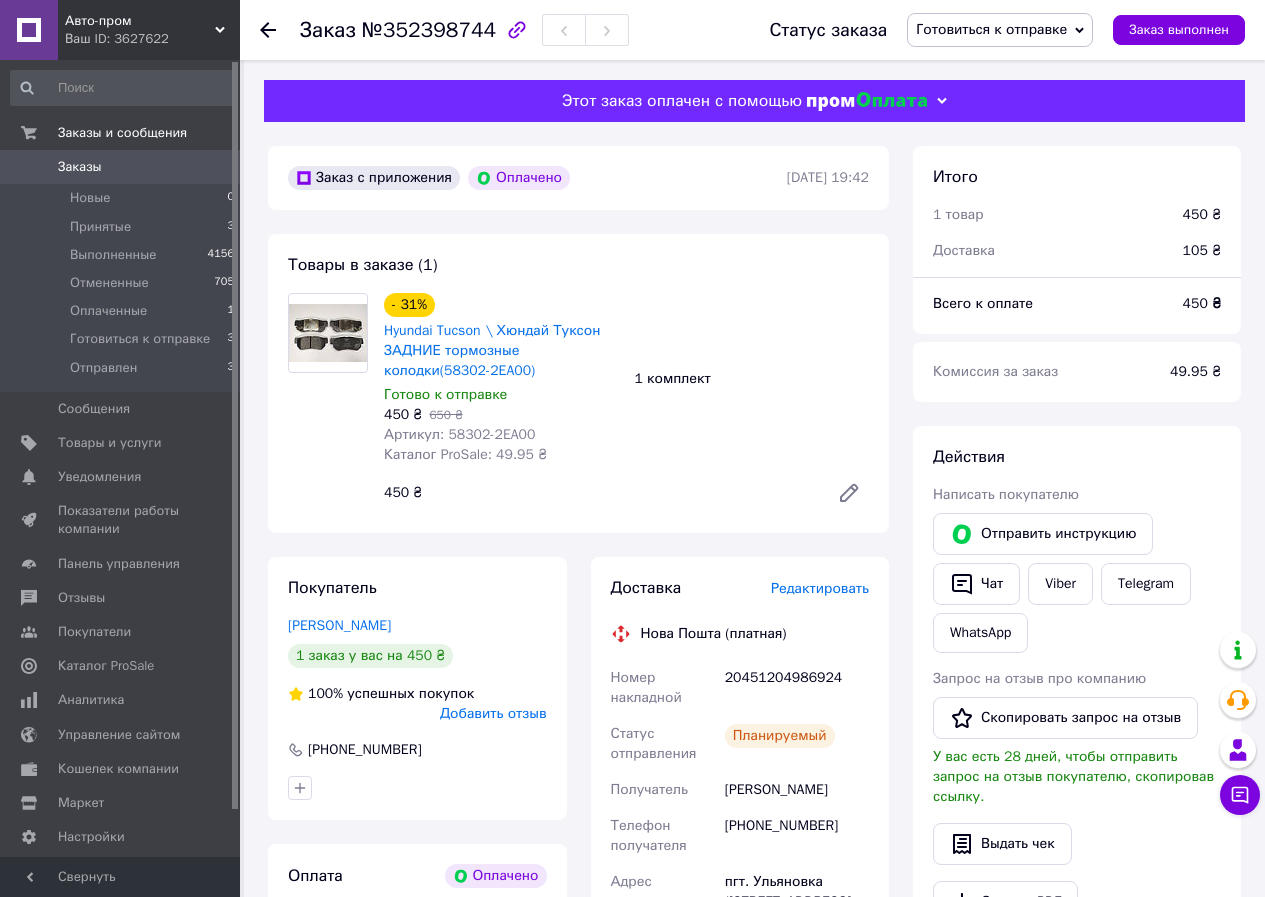 click on "450 ₴" at bounding box center (598, 493) 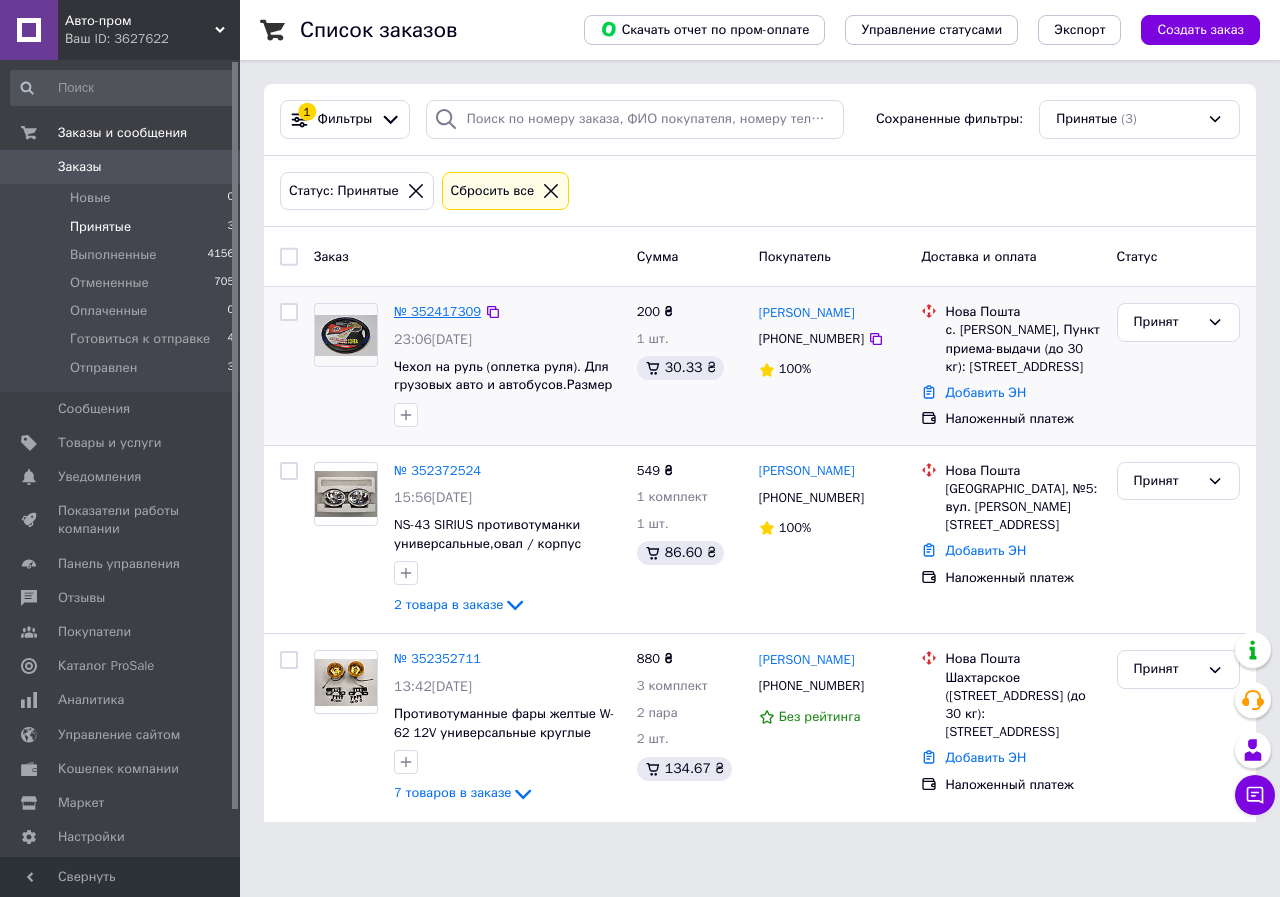 click on "№ 352417309" at bounding box center [437, 311] 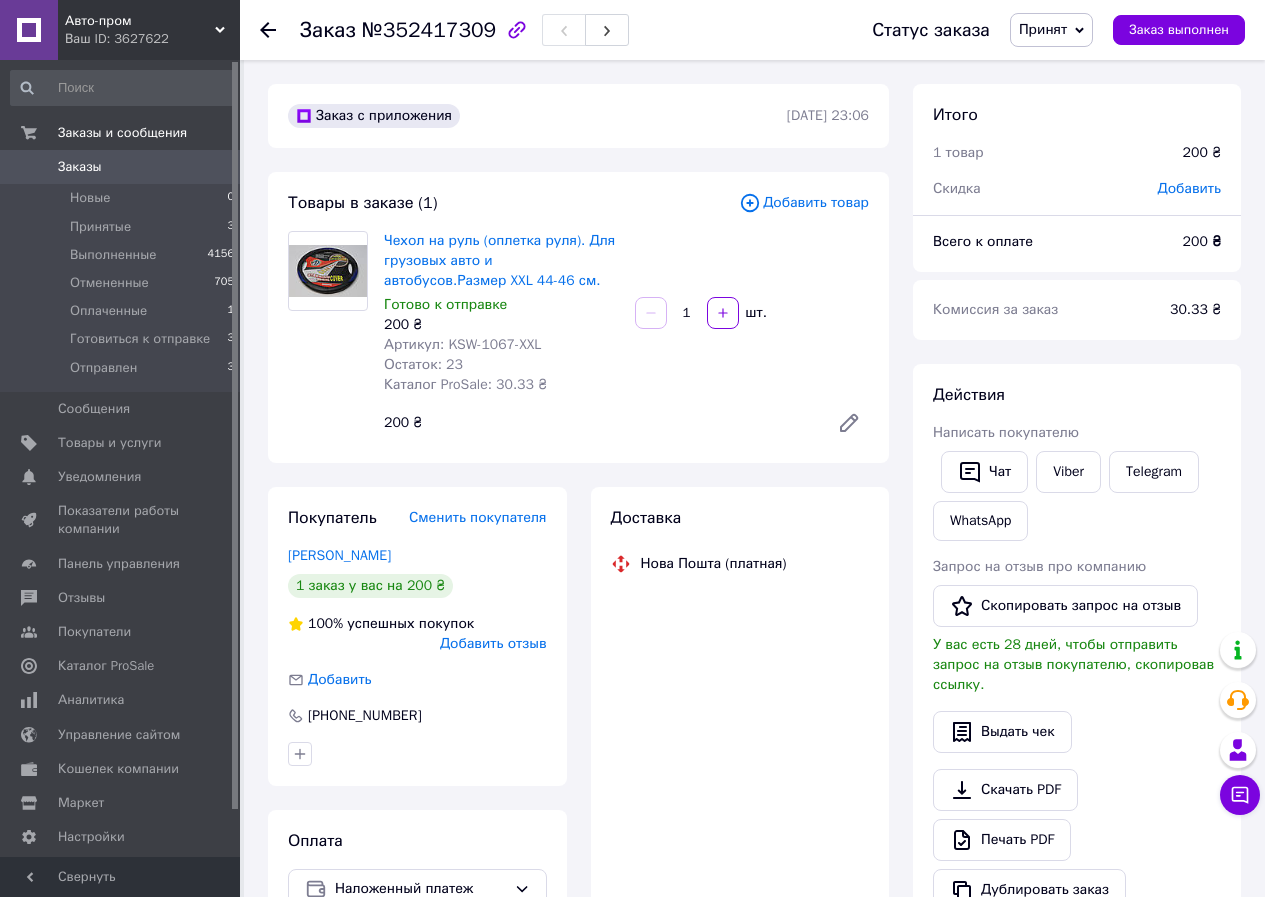 click 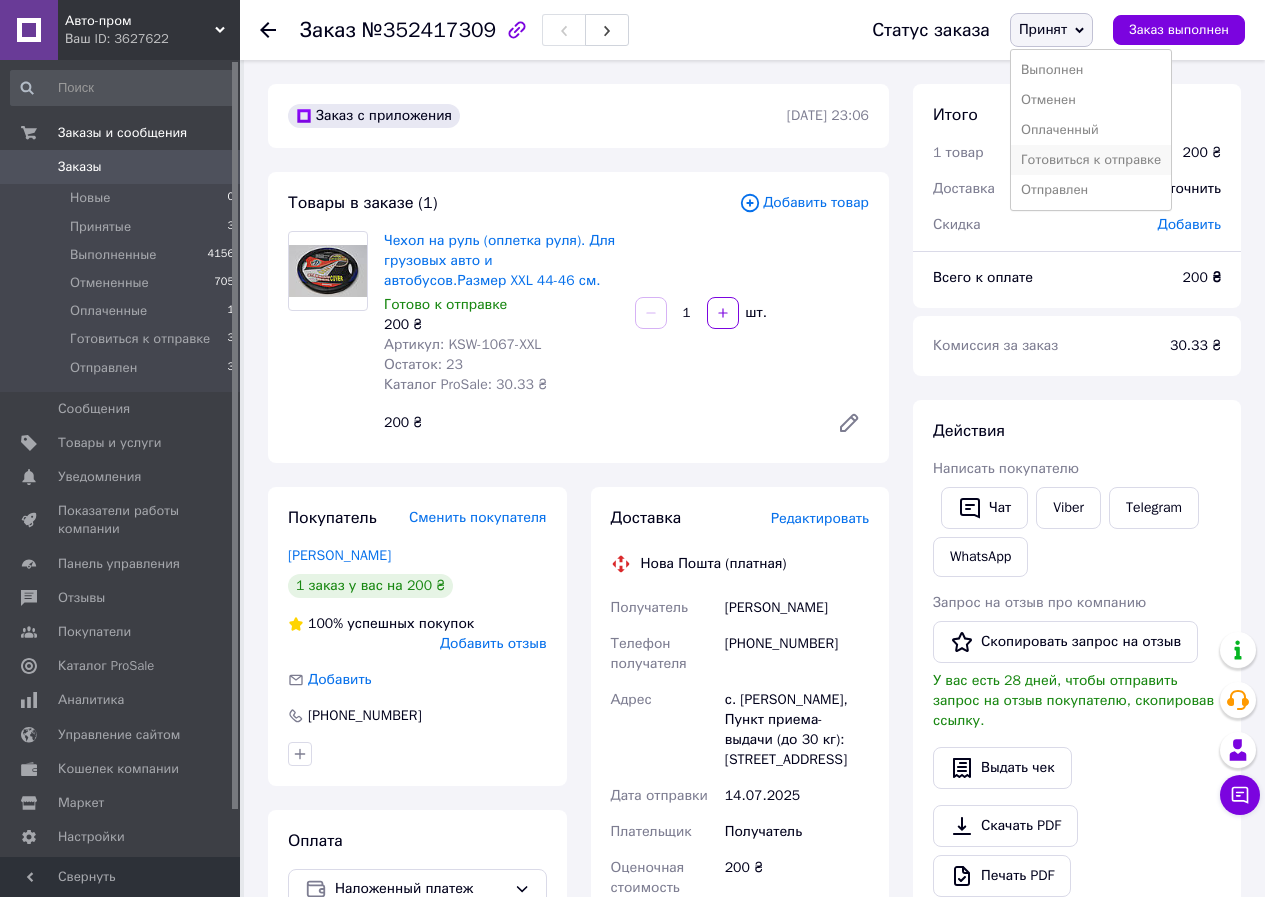 click on "Готовиться к отправке" at bounding box center [1091, 160] 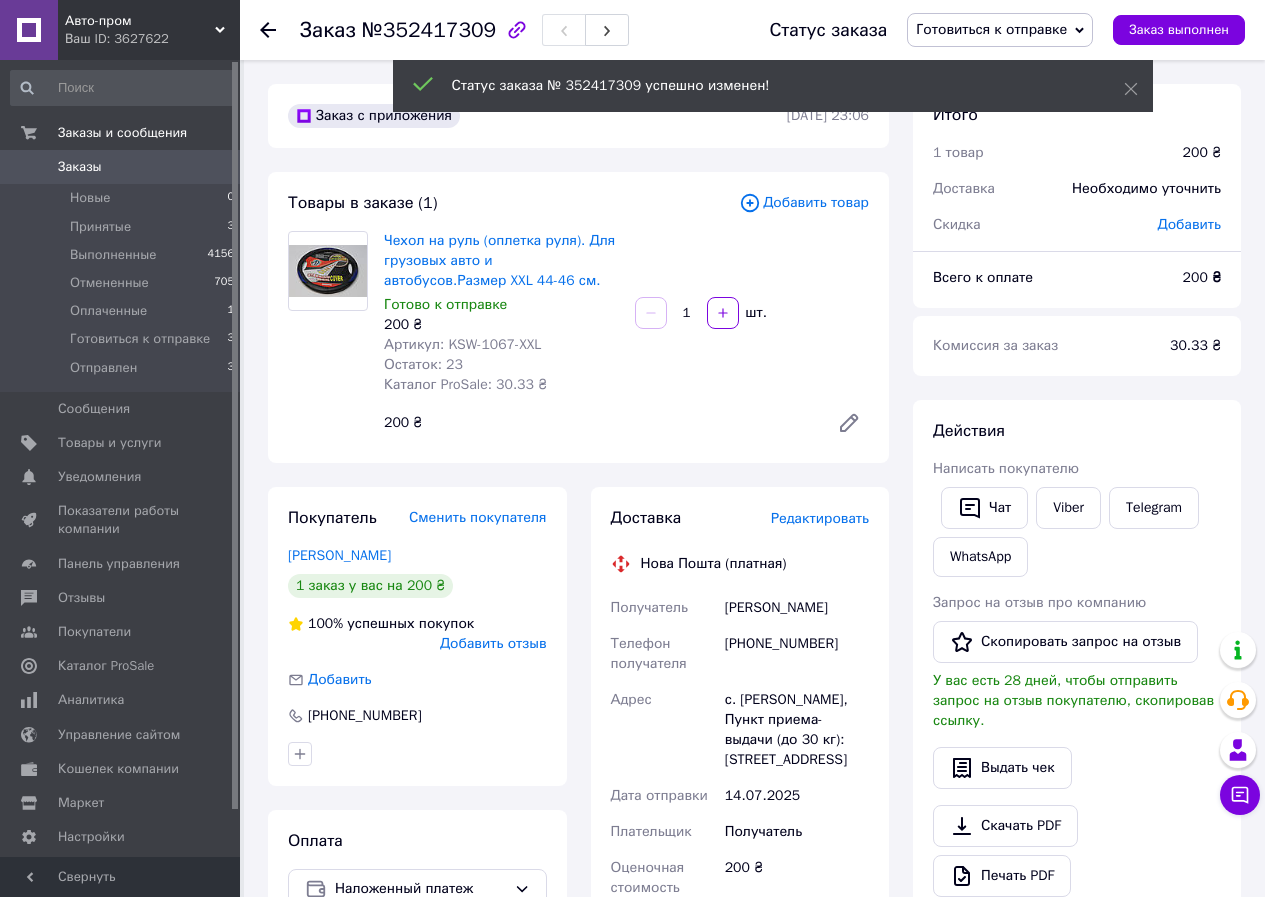 click on "Редактировать" at bounding box center [820, 518] 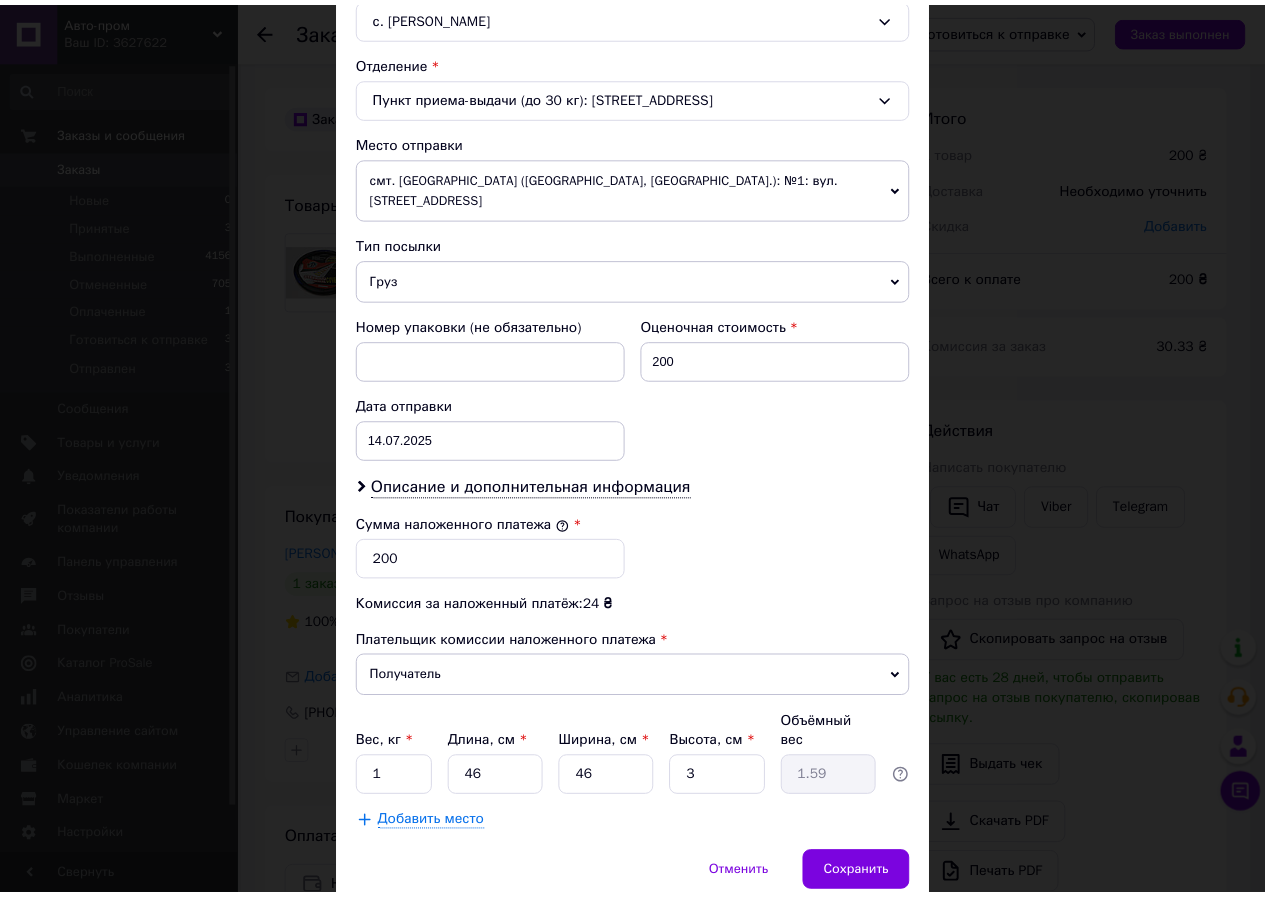 scroll, scrollTop: 629, scrollLeft: 0, axis: vertical 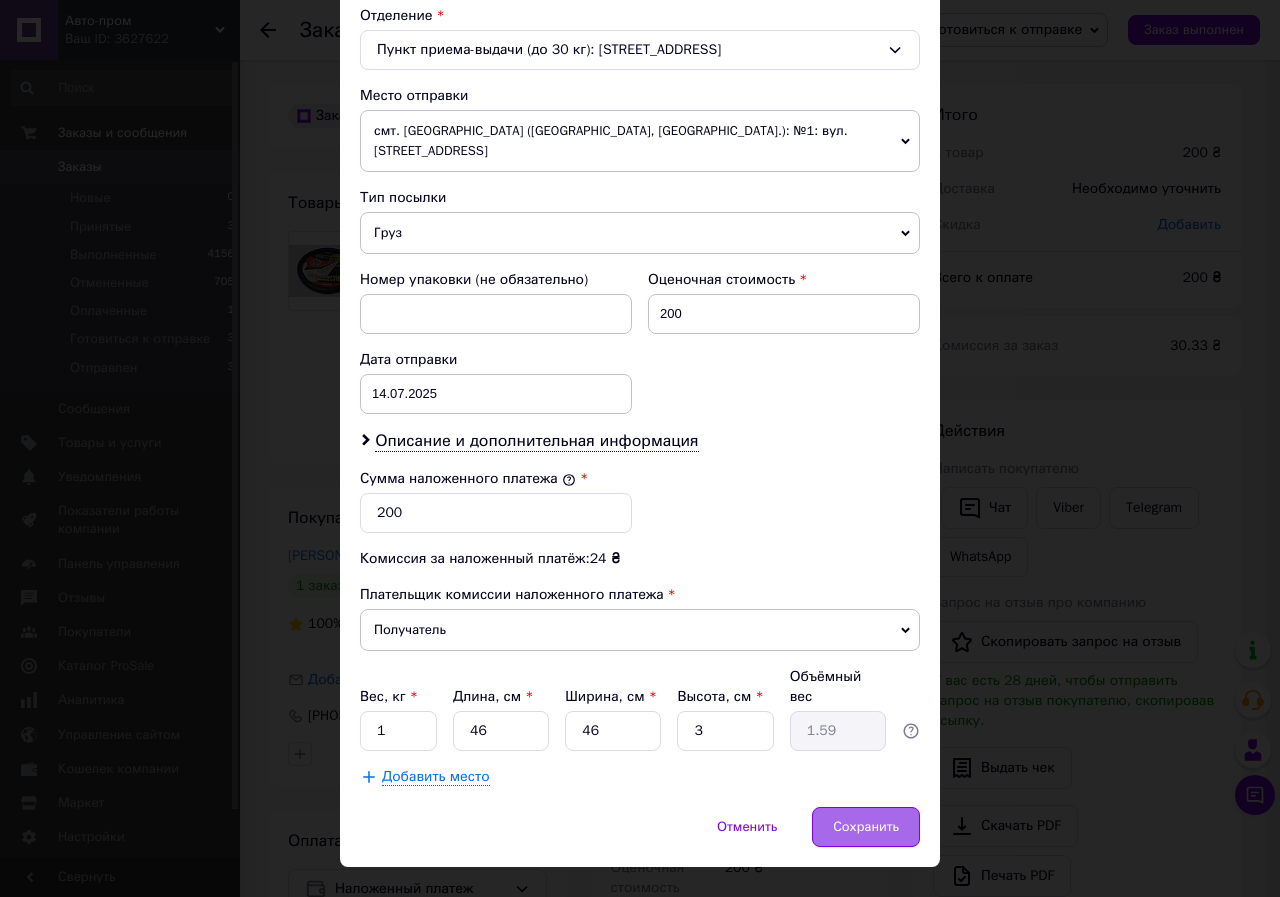 click on "Сохранить" at bounding box center [866, 827] 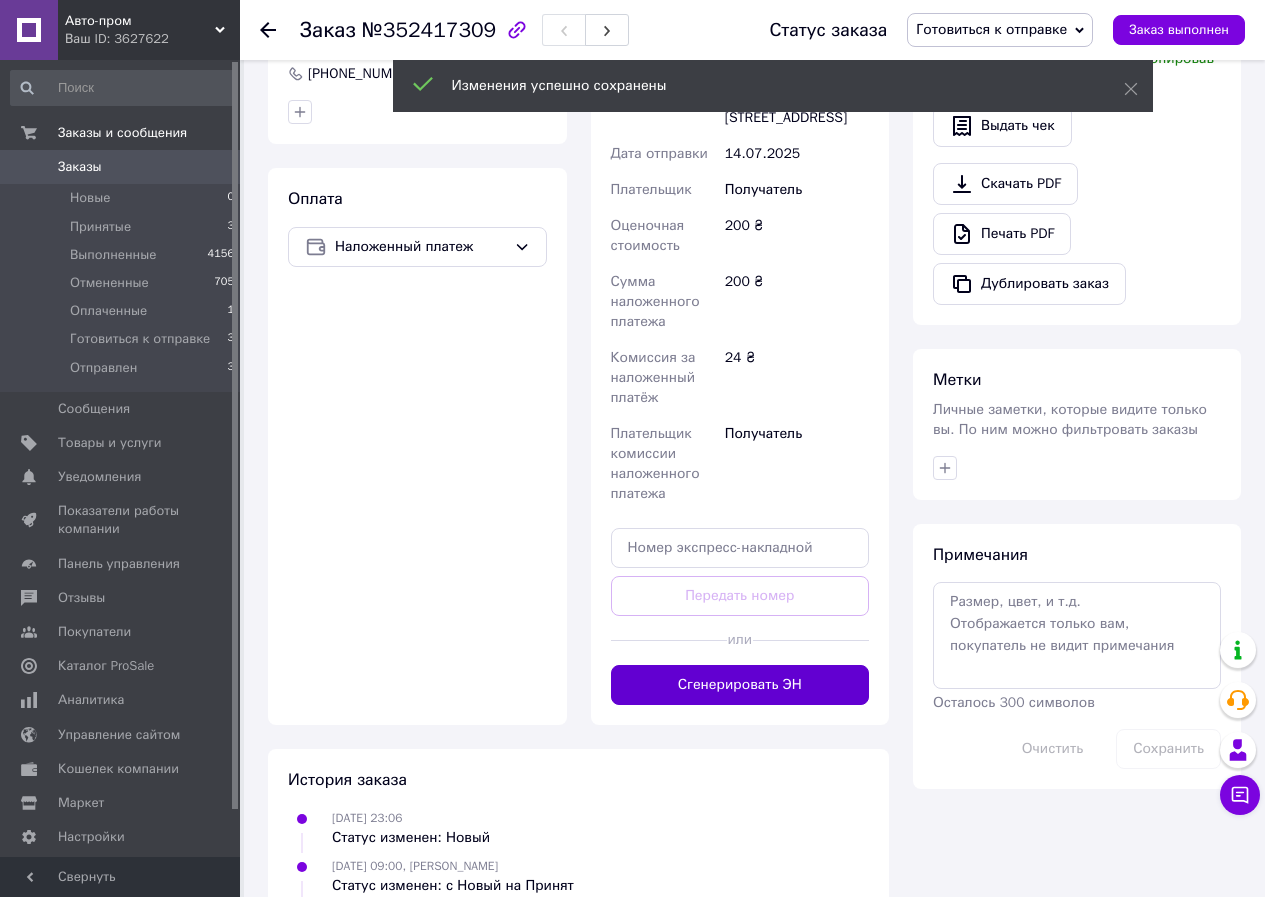scroll, scrollTop: 700, scrollLeft: 0, axis: vertical 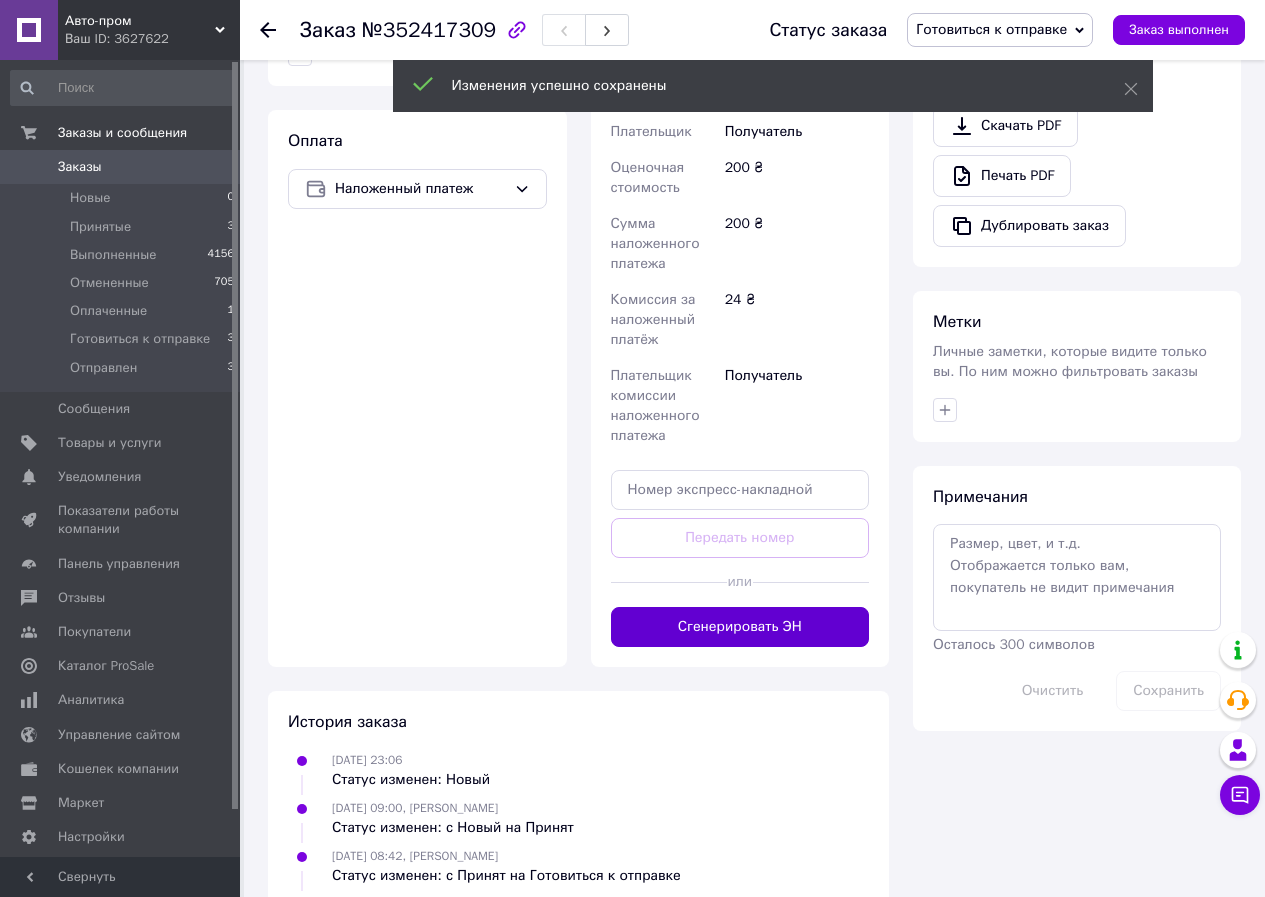 click on "Сгенерировать ЭН" at bounding box center [740, 627] 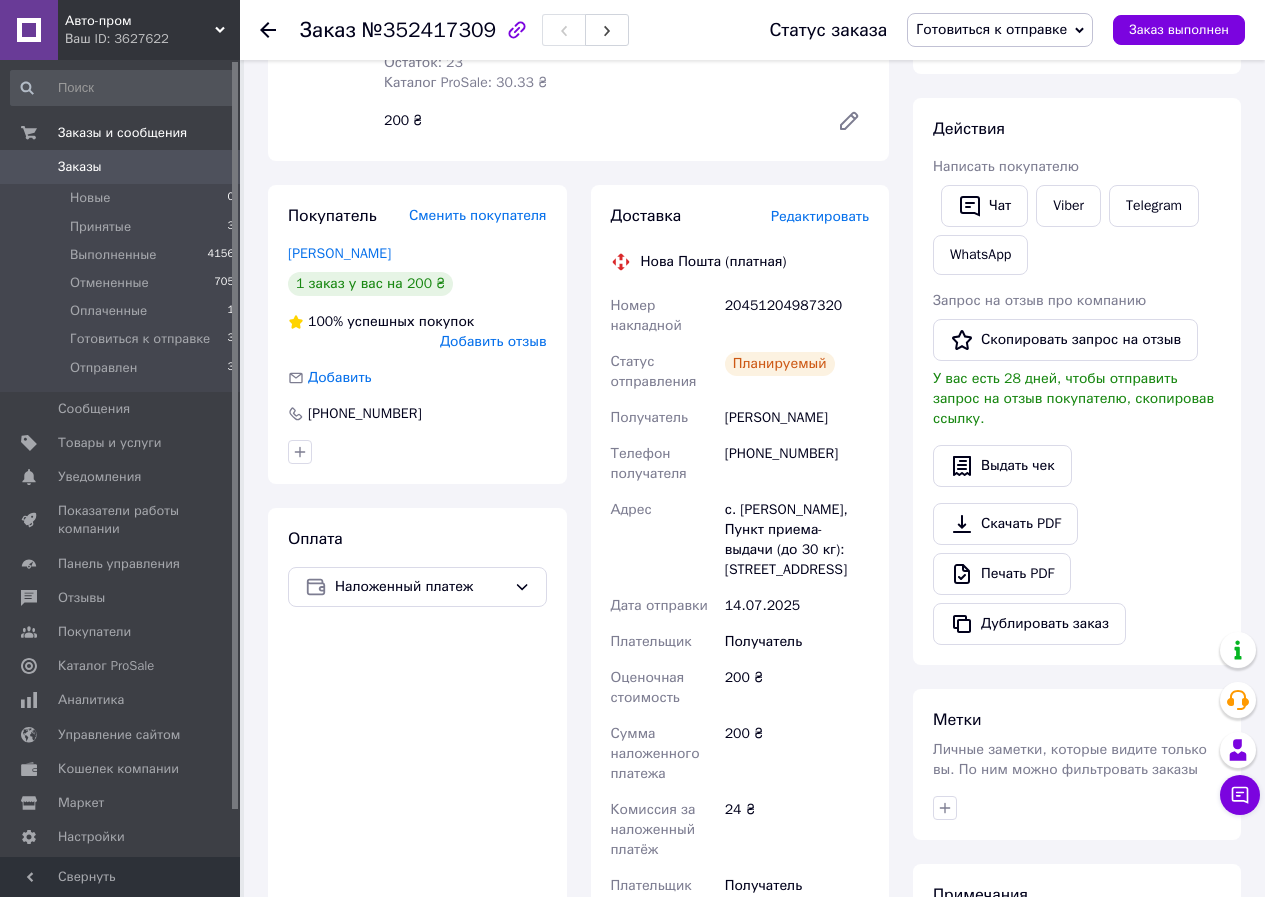 scroll, scrollTop: 300, scrollLeft: 0, axis: vertical 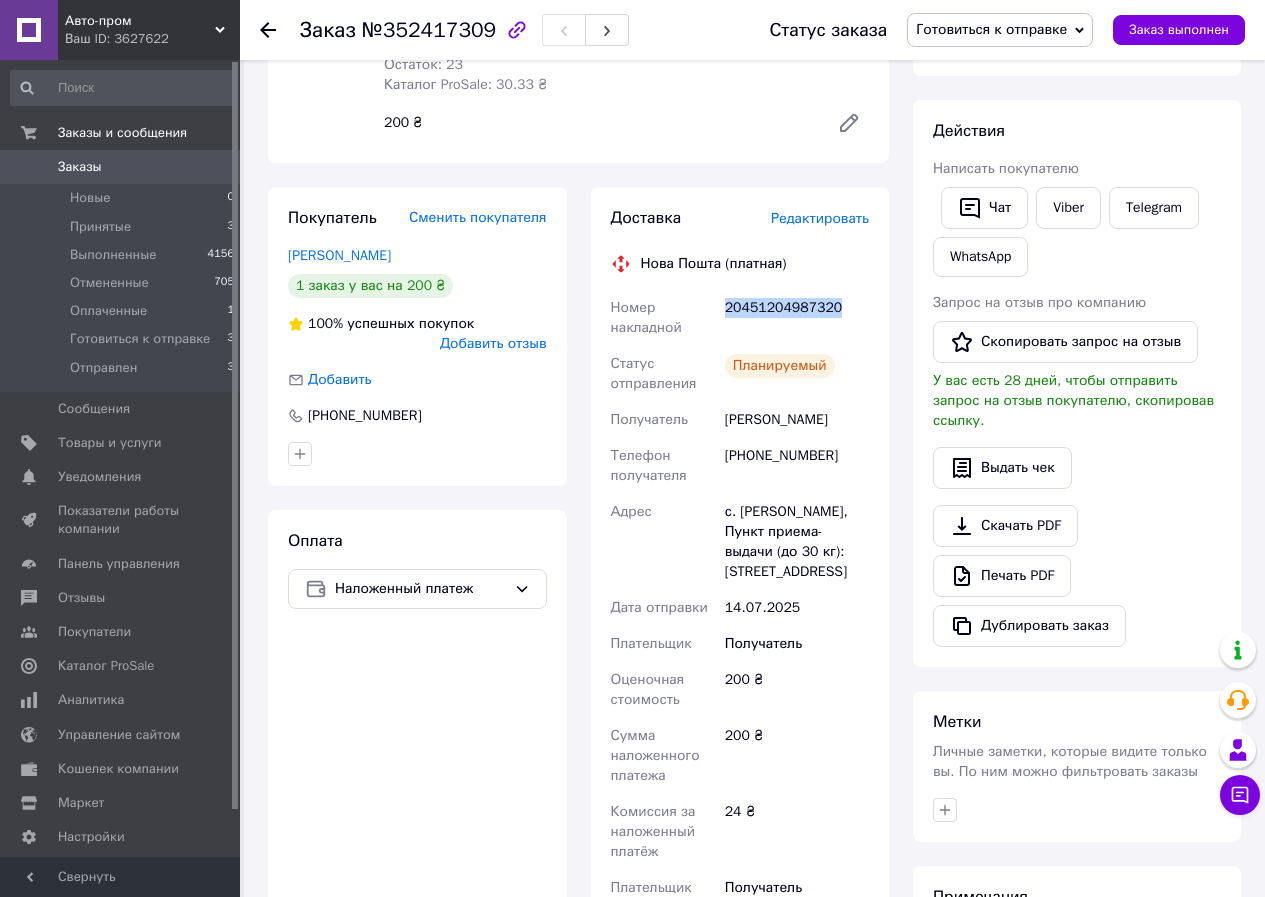 drag, startPoint x: 835, startPoint y: 310, endPoint x: 726, endPoint y: 318, distance: 109.29318 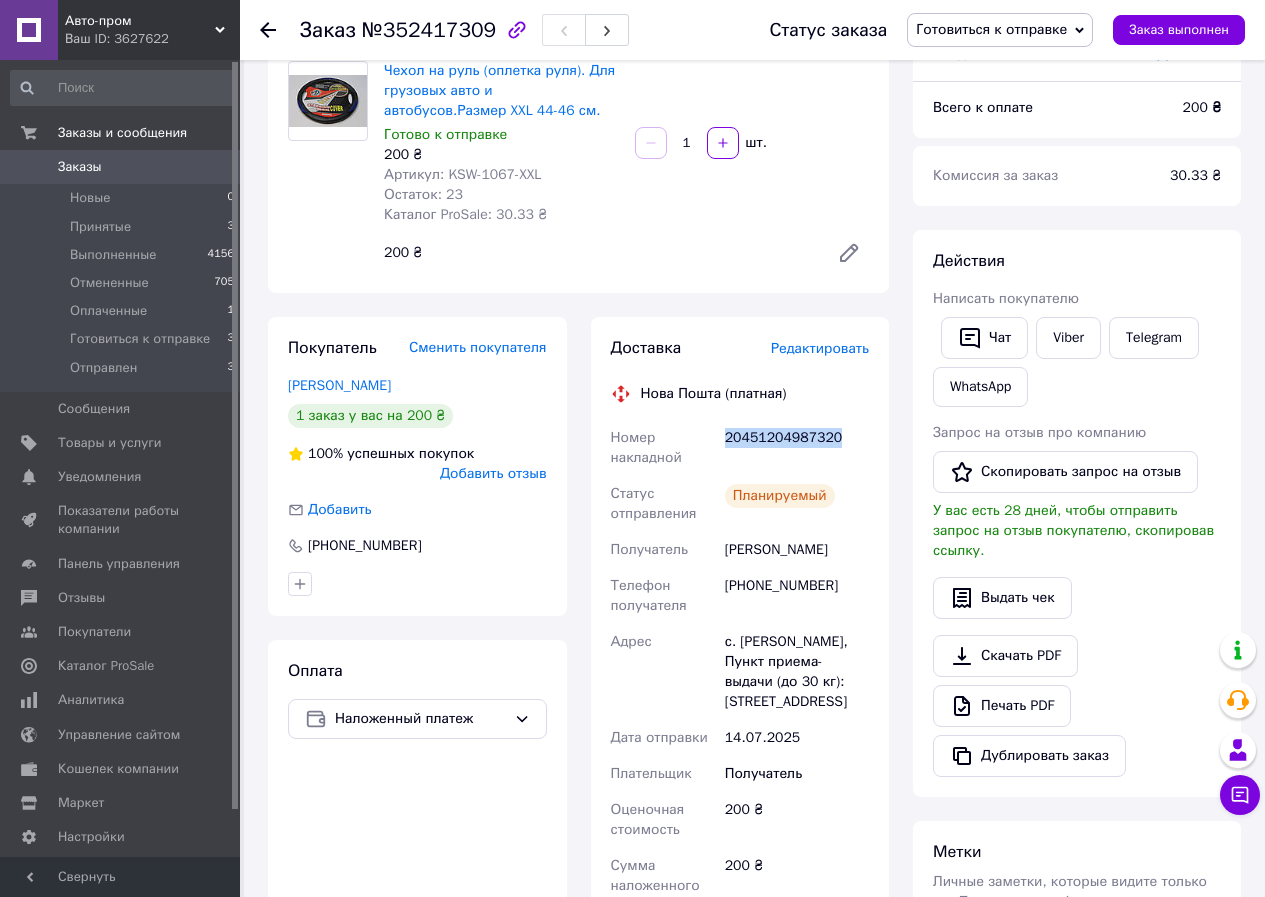 scroll, scrollTop: 0, scrollLeft: 0, axis: both 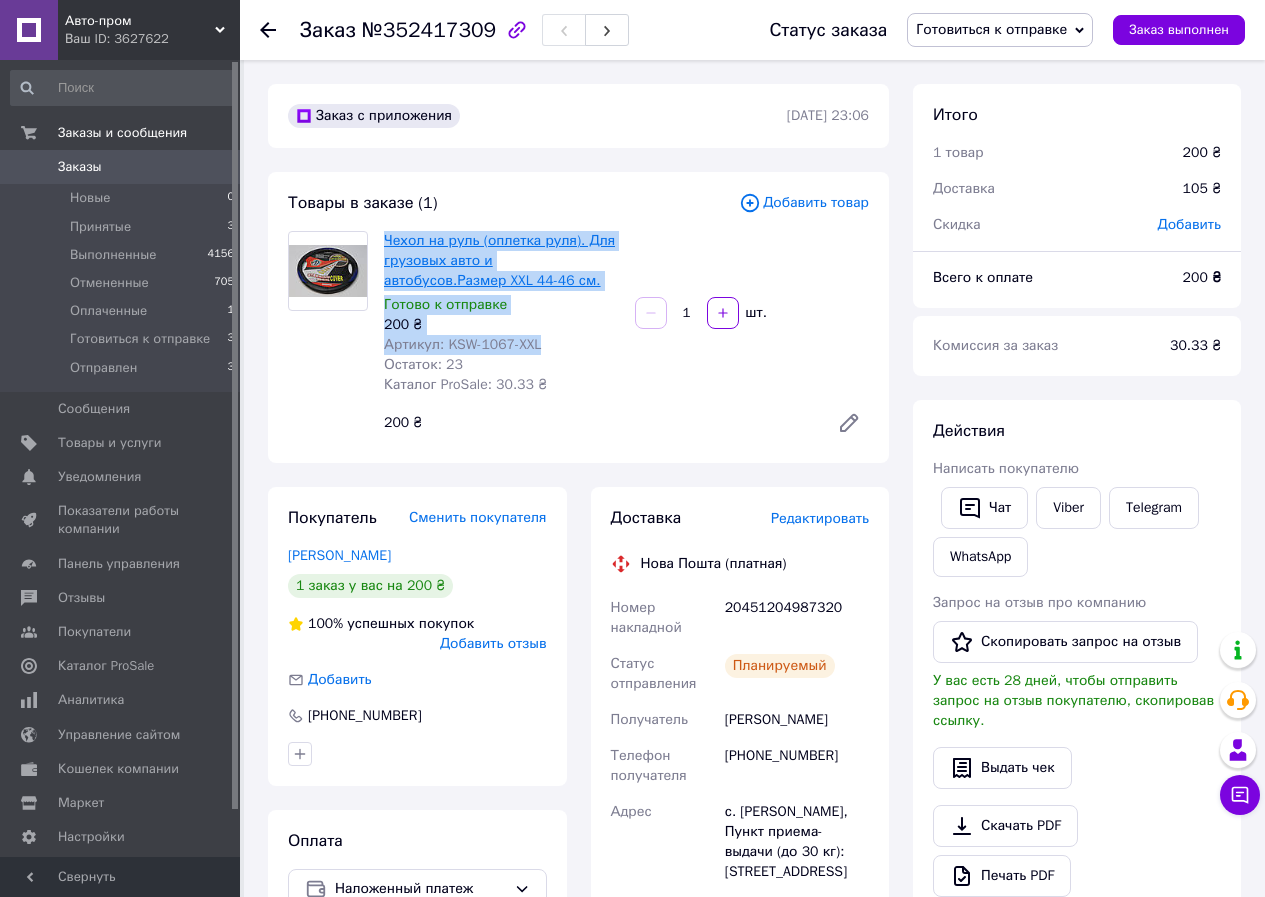 drag, startPoint x: 498, startPoint y: 327, endPoint x: 386, endPoint y: 238, distance: 143.05594 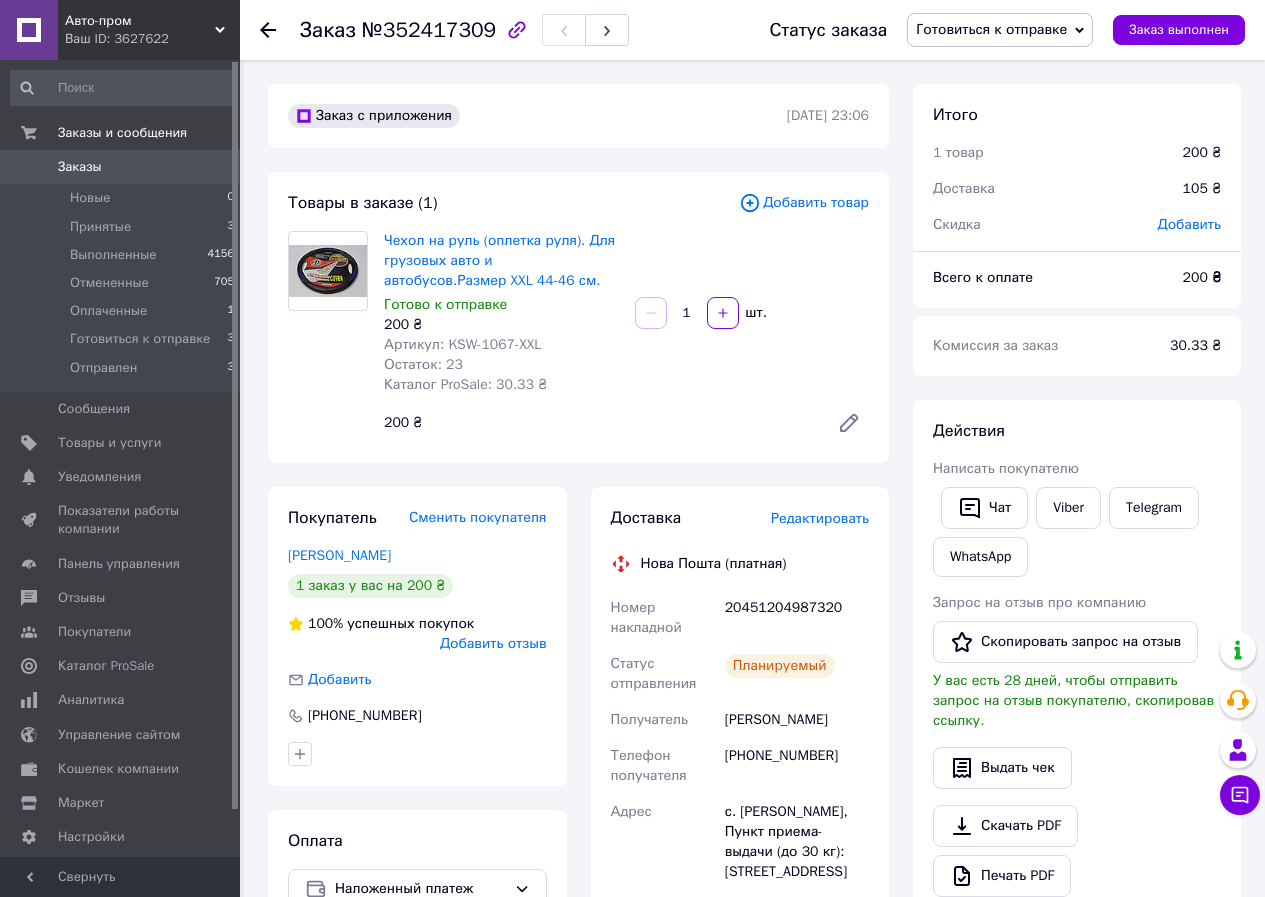 click on "Товары в заказе (1) Добавить товар Чехол на руль (оплетка руля). Для грузовых авто и автобусов.Размер XXL 44-46 см. Готово к отправке 200 ₴ Артикул: KSW-1067-XXL Остаток: 23 Каталог ProSale: 30.33 ₴  1   шт. 200 ₴" at bounding box center (578, 317) 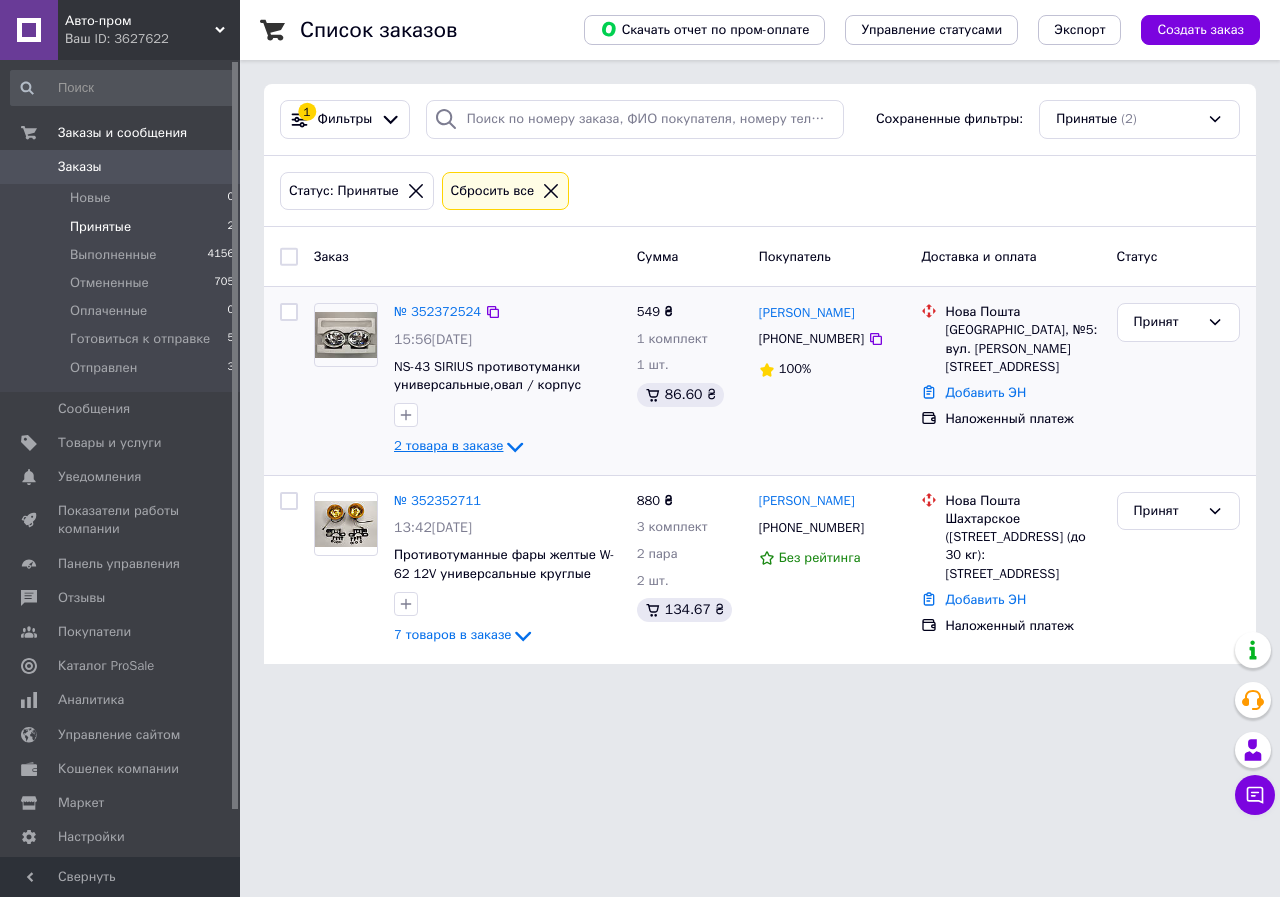 click on "2 товара в заказе" at bounding box center [448, 446] 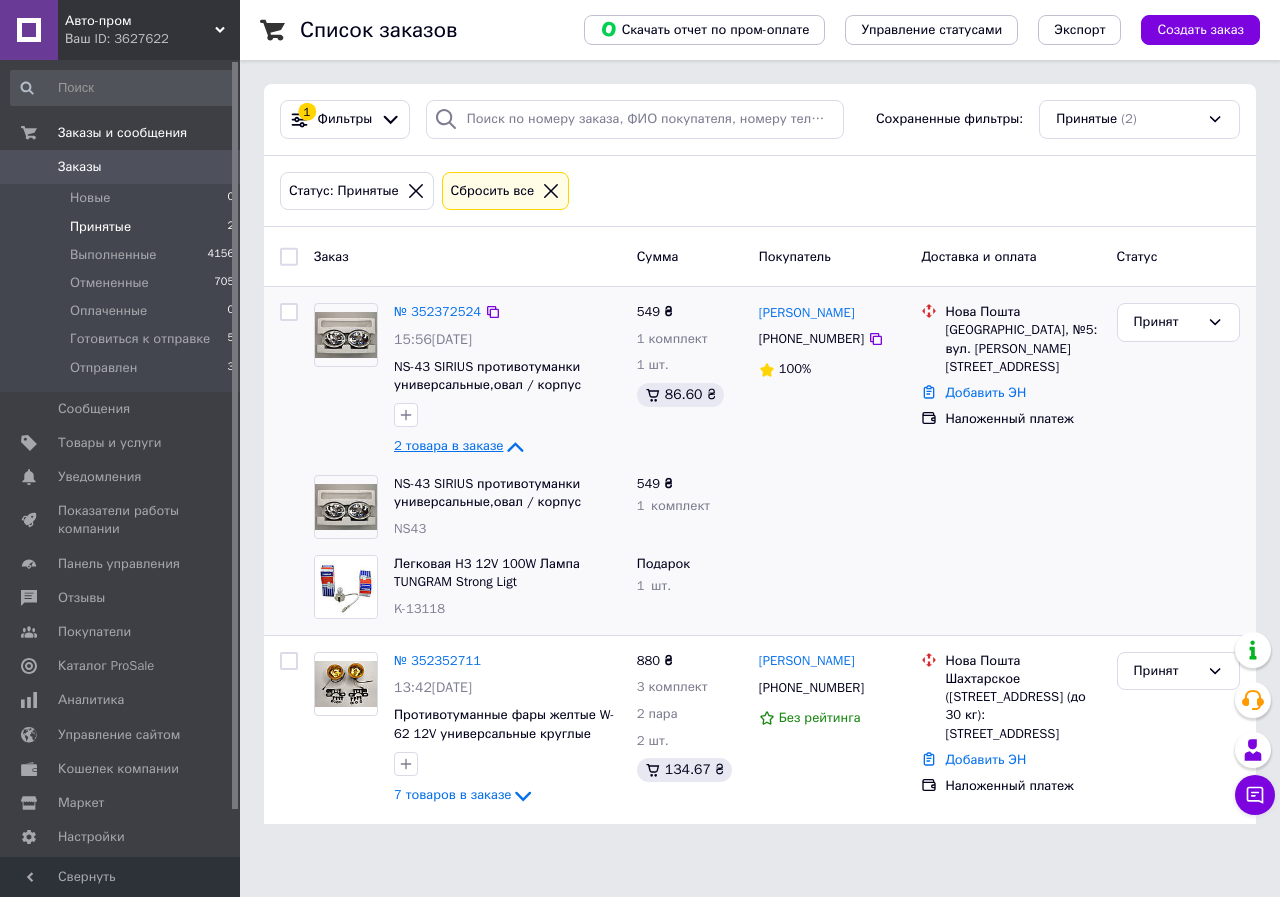 click on "2 товара в заказе" at bounding box center [448, 446] 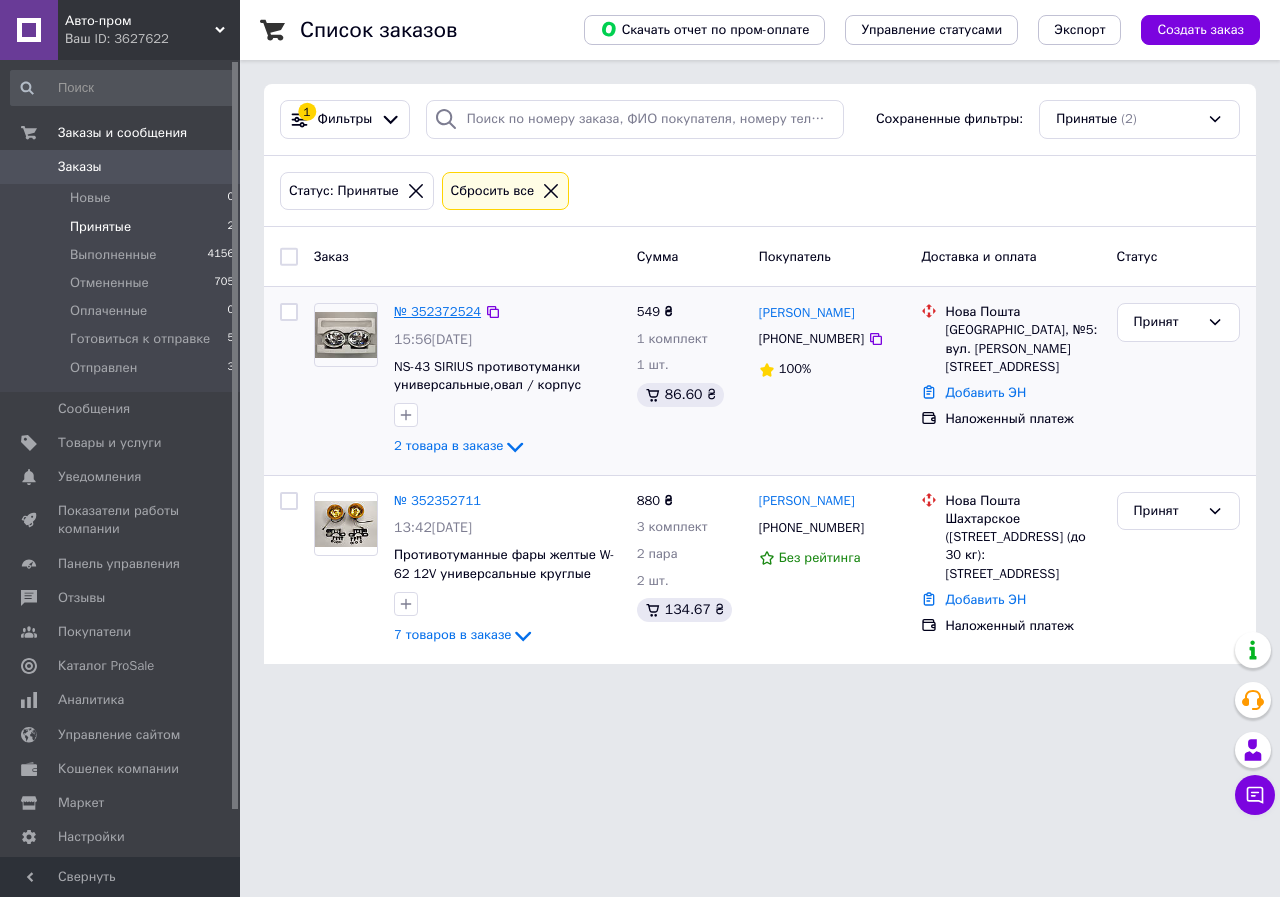 click on "№ 352372524" at bounding box center (437, 311) 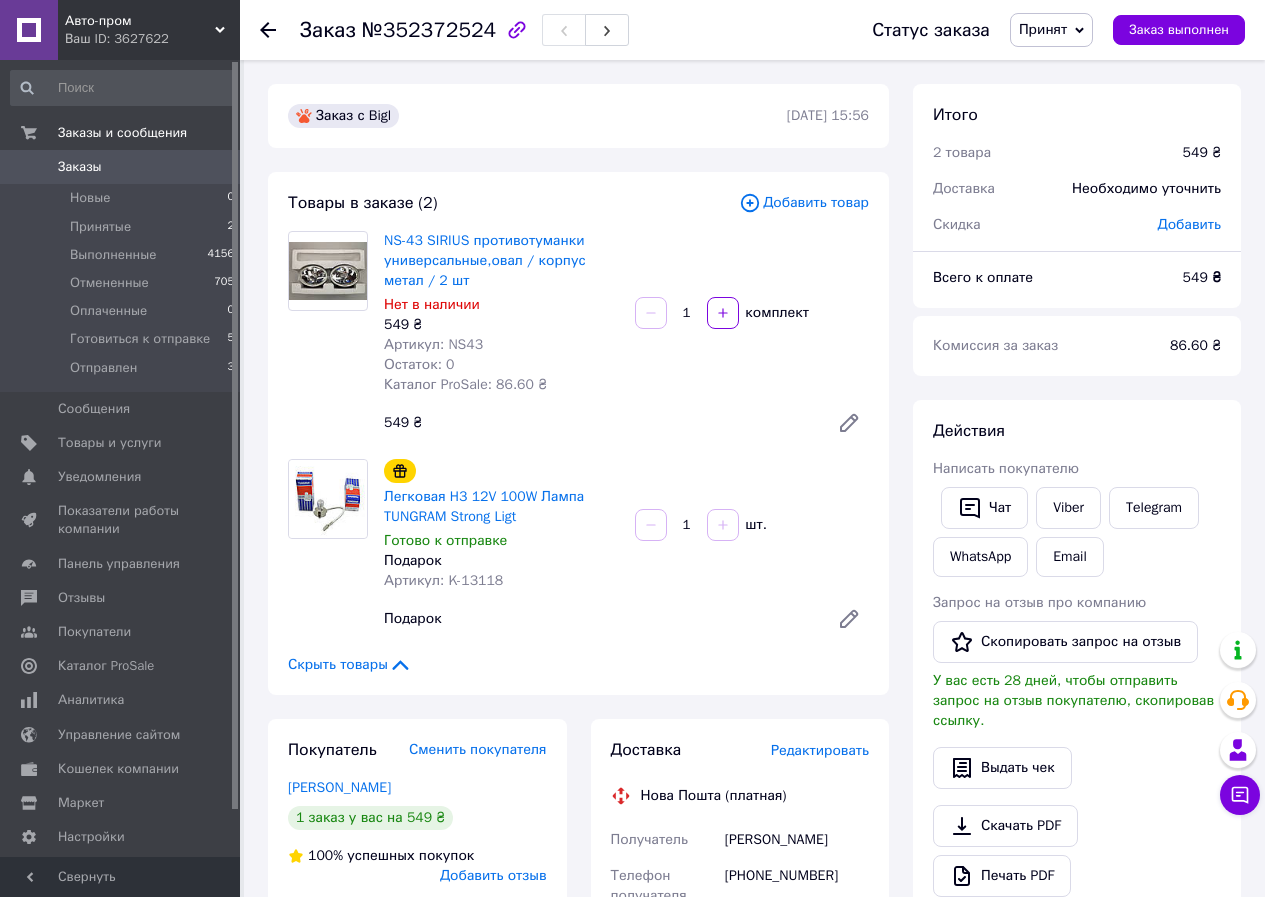 click on "Принят" at bounding box center (1043, 29) 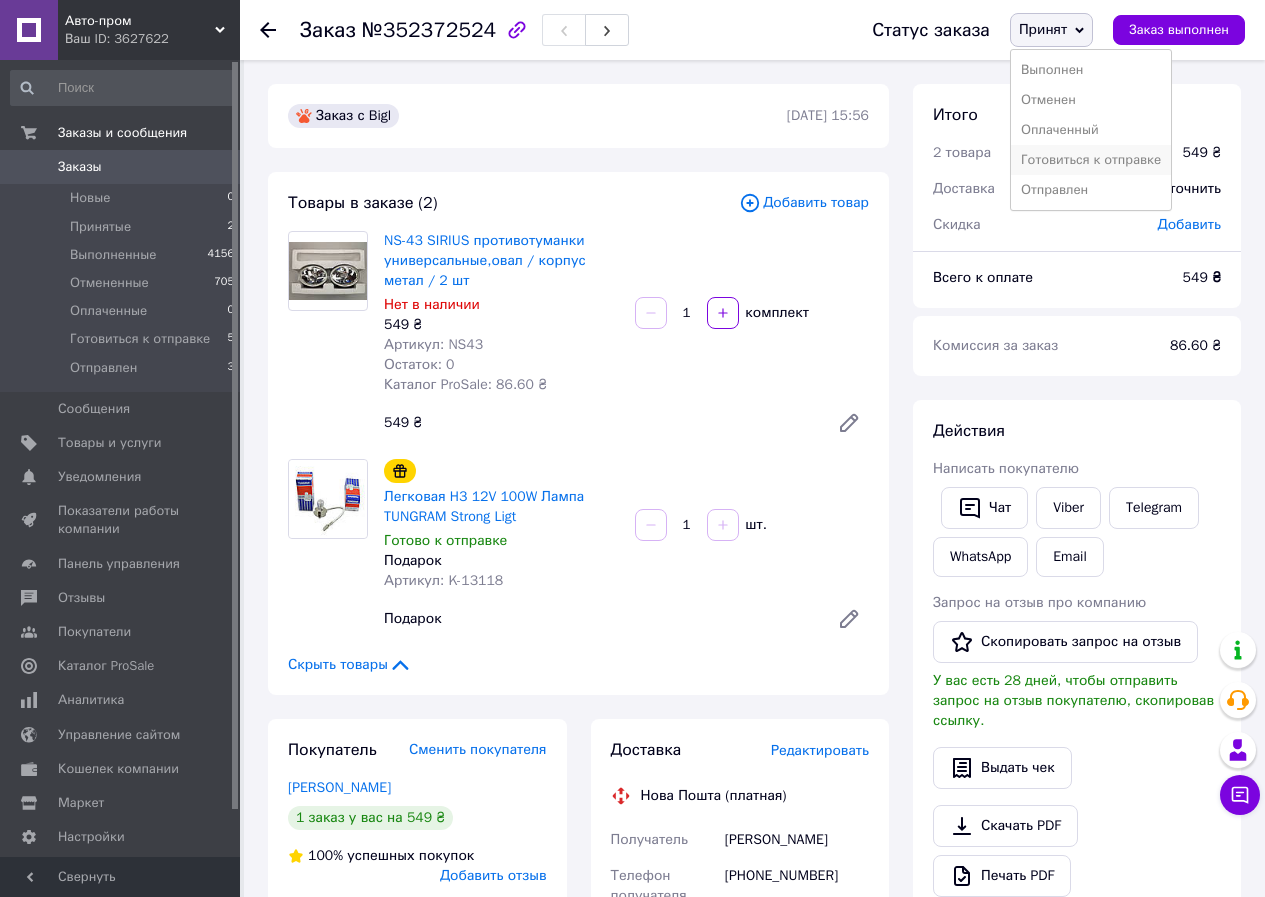 click on "Готовиться к отправке" at bounding box center [1091, 160] 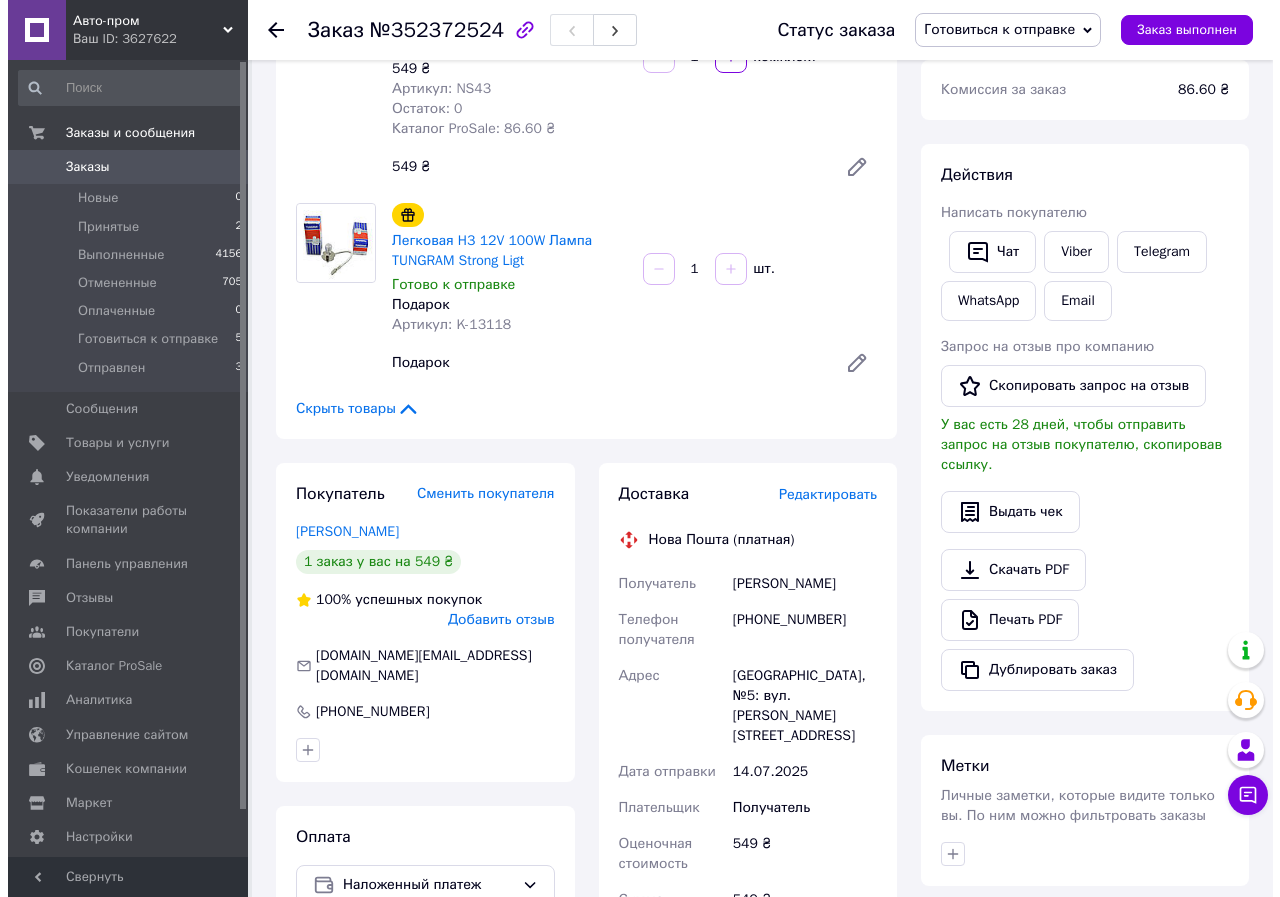 scroll, scrollTop: 300, scrollLeft: 0, axis: vertical 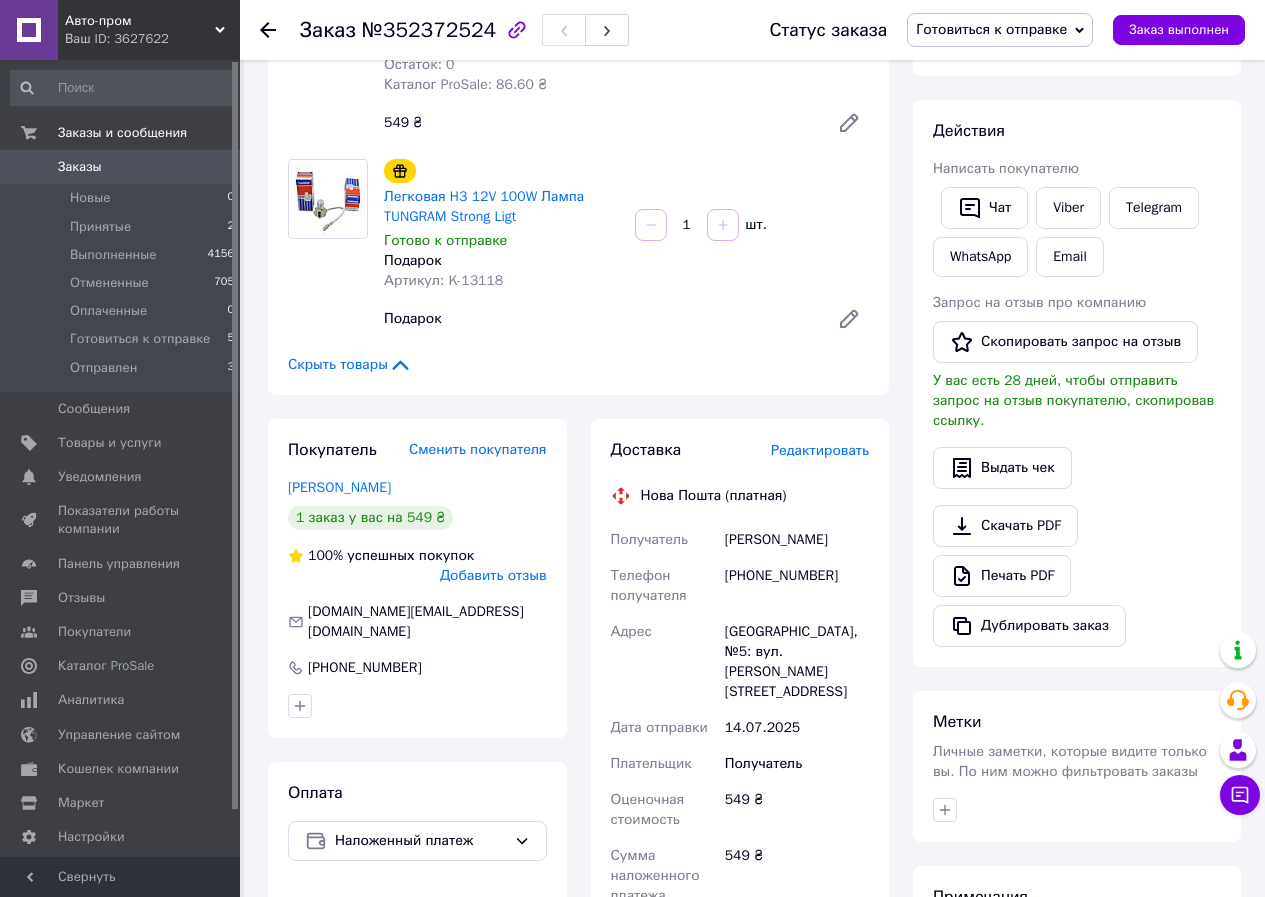 click on "Редактировать" at bounding box center (820, 450) 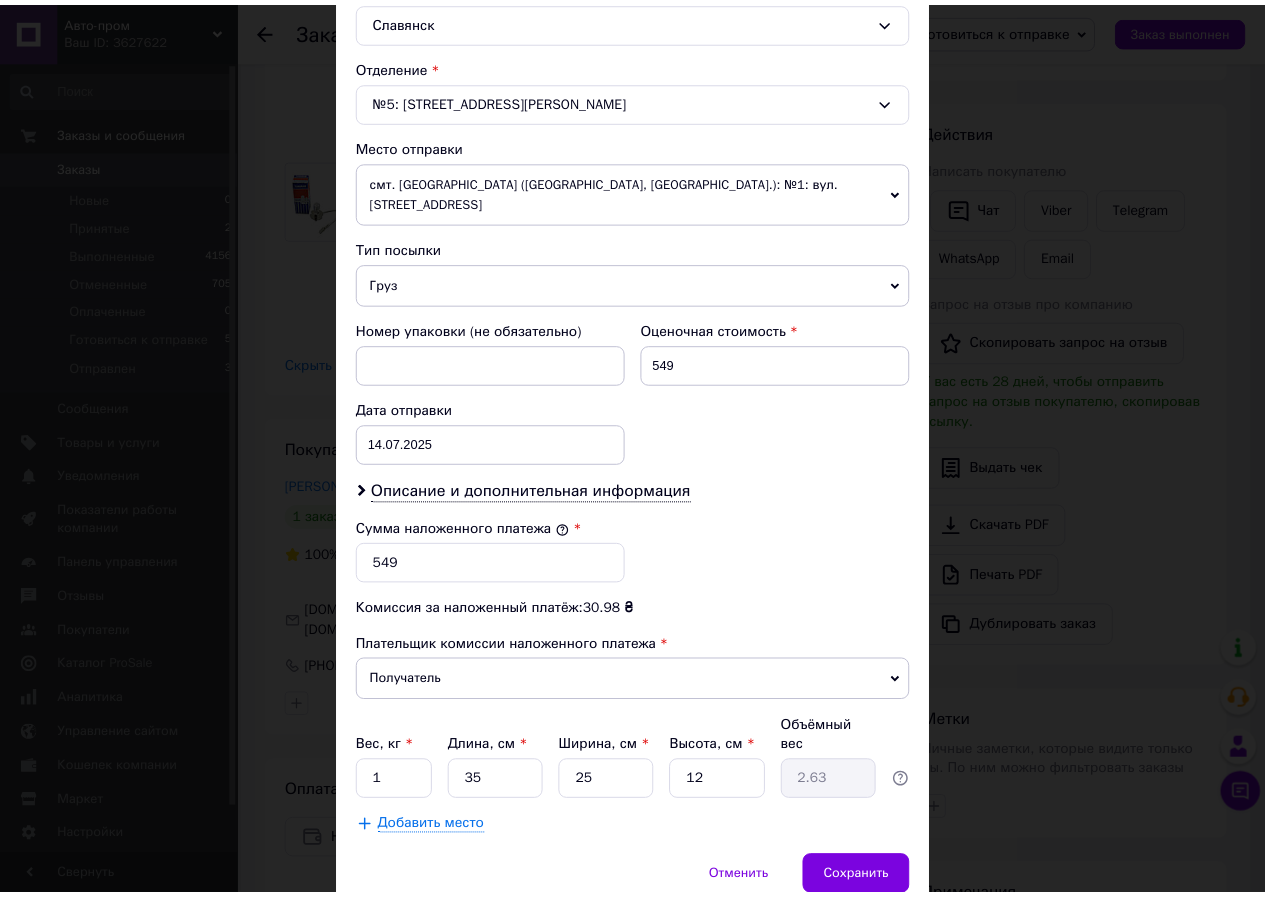 scroll, scrollTop: 629, scrollLeft: 0, axis: vertical 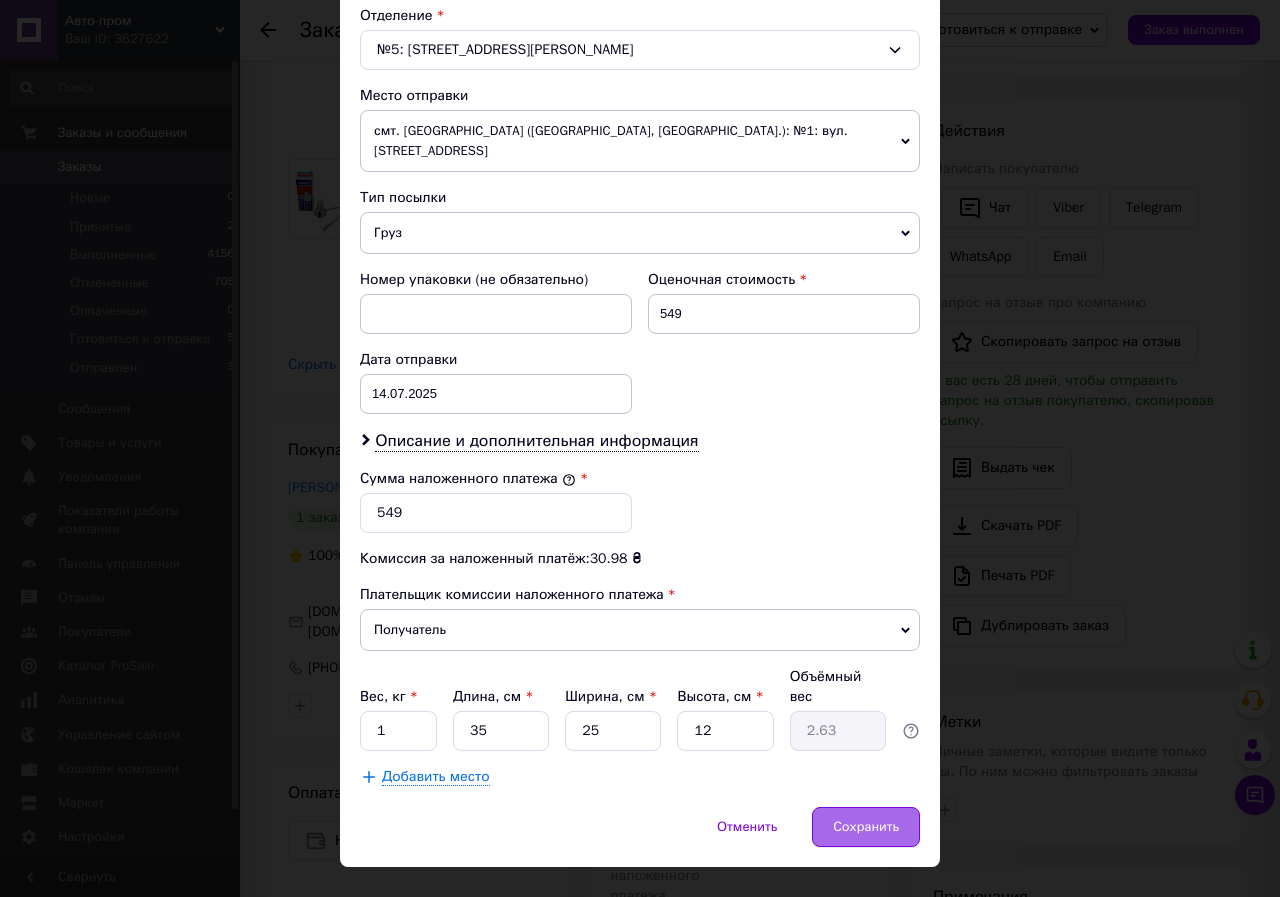 click on "Сохранить" at bounding box center (866, 827) 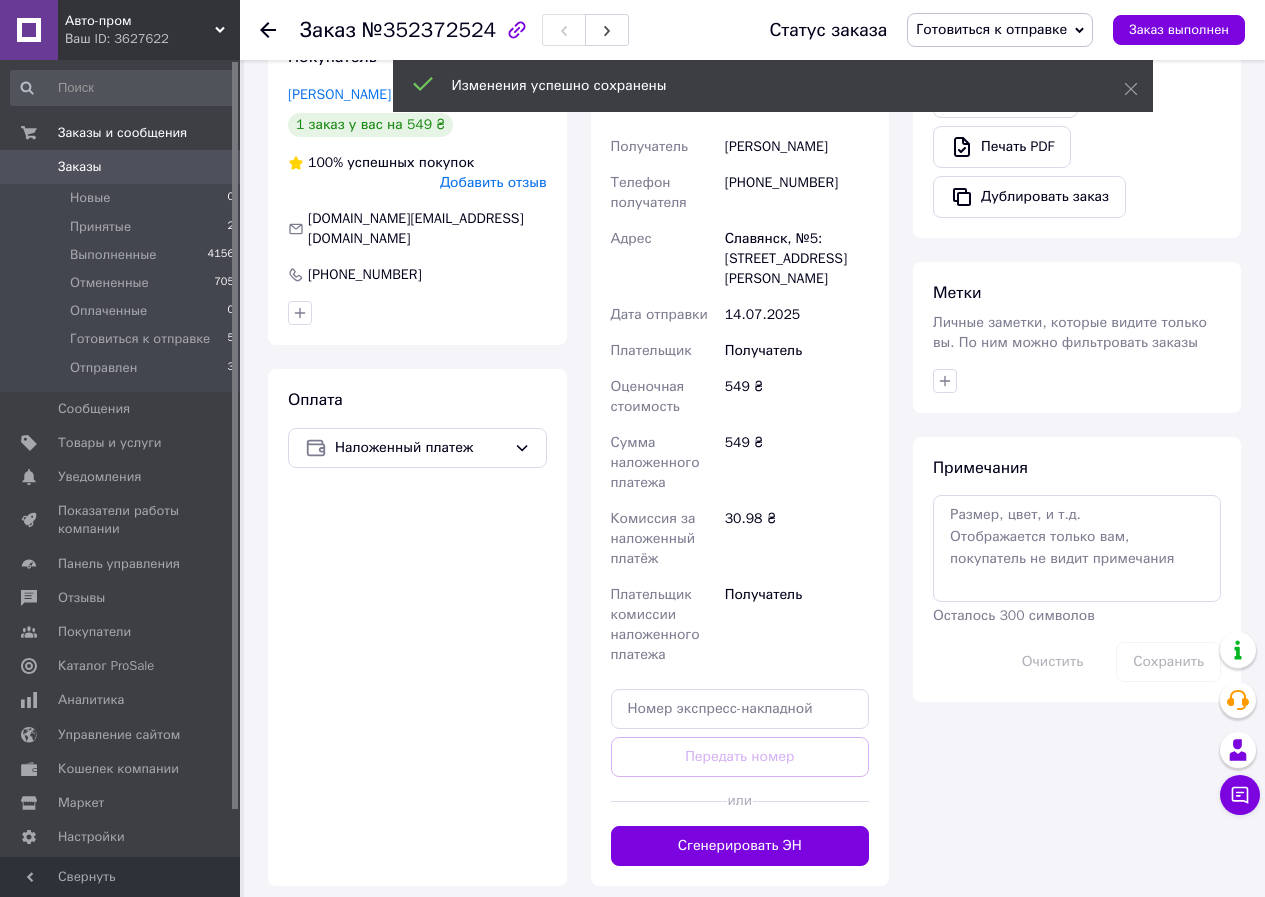 scroll, scrollTop: 700, scrollLeft: 0, axis: vertical 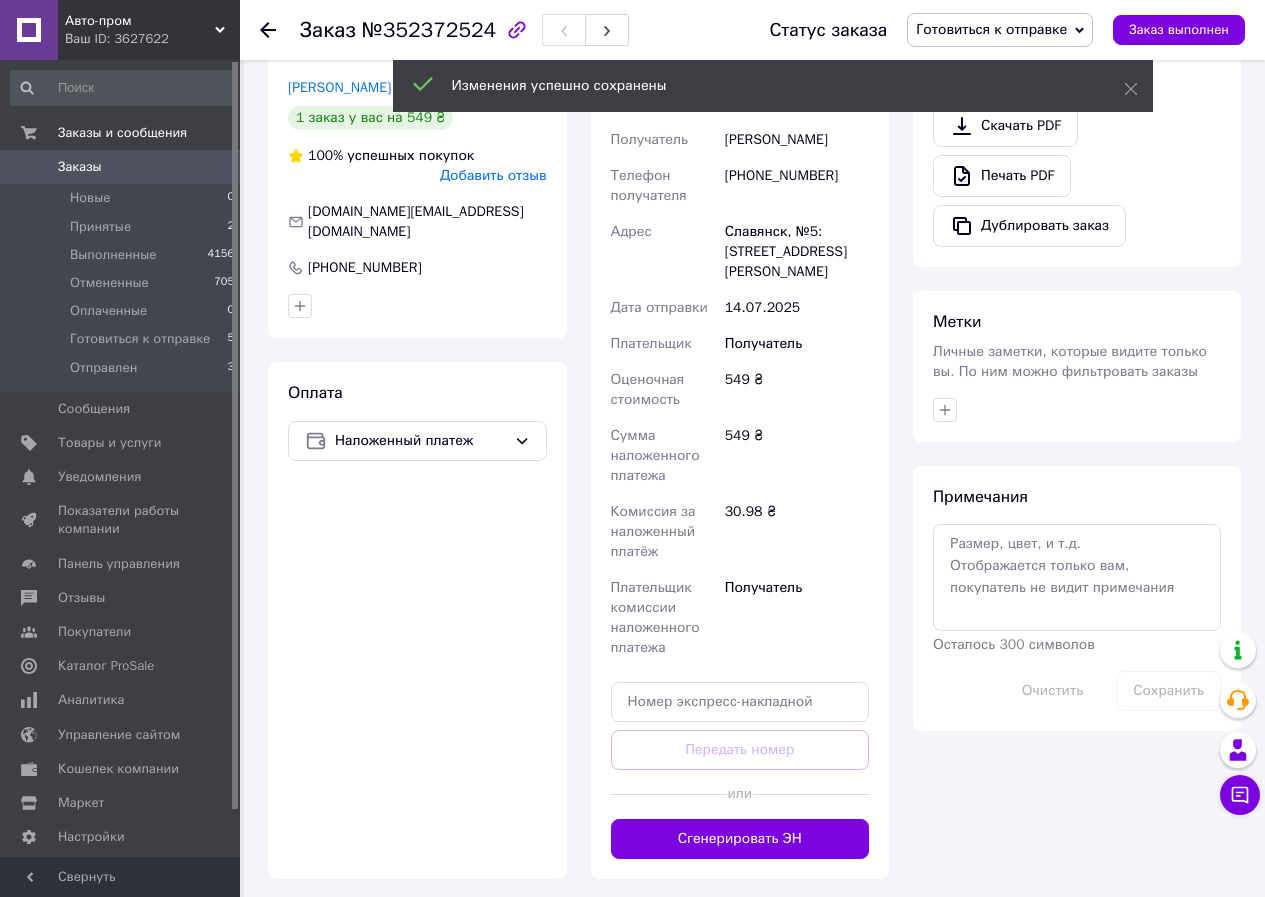 click on "Сгенерировать ЭН" at bounding box center [740, 839] 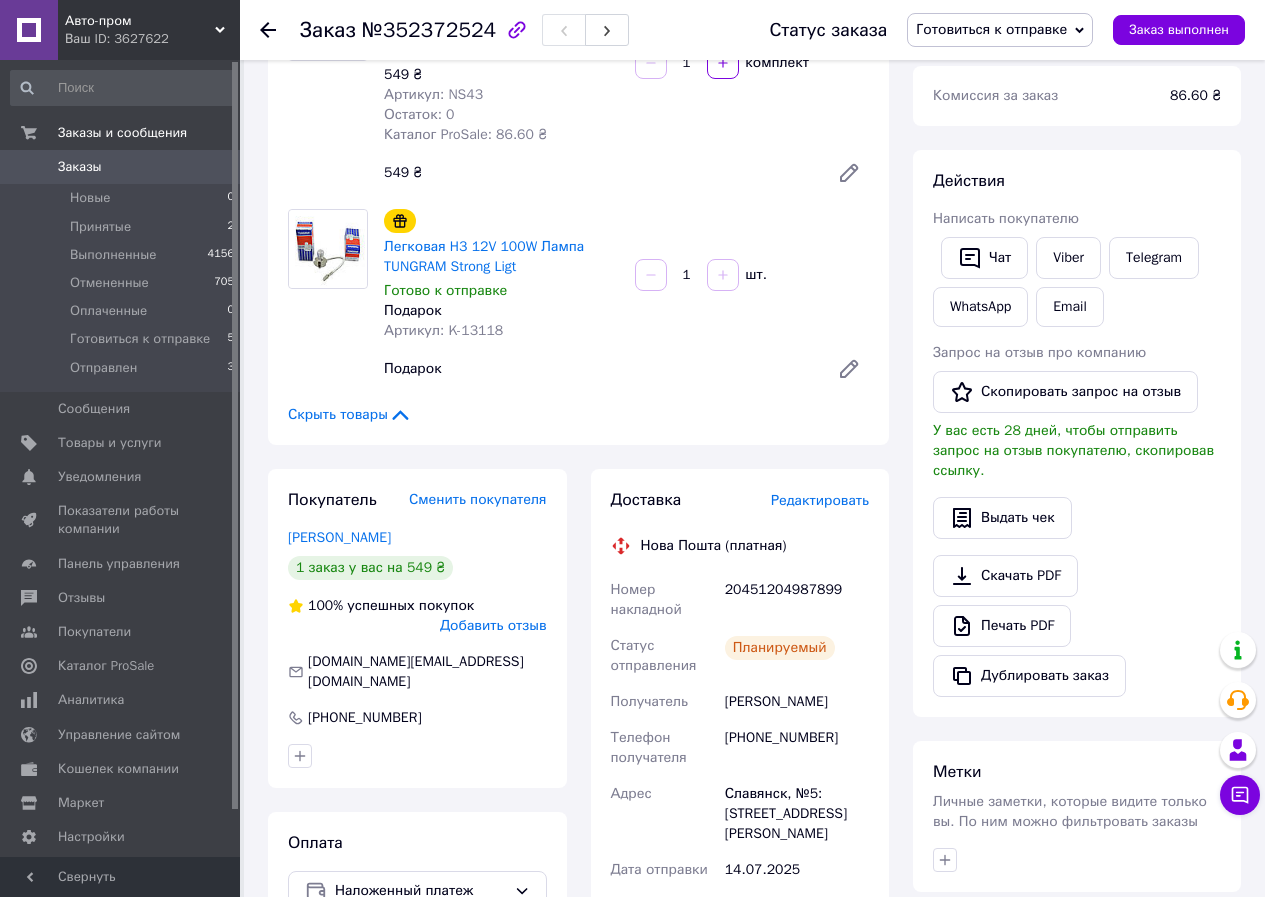 scroll, scrollTop: 300, scrollLeft: 0, axis: vertical 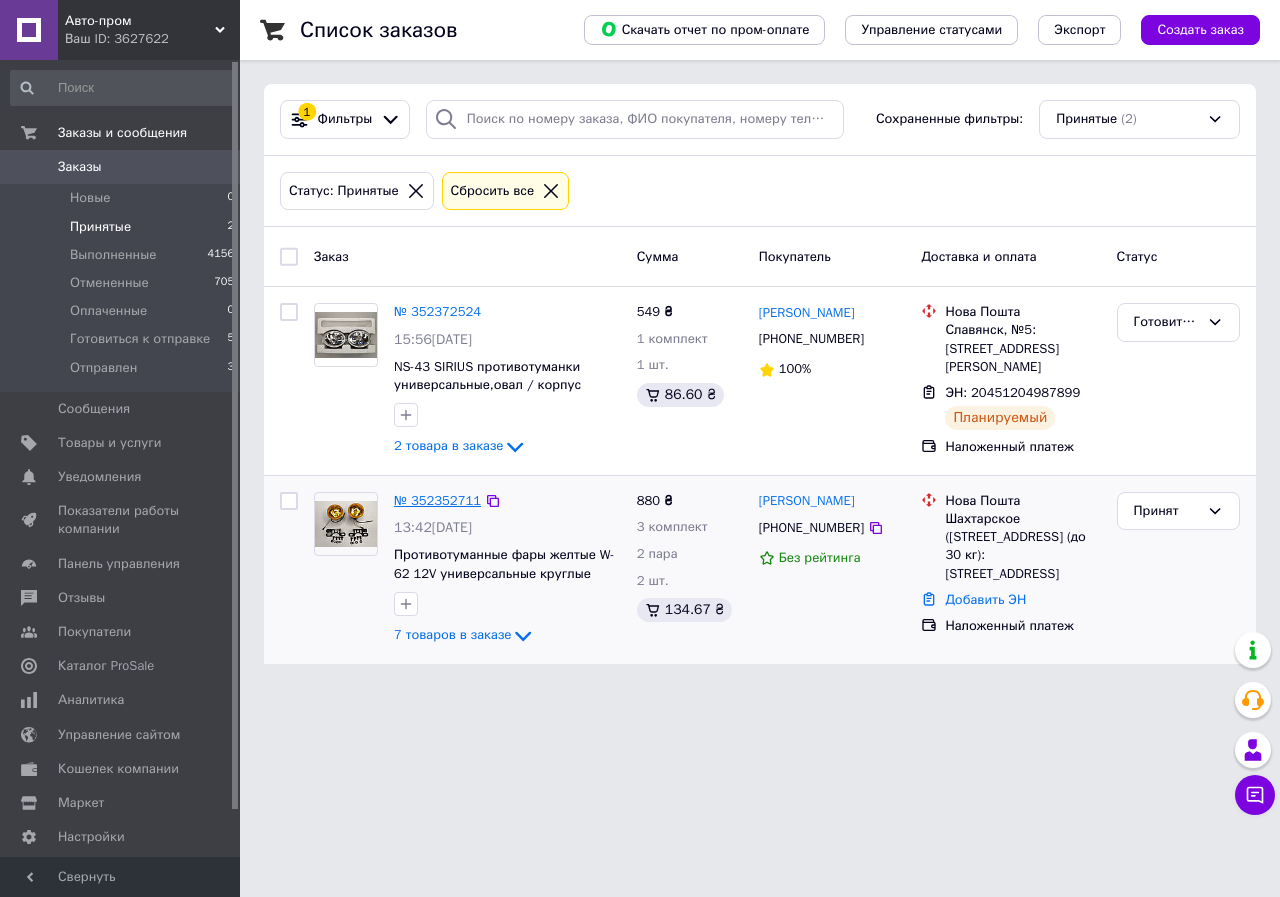 click on "№ 352352711" at bounding box center (437, 500) 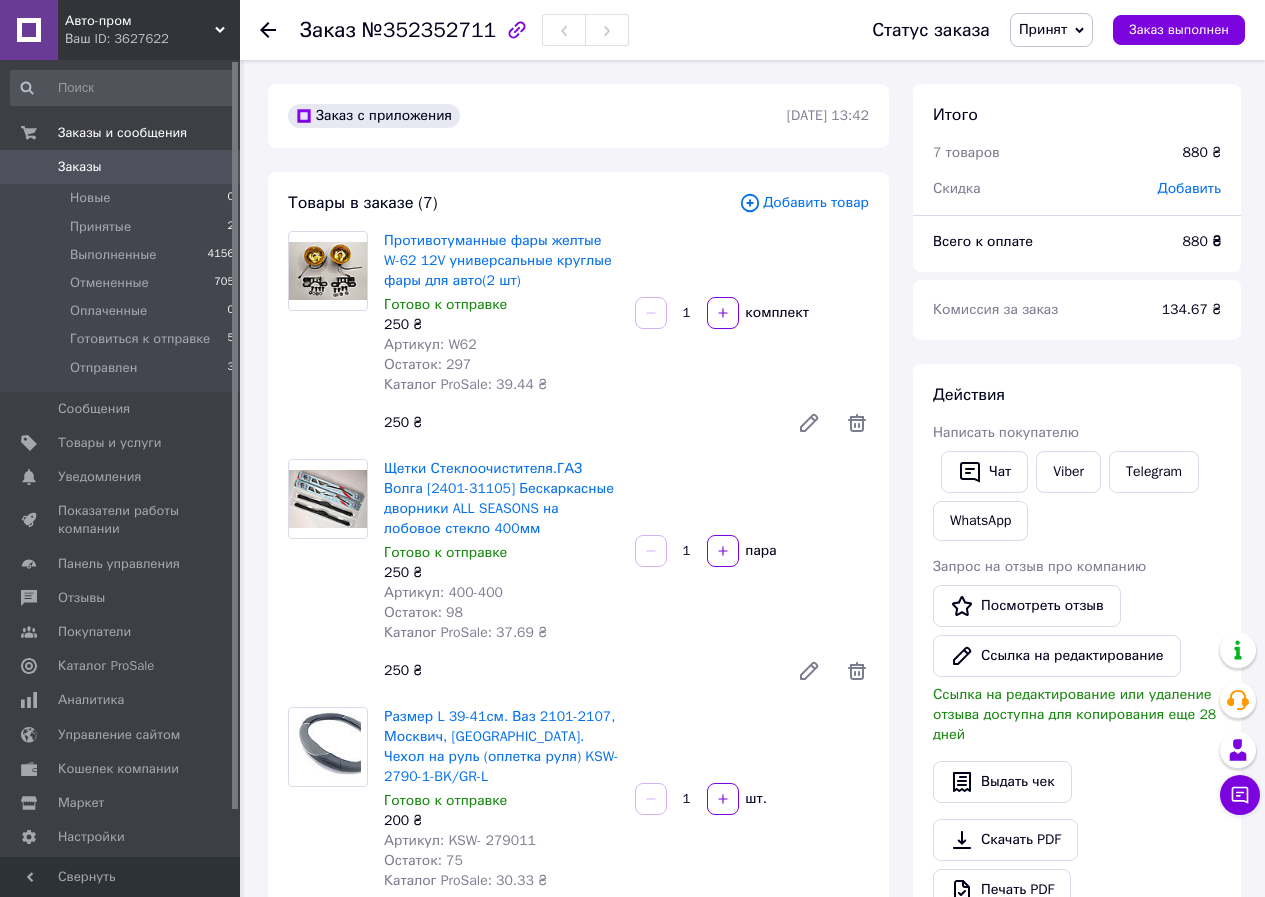 click on "Принят" at bounding box center (1051, 30) 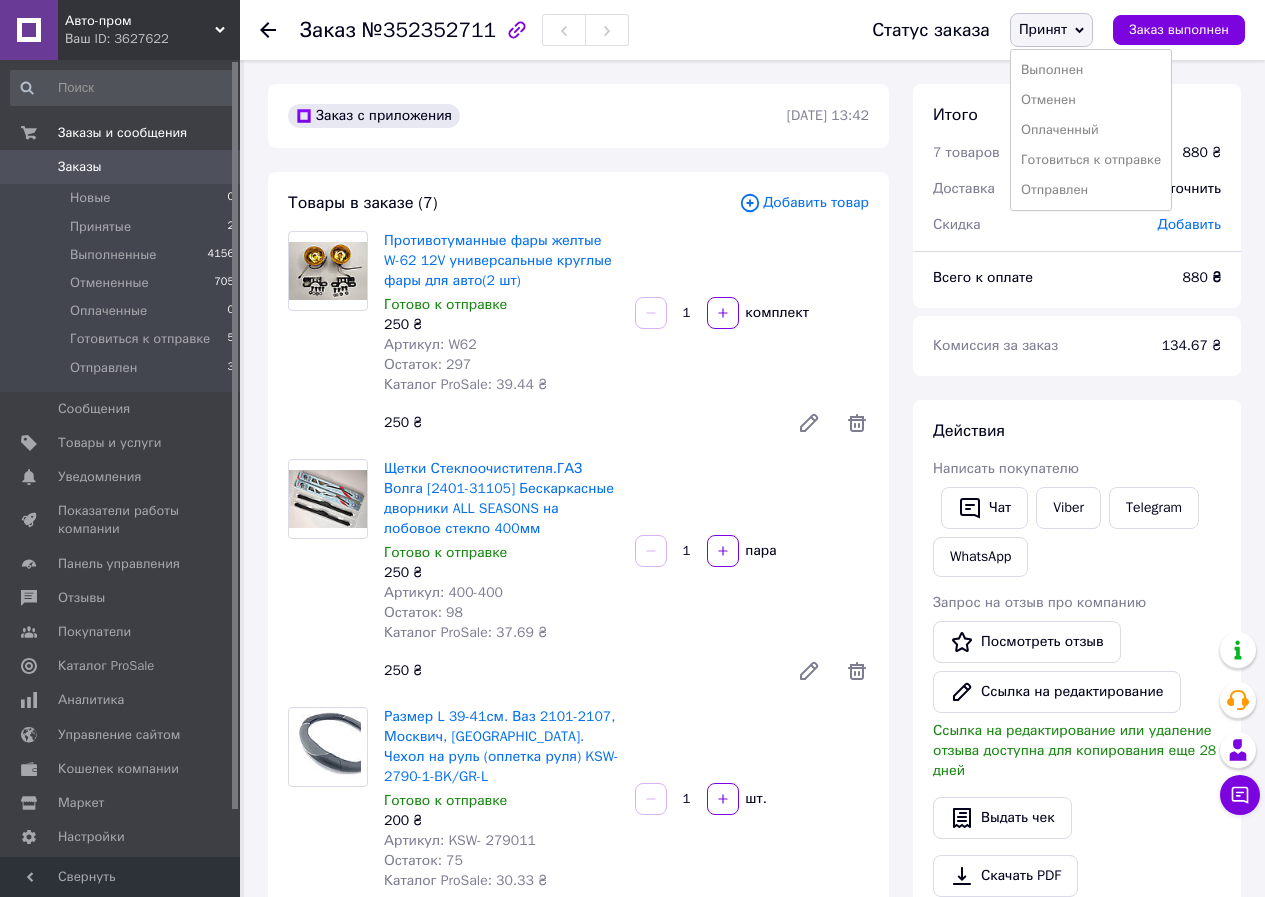 click on "Готовиться к отправке" at bounding box center [1091, 160] 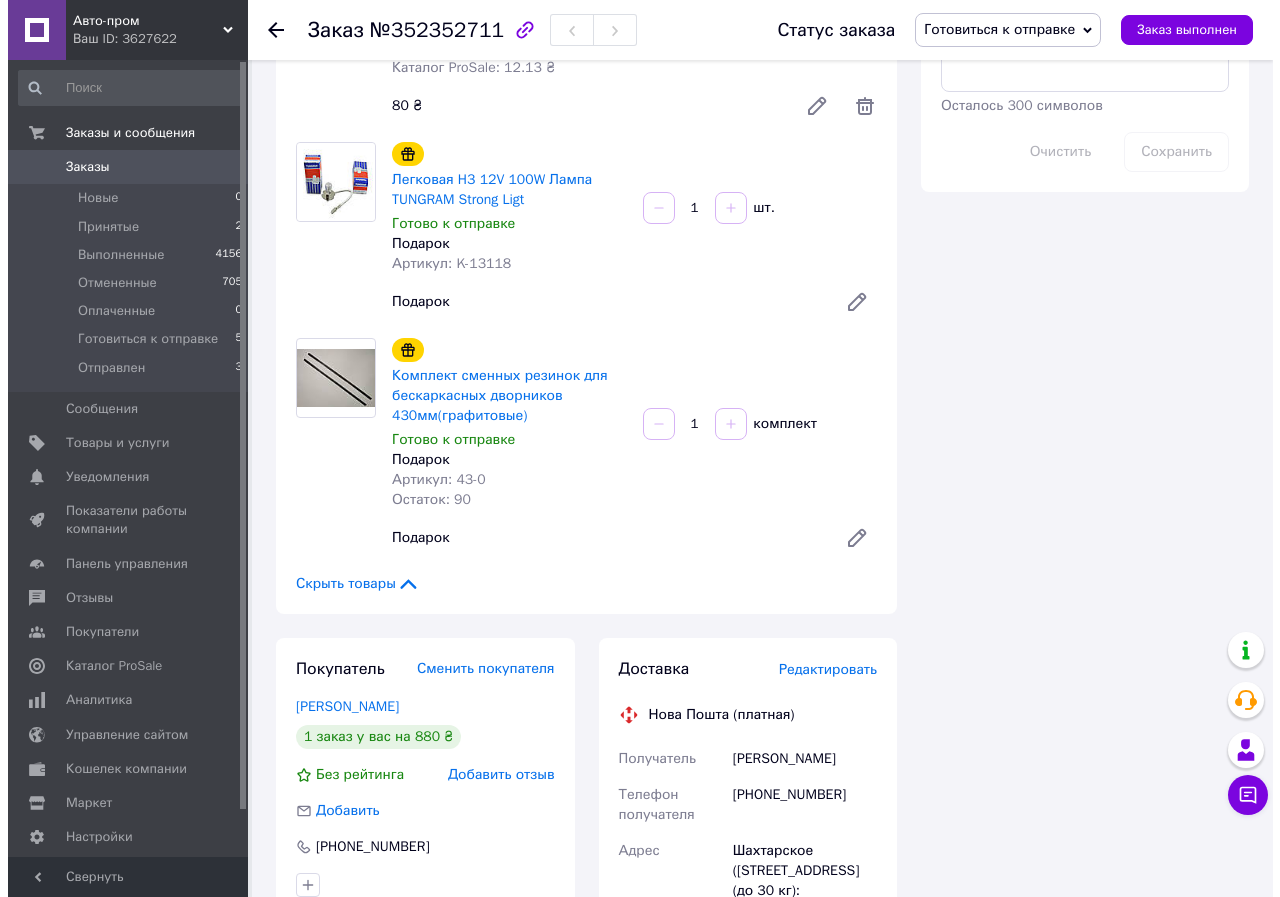 scroll, scrollTop: 1600, scrollLeft: 0, axis: vertical 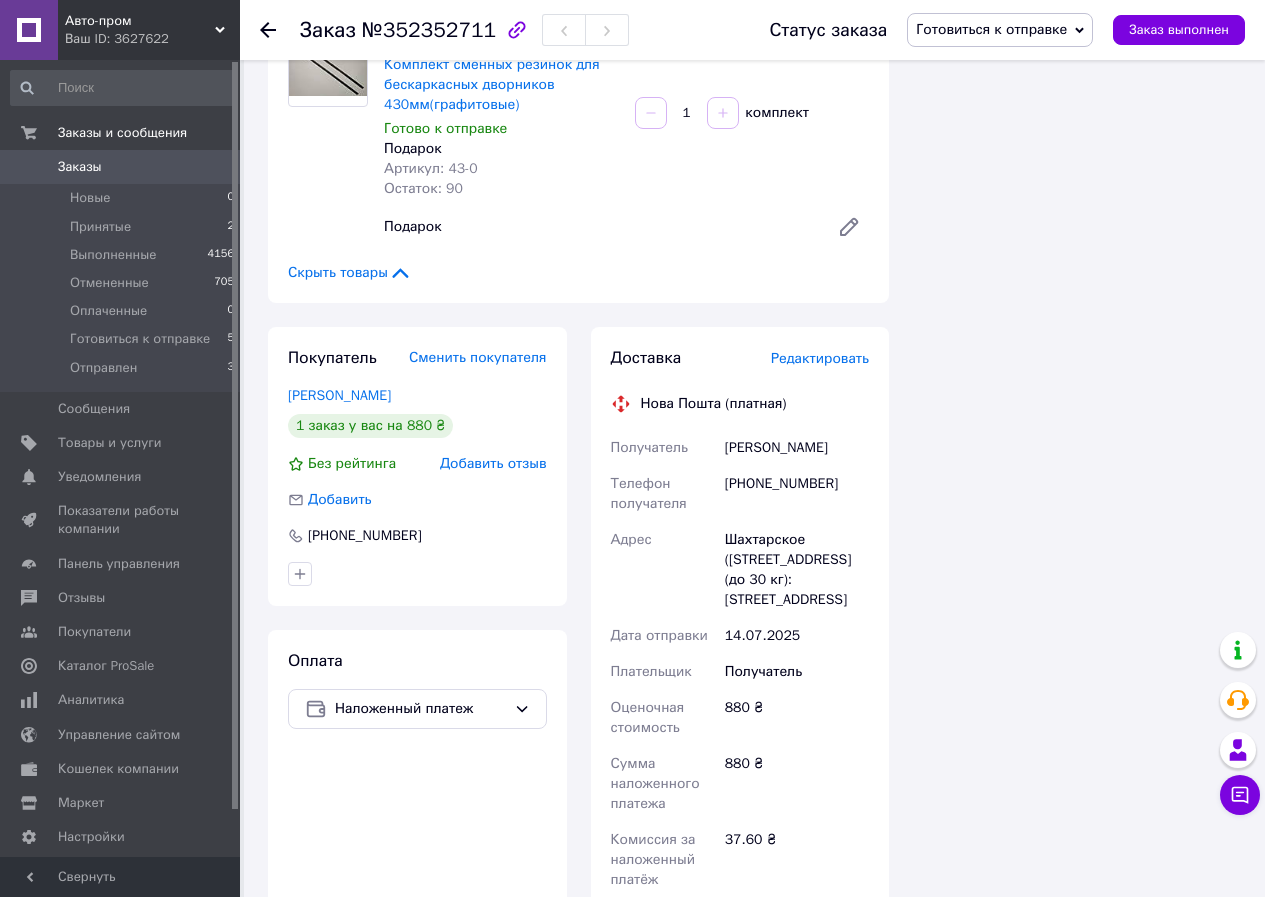 click on "Редактировать" at bounding box center [820, 358] 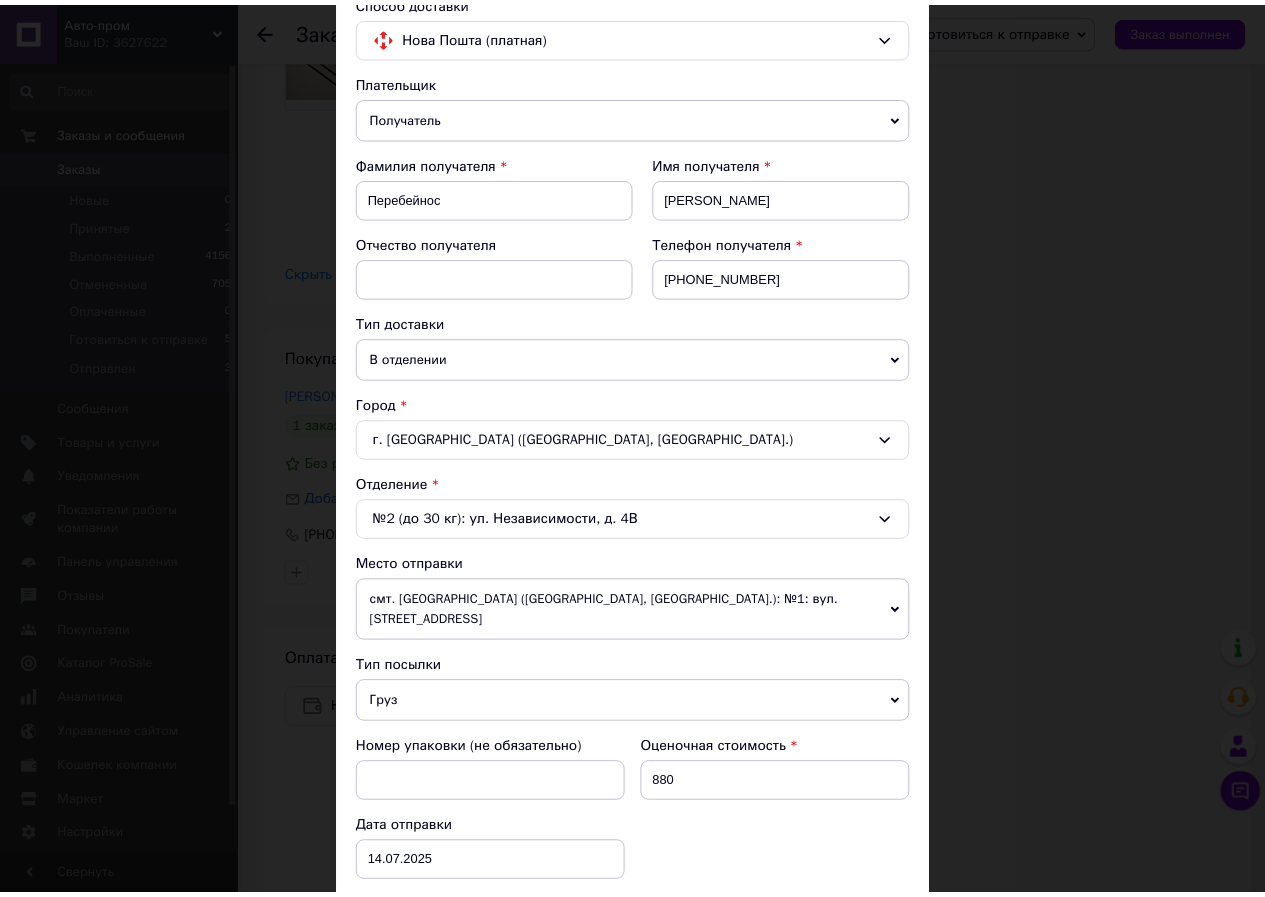 scroll, scrollTop: 600, scrollLeft: 0, axis: vertical 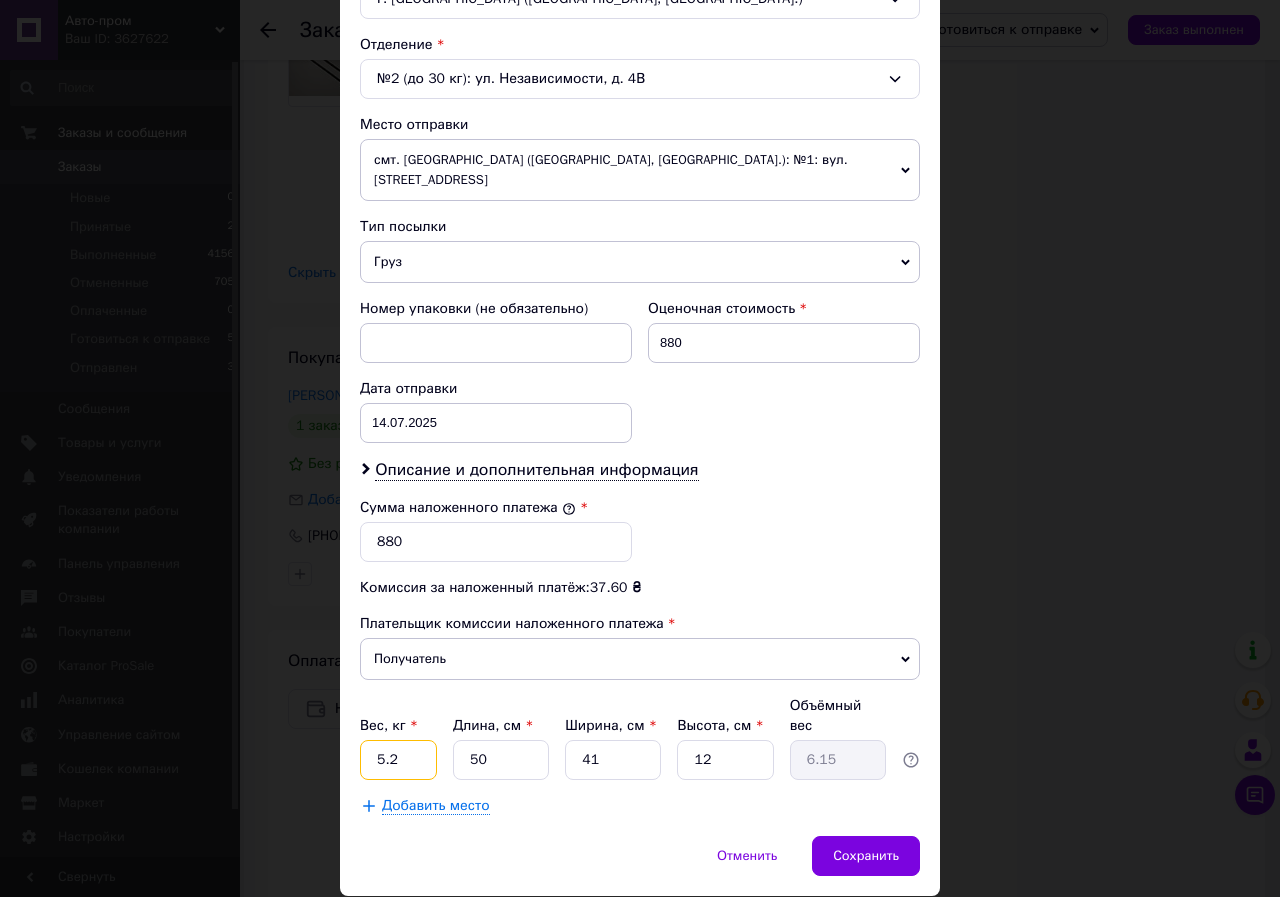 drag, startPoint x: 399, startPoint y: 717, endPoint x: 375, endPoint y: 731, distance: 27.784887 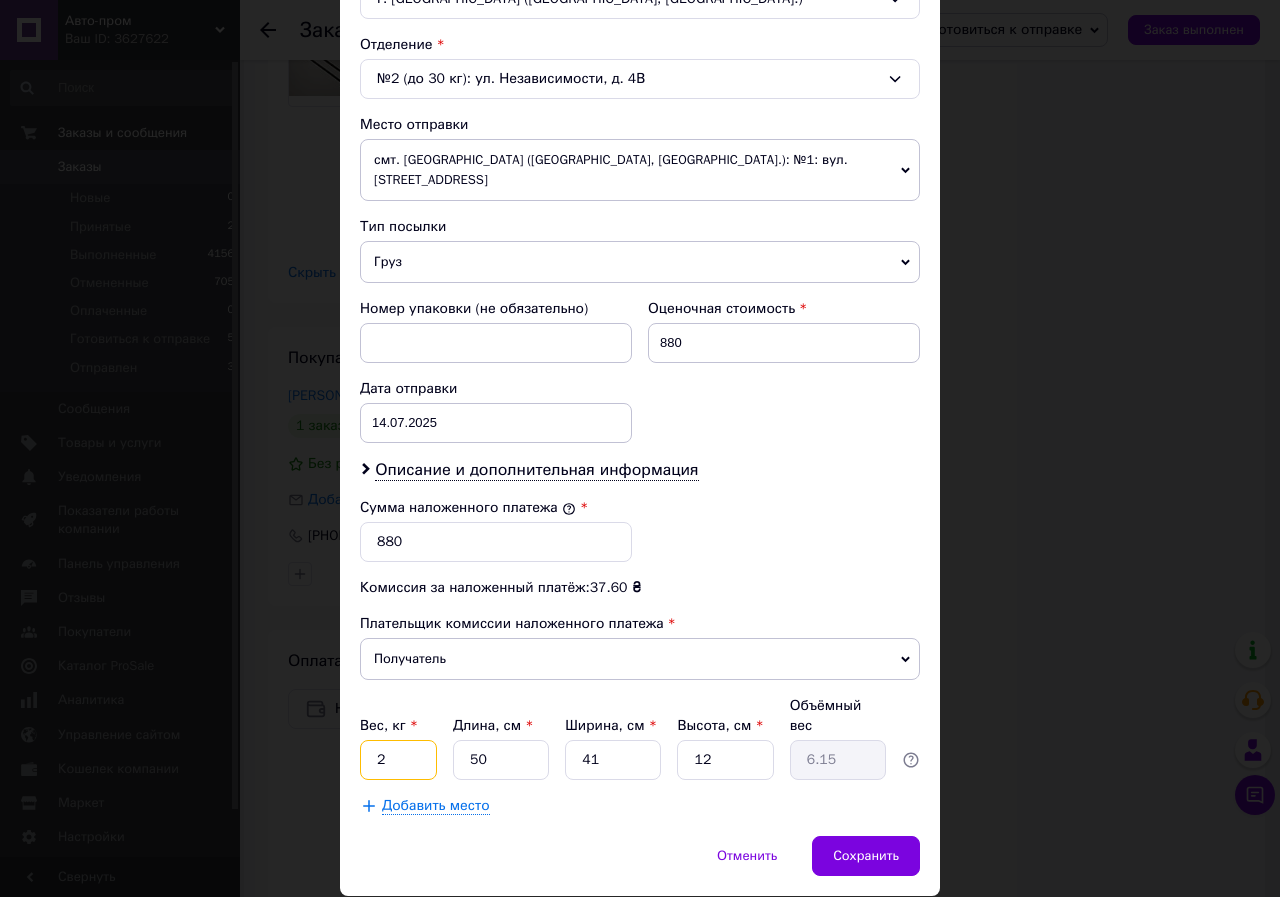 type on "2" 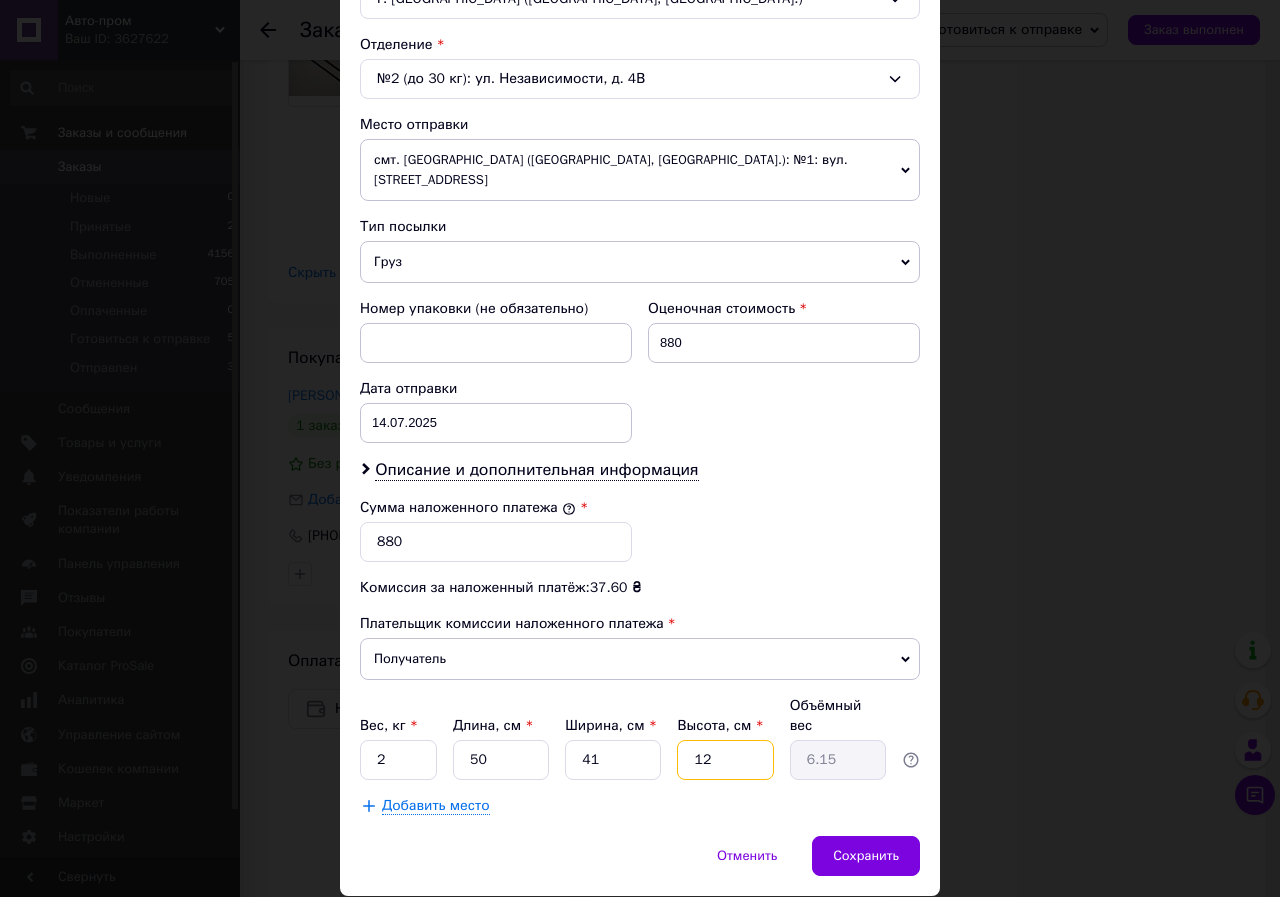 drag, startPoint x: 710, startPoint y: 722, endPoint x: 691, endPoint y: 724, distance: 19.104973 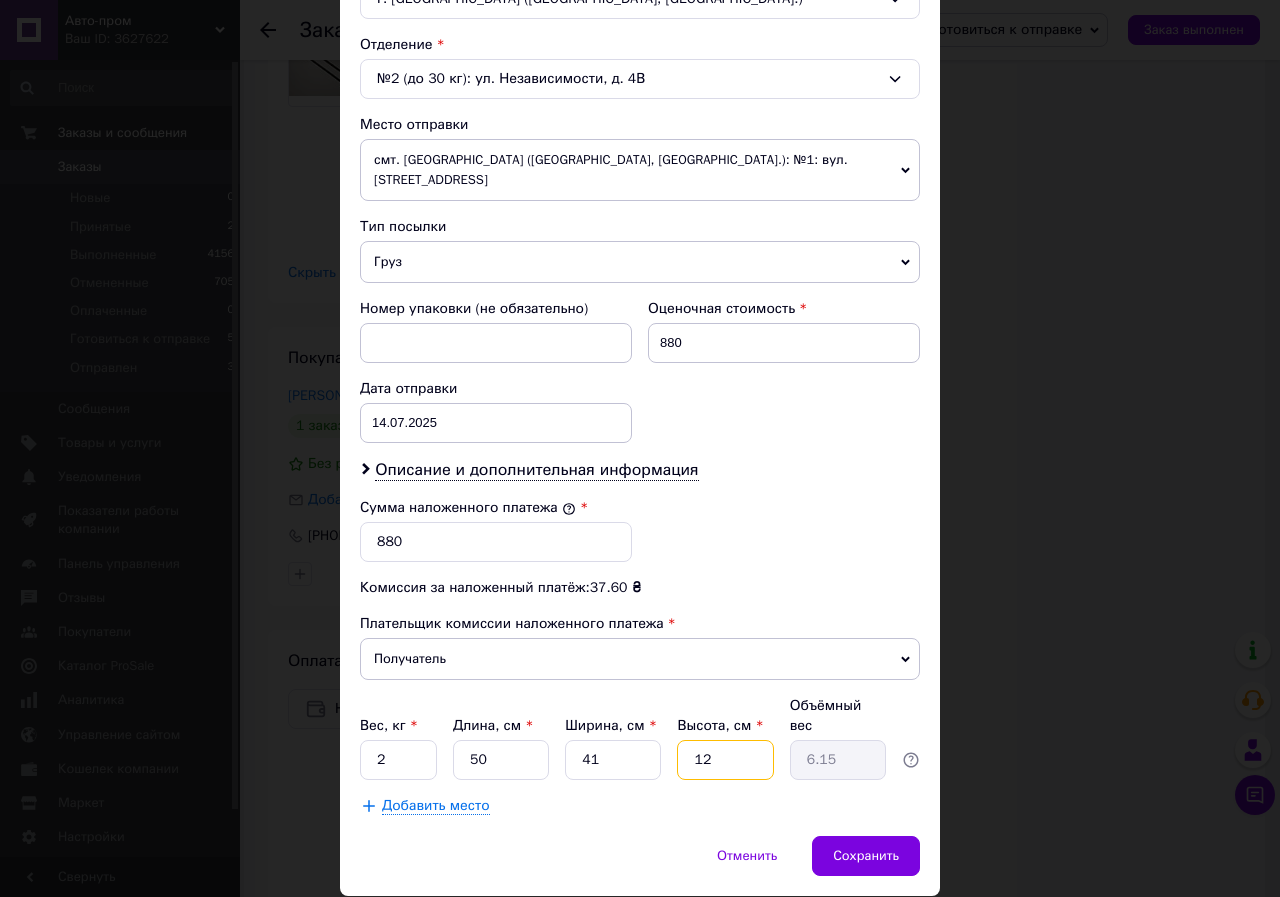 type on "5" 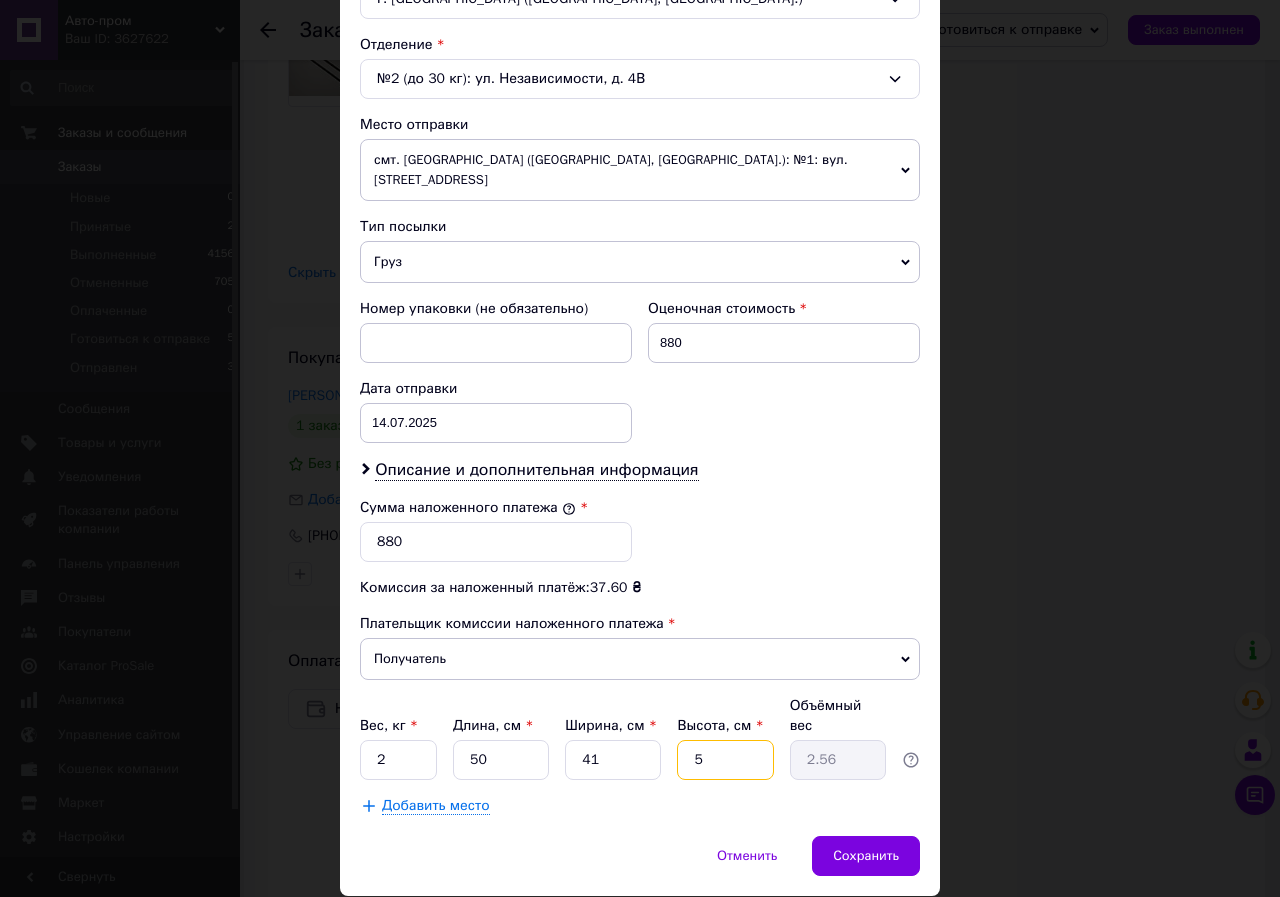 drag, startPoint x: 693, startPoint y: 721, endPoint x: 680, endPoint y: 722, distance: 13.038404 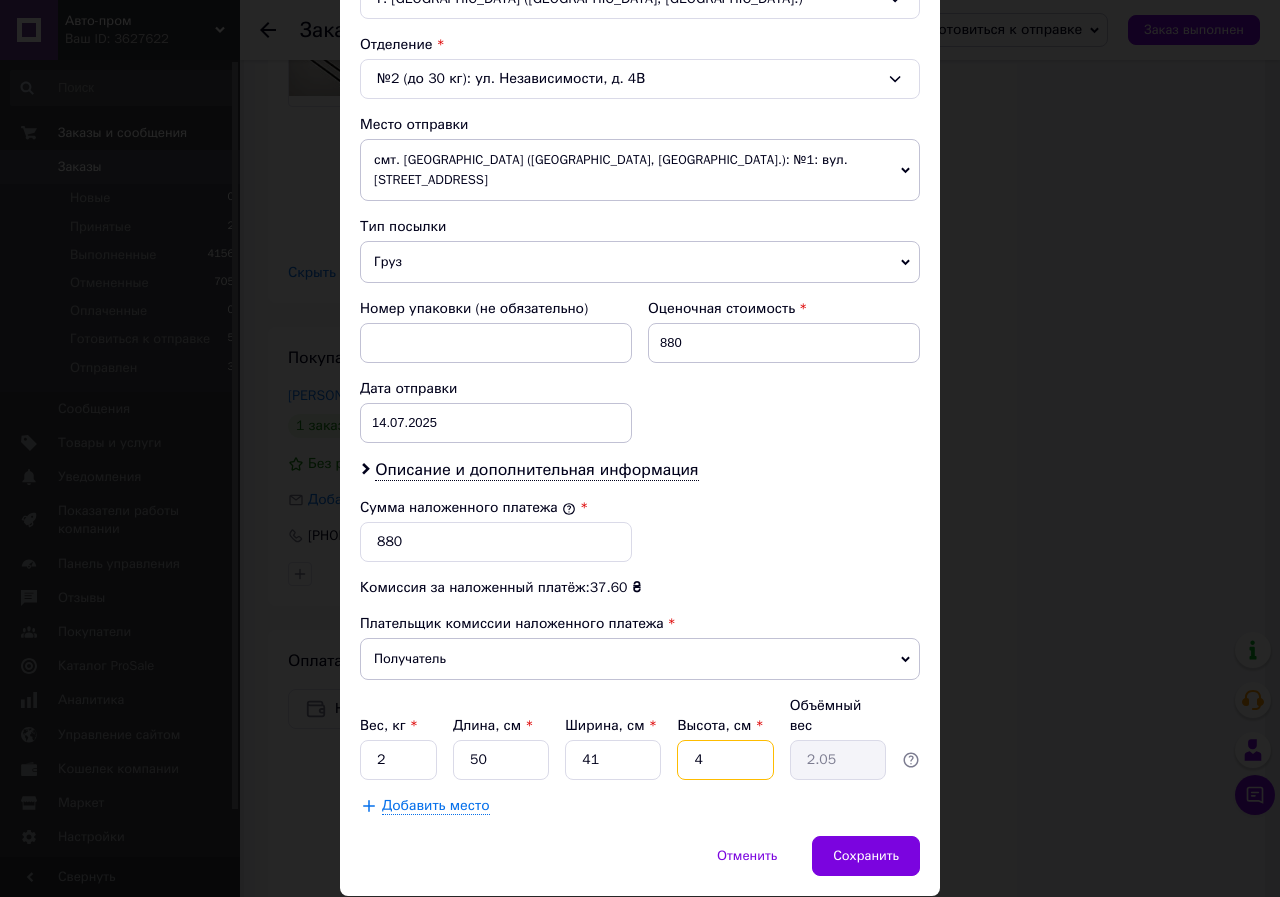 type on "4" 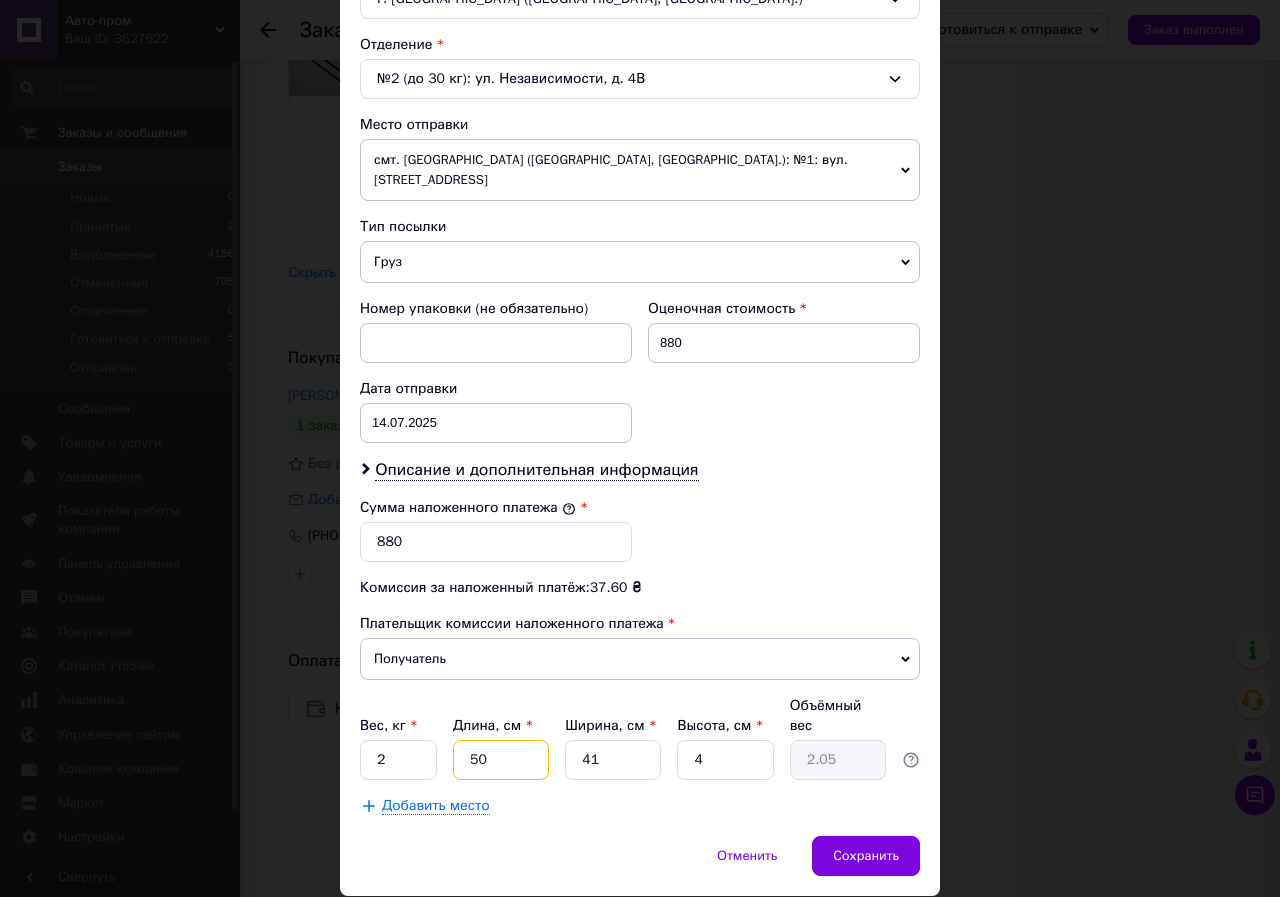 drag, startPoint x: 481, startPoint y: 719, endPoint x: 467, endPoint y: 721, distance: 14.142136 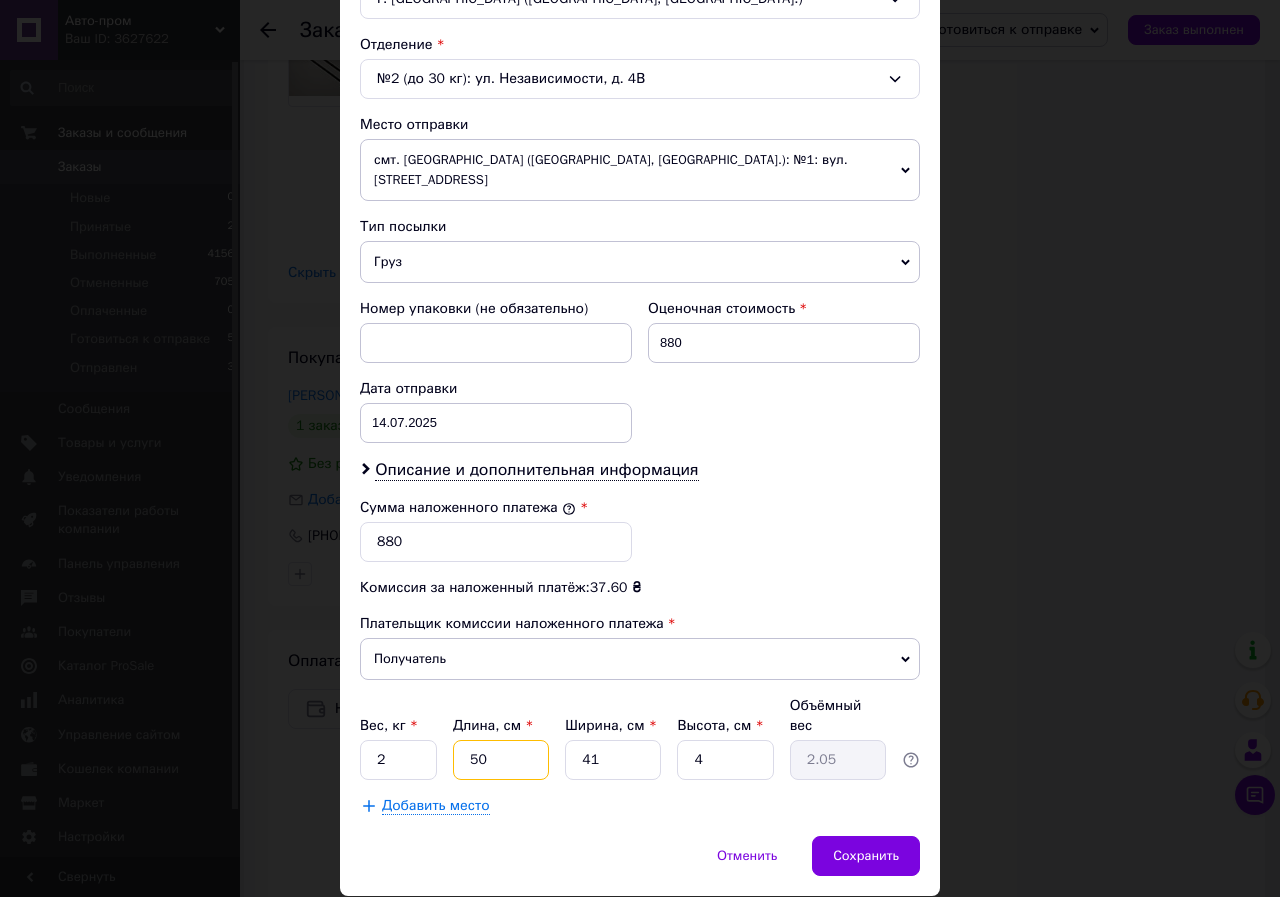 type on "4" 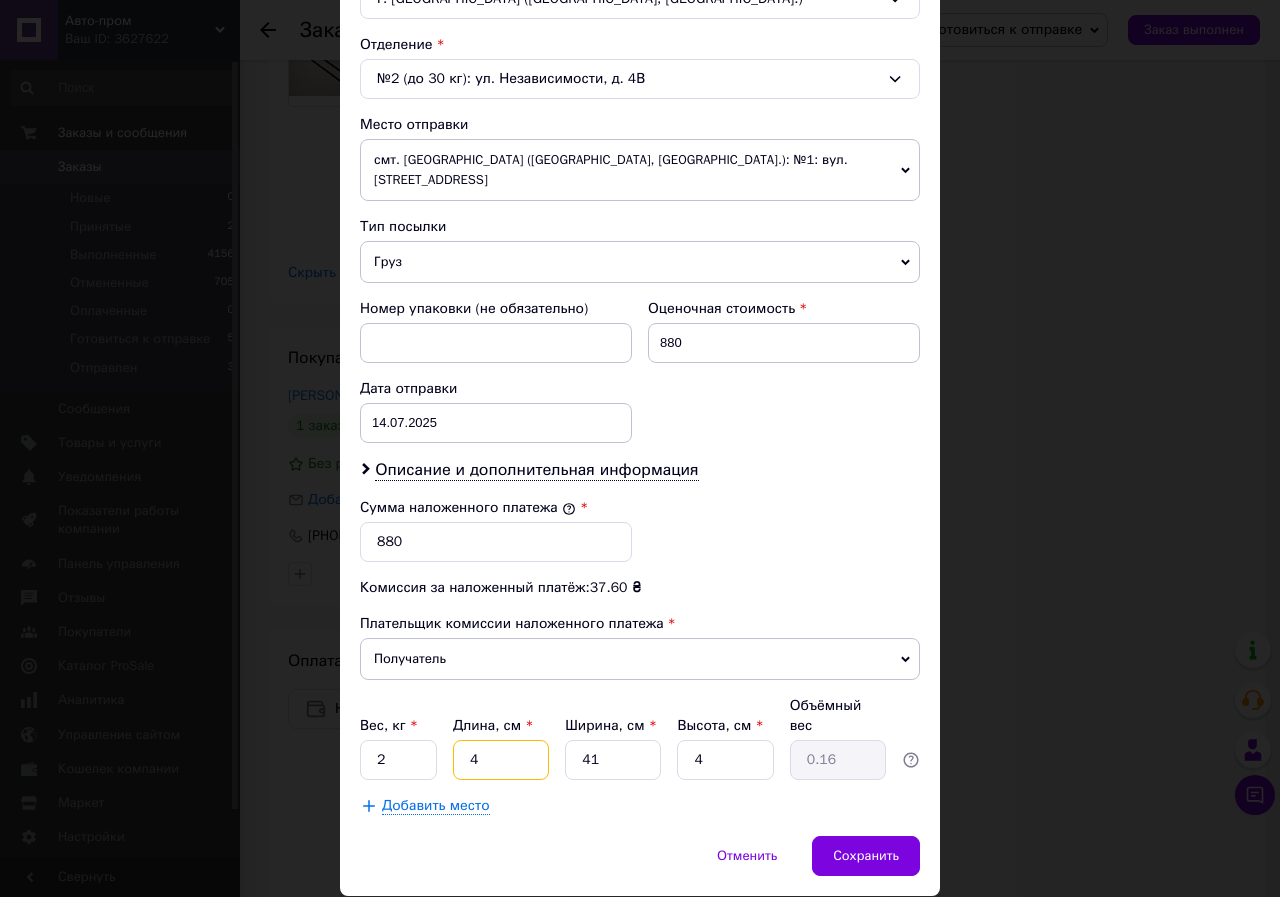 type on "43" 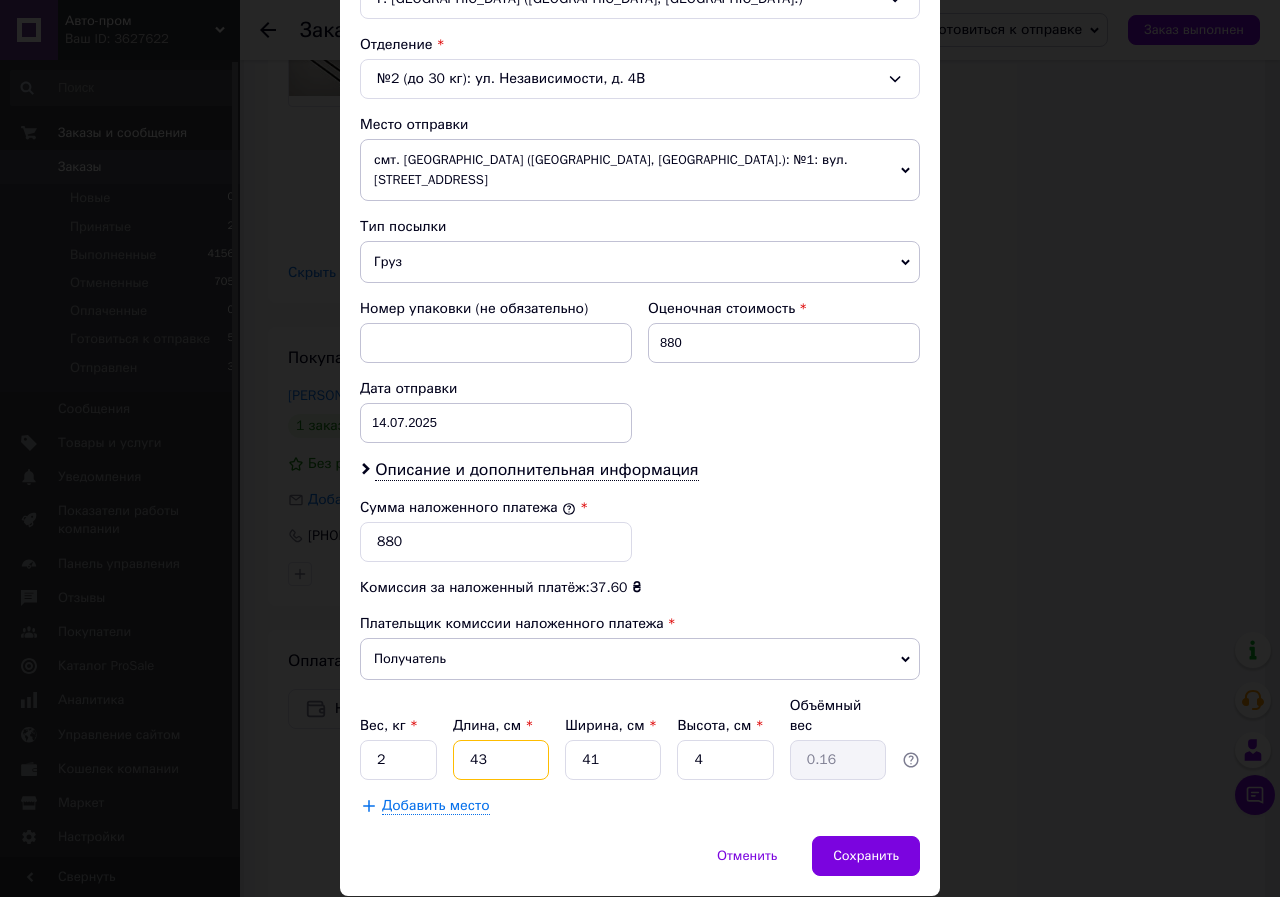 type on "1.76" 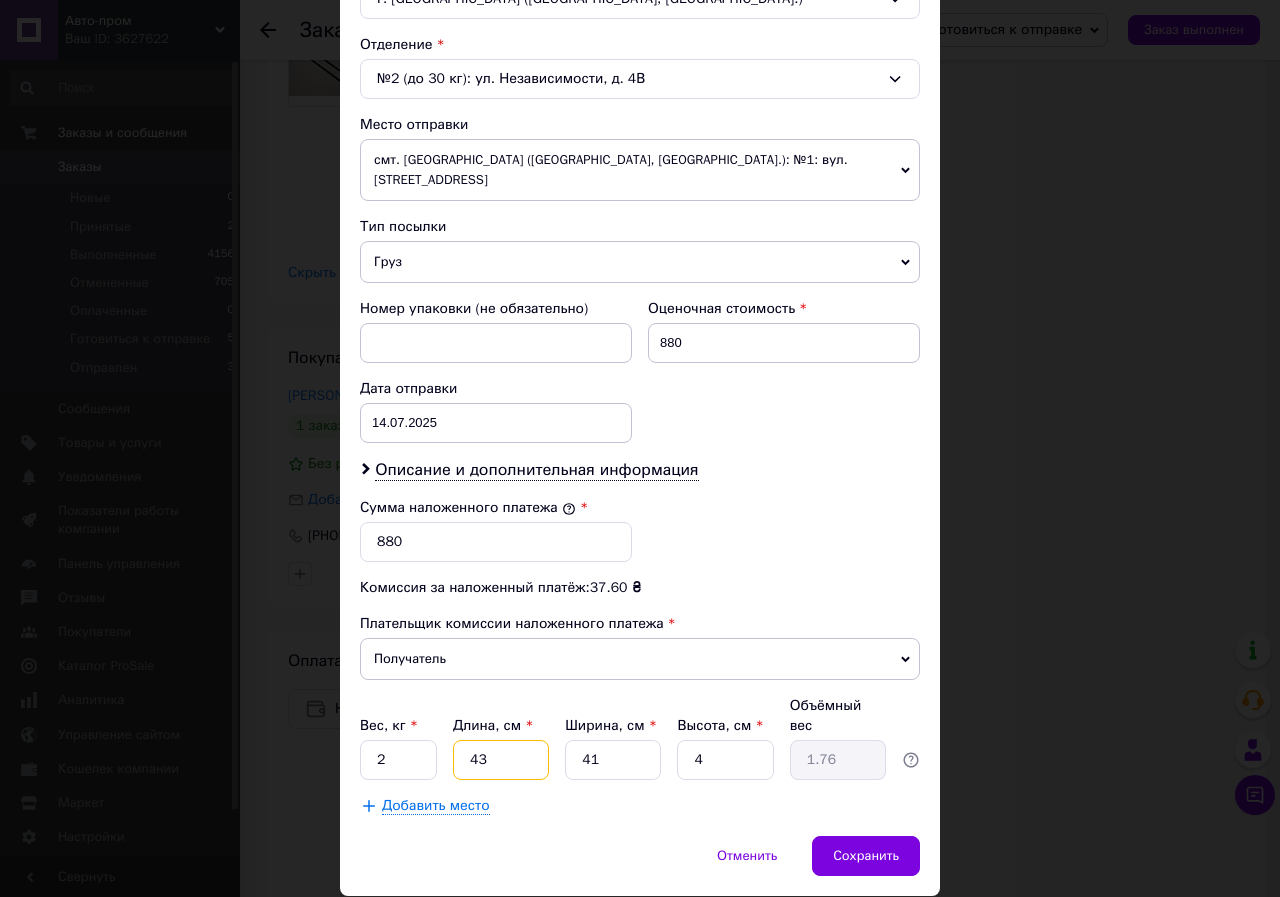 type on "43" 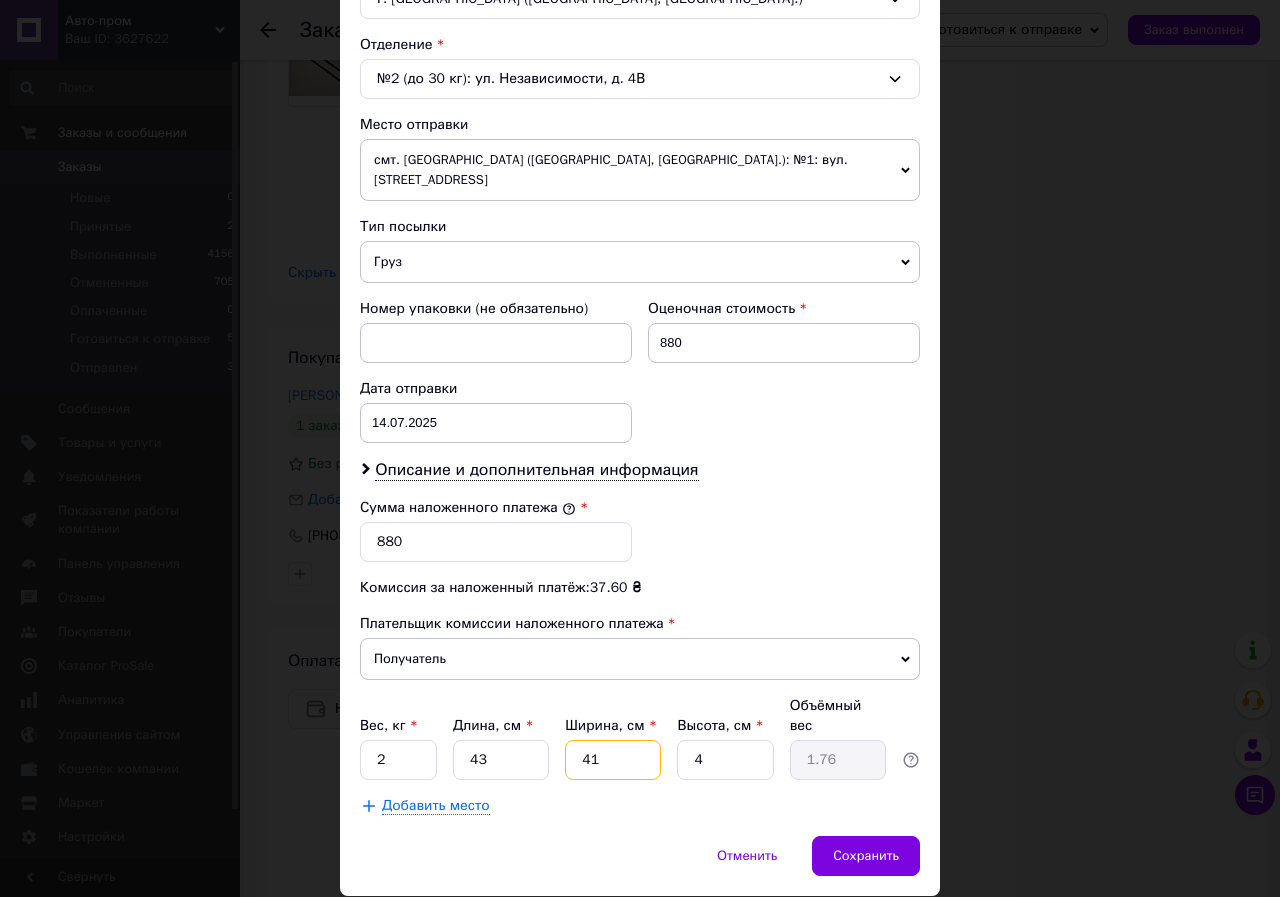 click on "41" at bounding box center (613, 760) 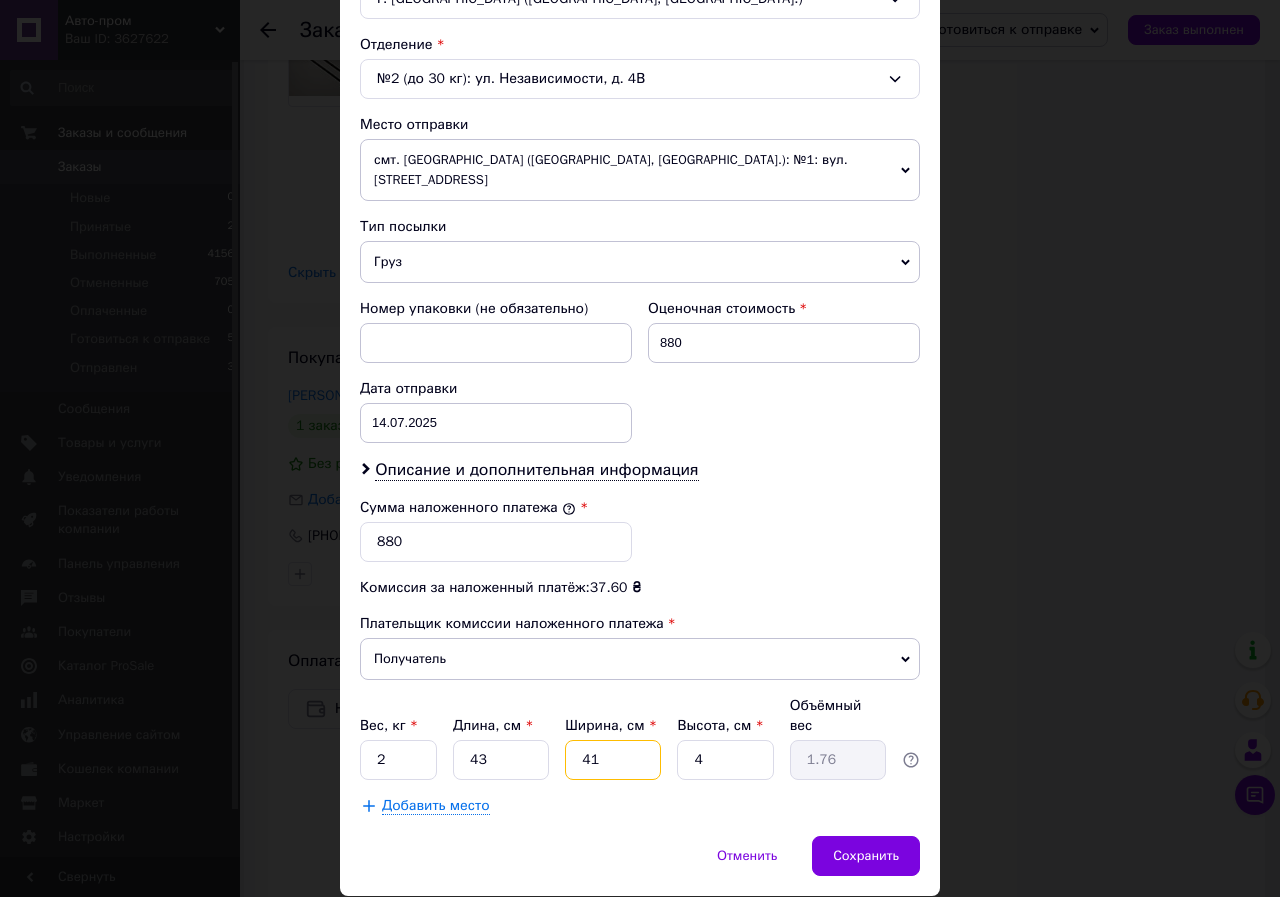 type on "4" 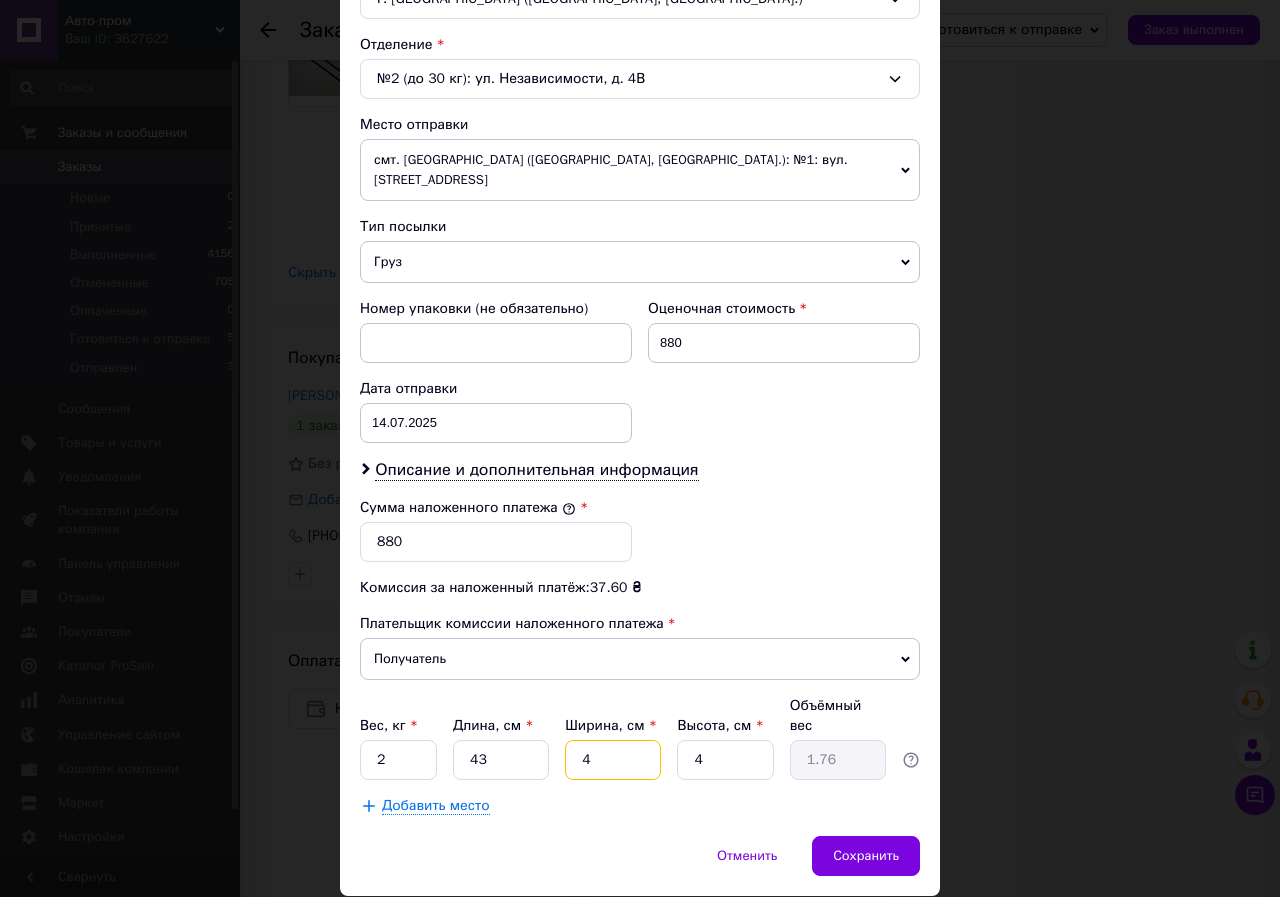 type on "0.17" 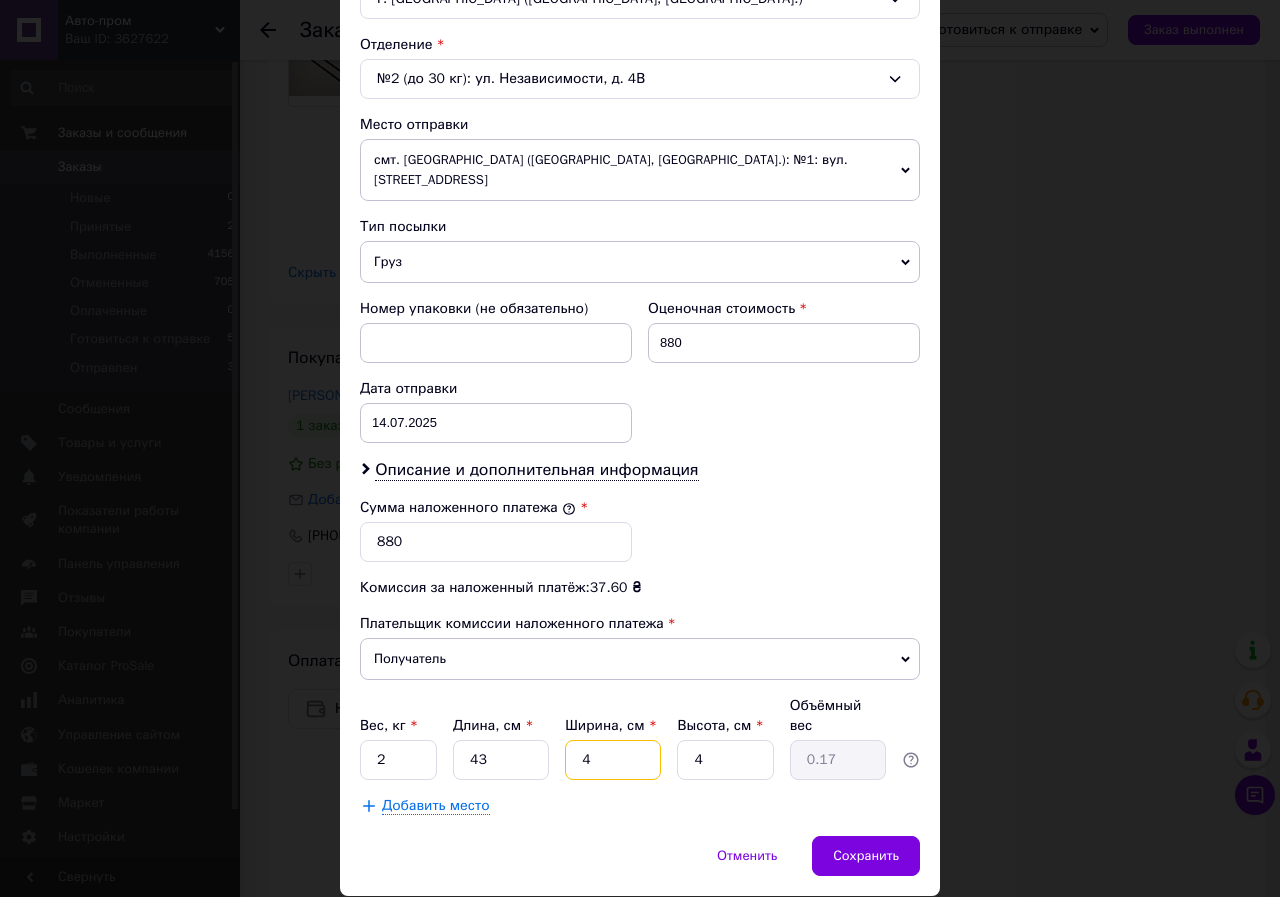 type on "43" 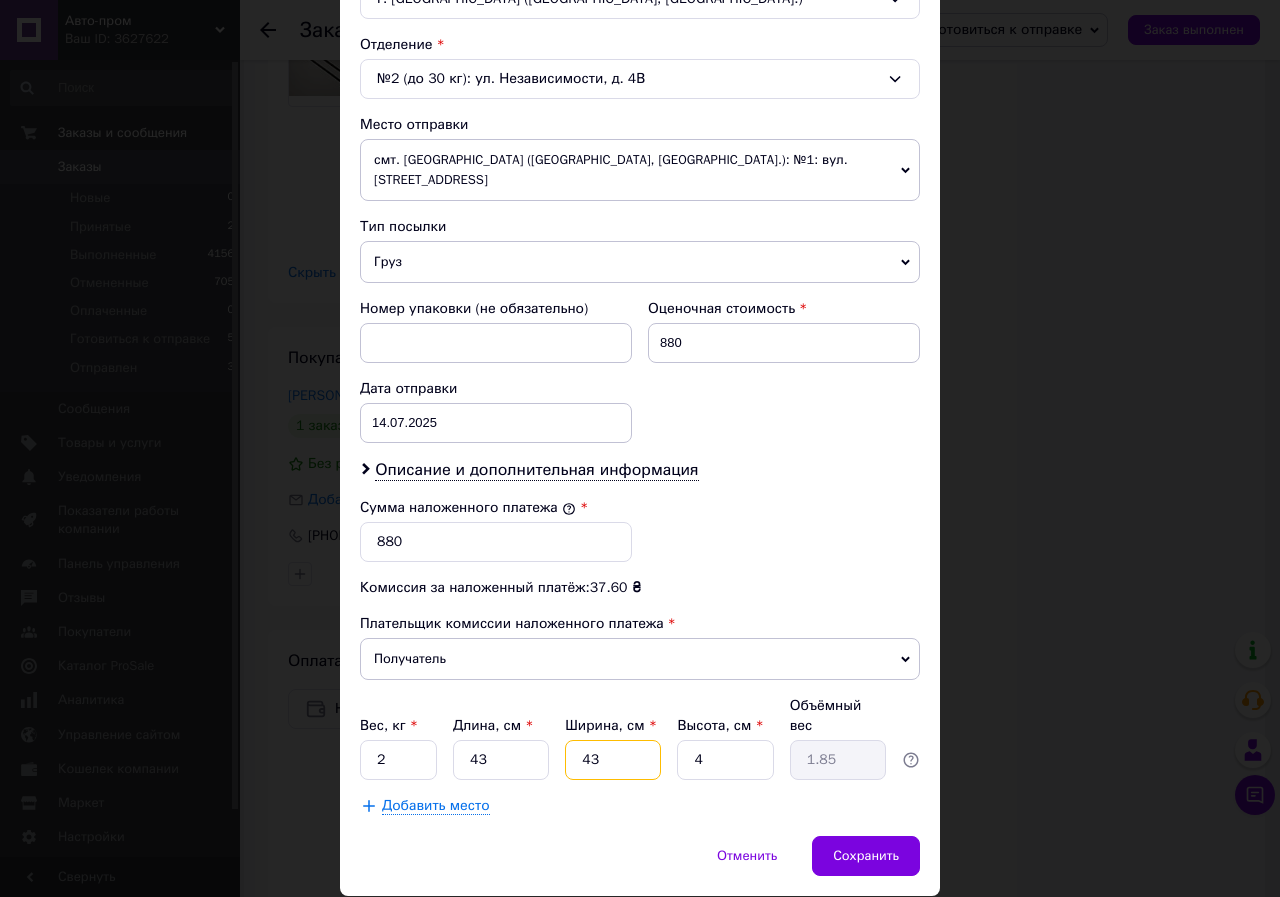 type on "43" 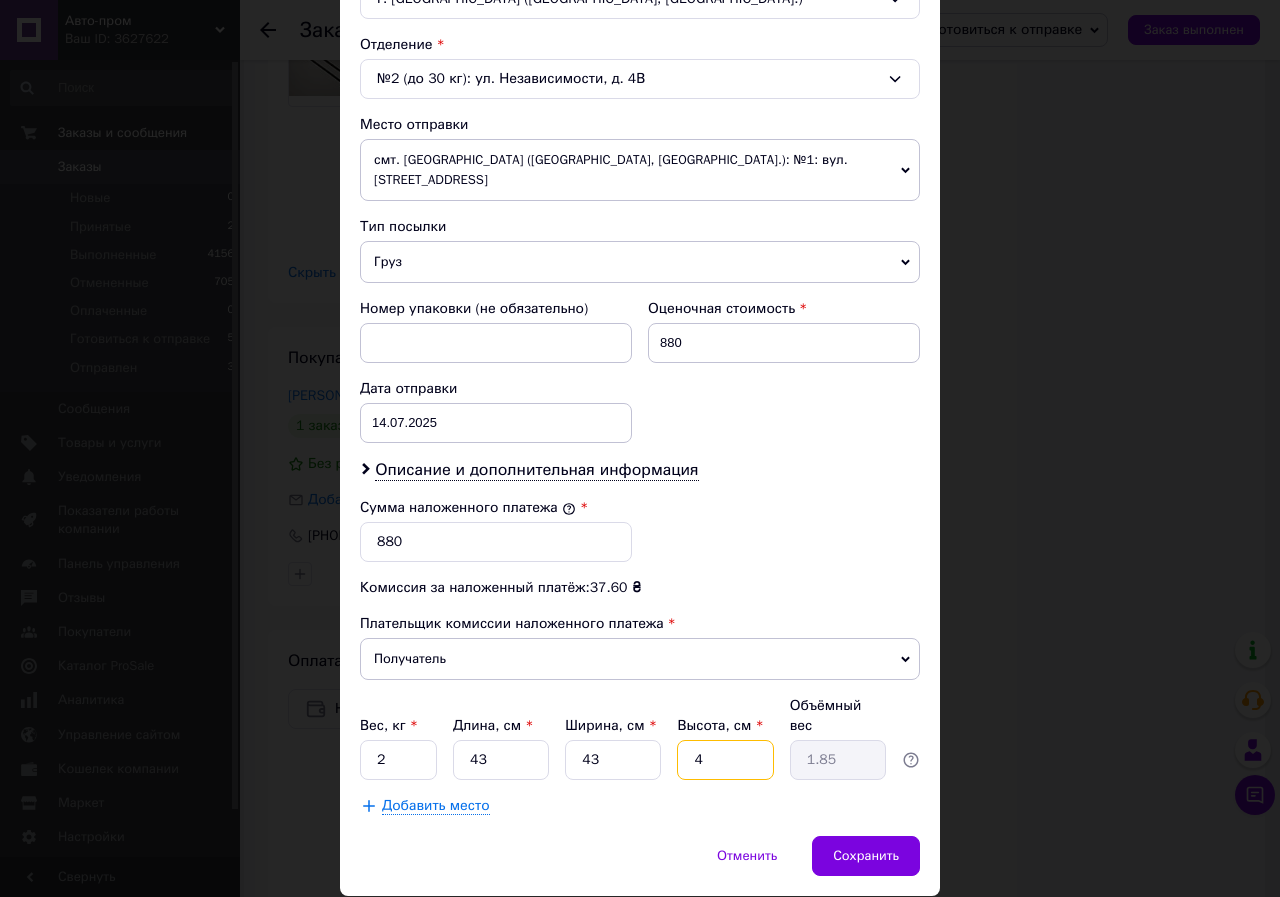 click on "4" at bounding box center (725, 760) 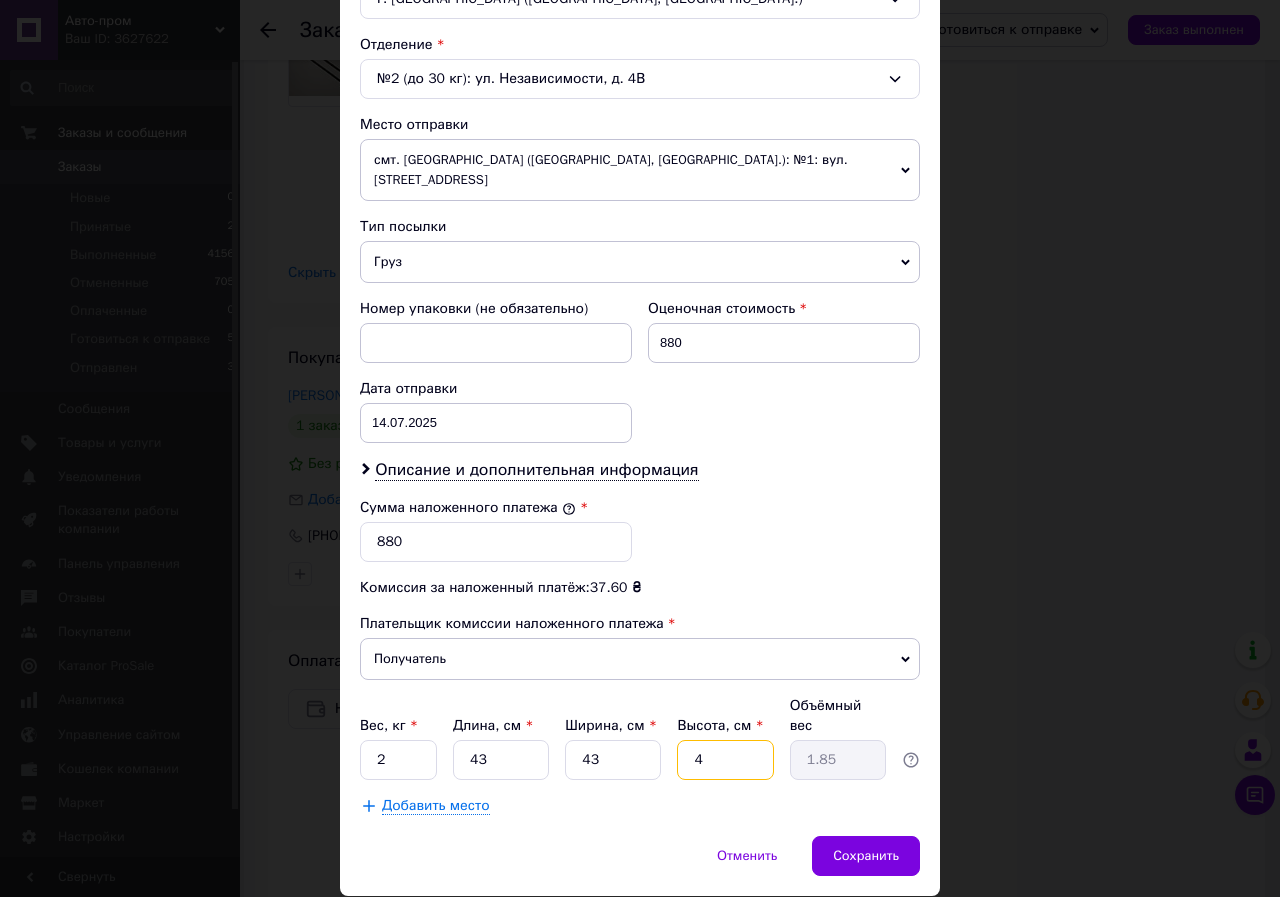 drag, startPoint x: 710, startPoint y: 718, endPoint x: 687, endPoint y: 729, distance: 25.495098 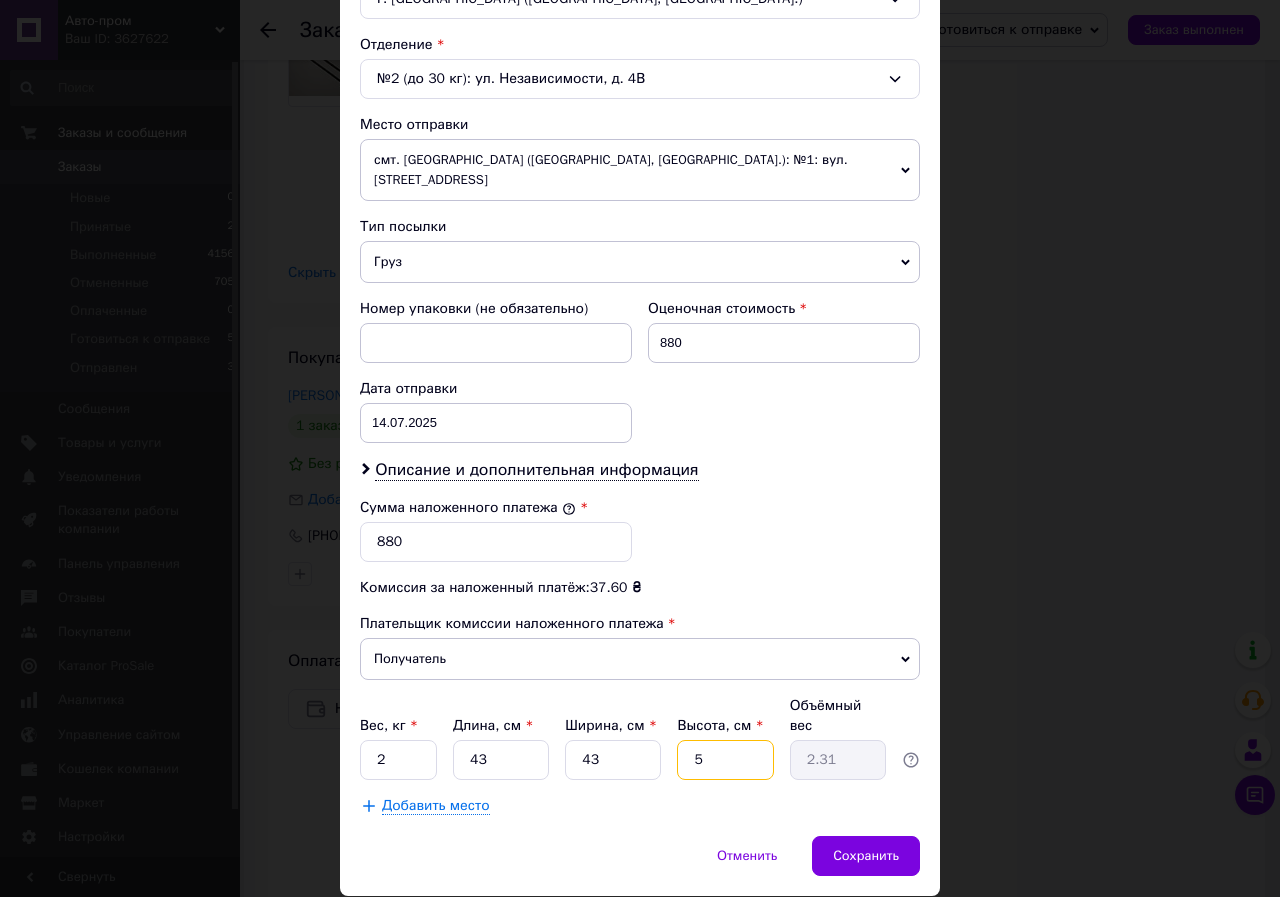 drag, startPoint x: 724, startPoint y: 723, endPoint x: 694, endPoint y: 725, distance: 30.066593 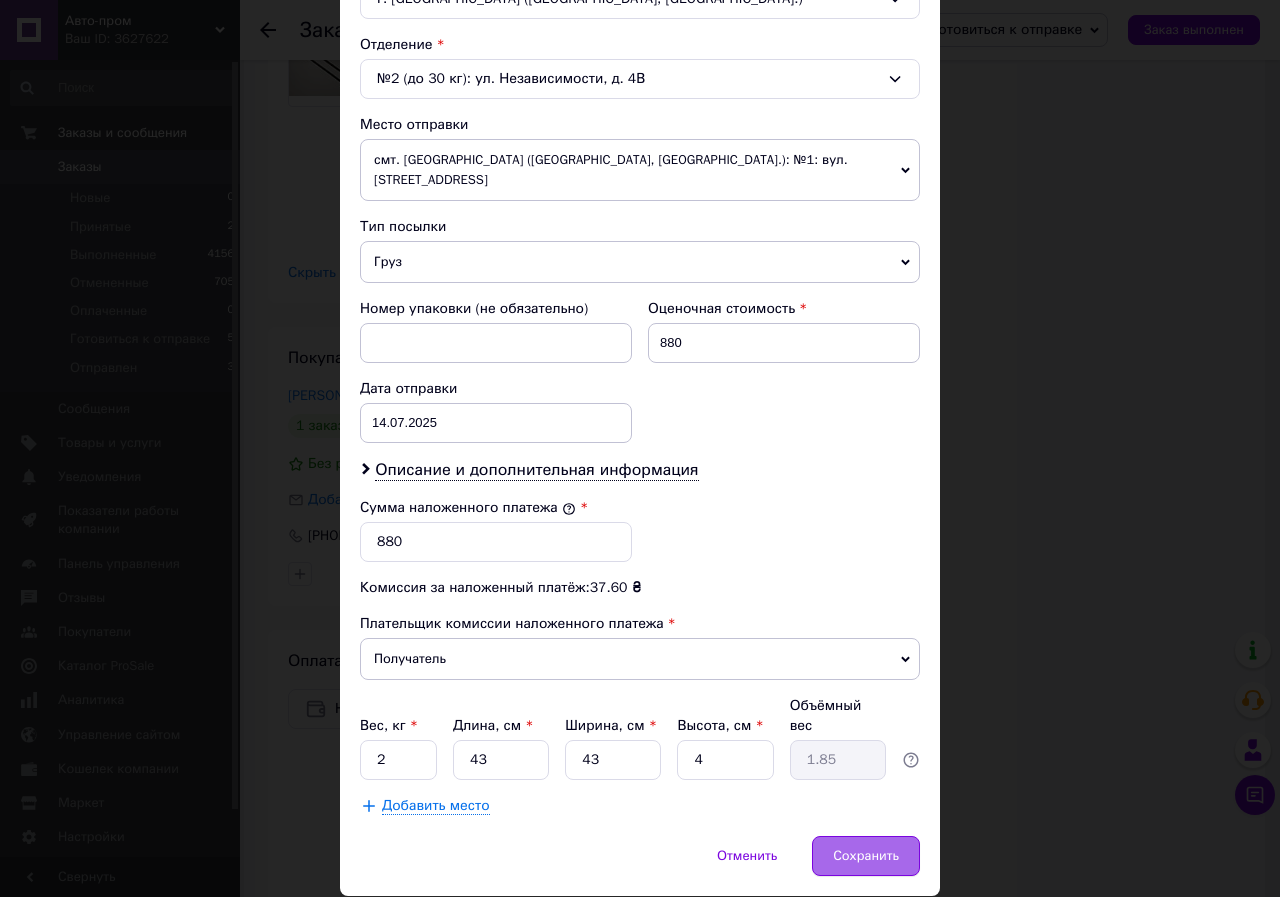 click on "Сохранить" at bounding box center [866, 856] 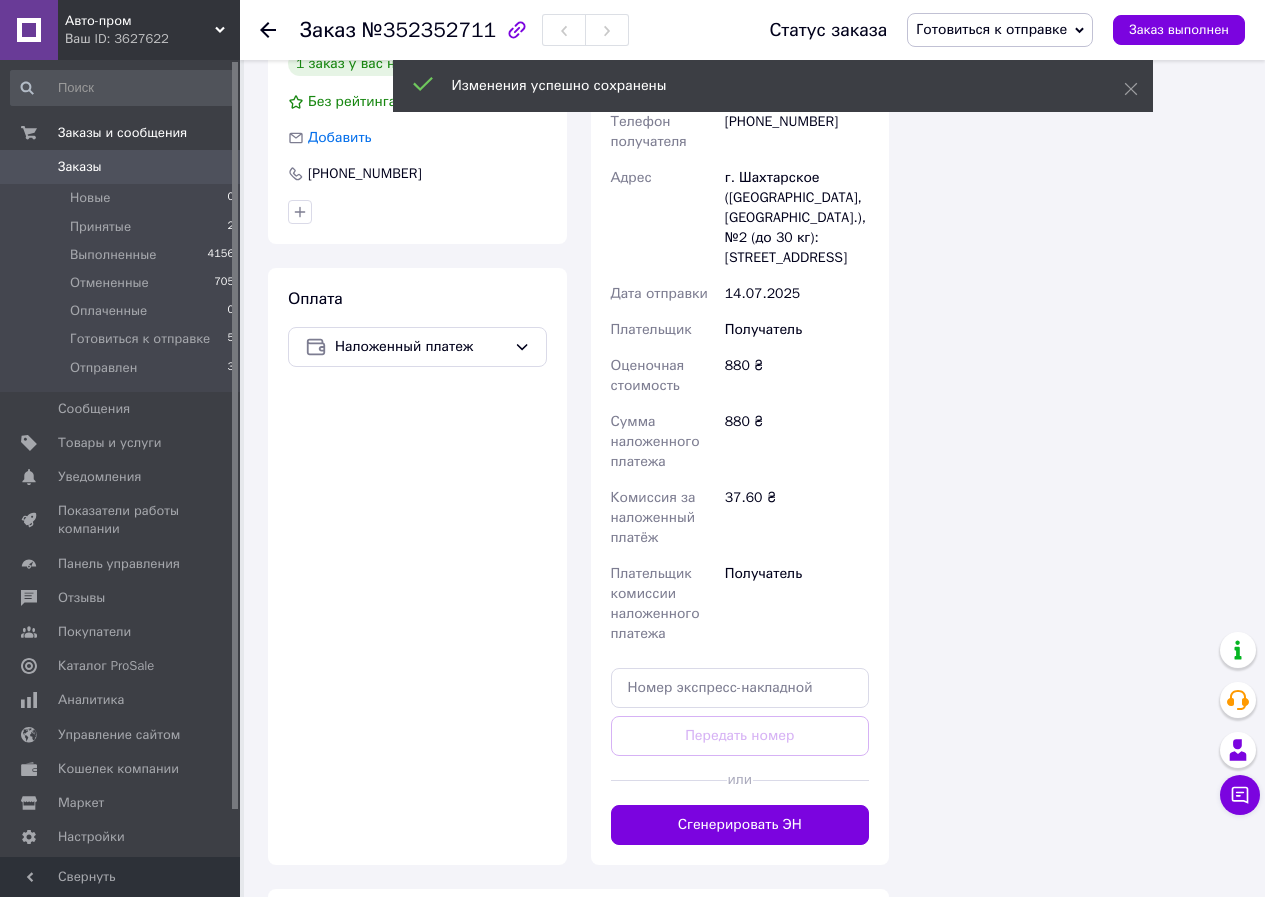scroll, scrollTop: 2000, scrollLeft: 0, axis: vertical 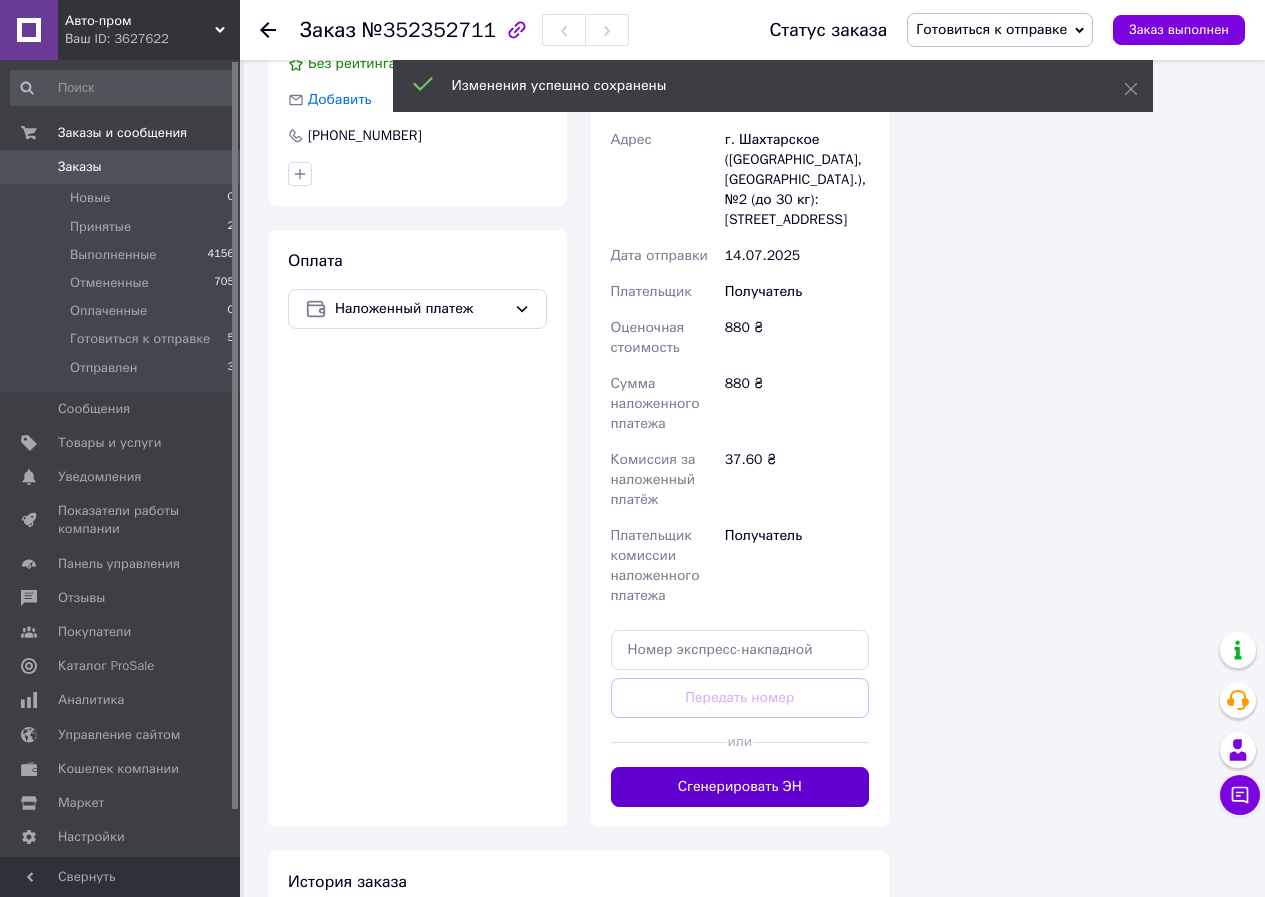 click on "Сгенерировать ЭН" at bounding box center [740, 787] 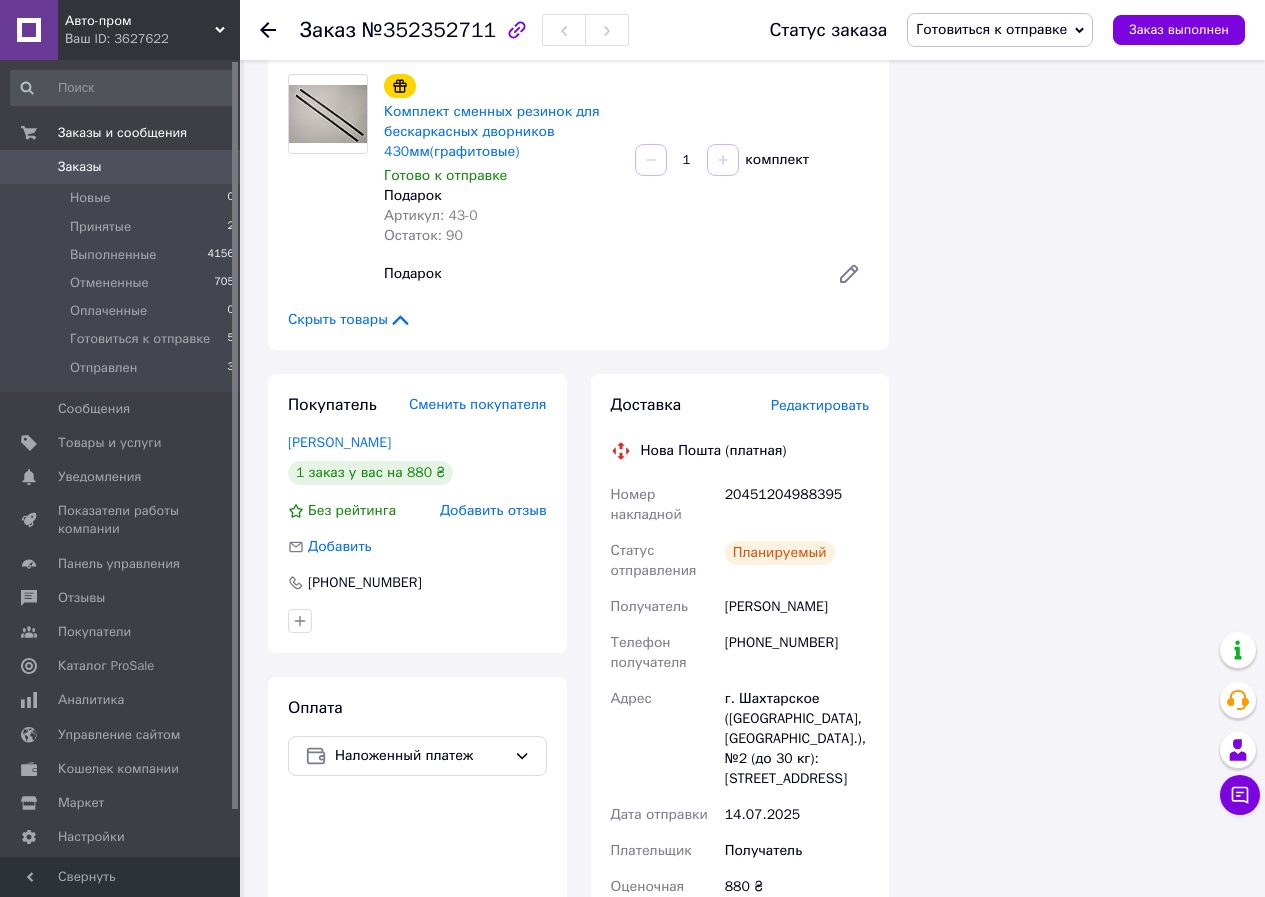 scroll, scrollTop: 1500, scrollLeft: 0, axis: vertical 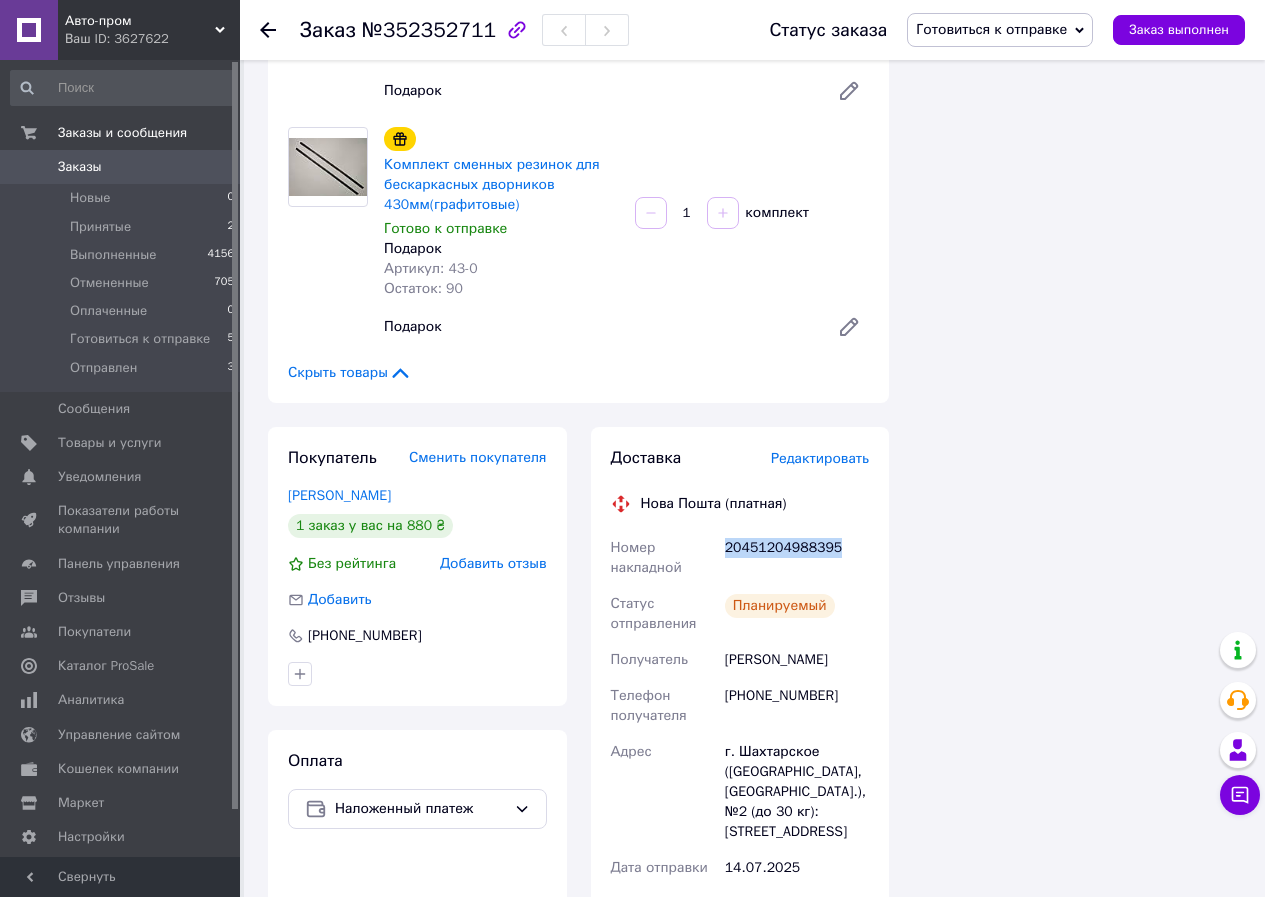 drag, startPoint x: 833, startPoint y: 507, endPoint x: 724, endPoint y: 510, distance: 109.041275 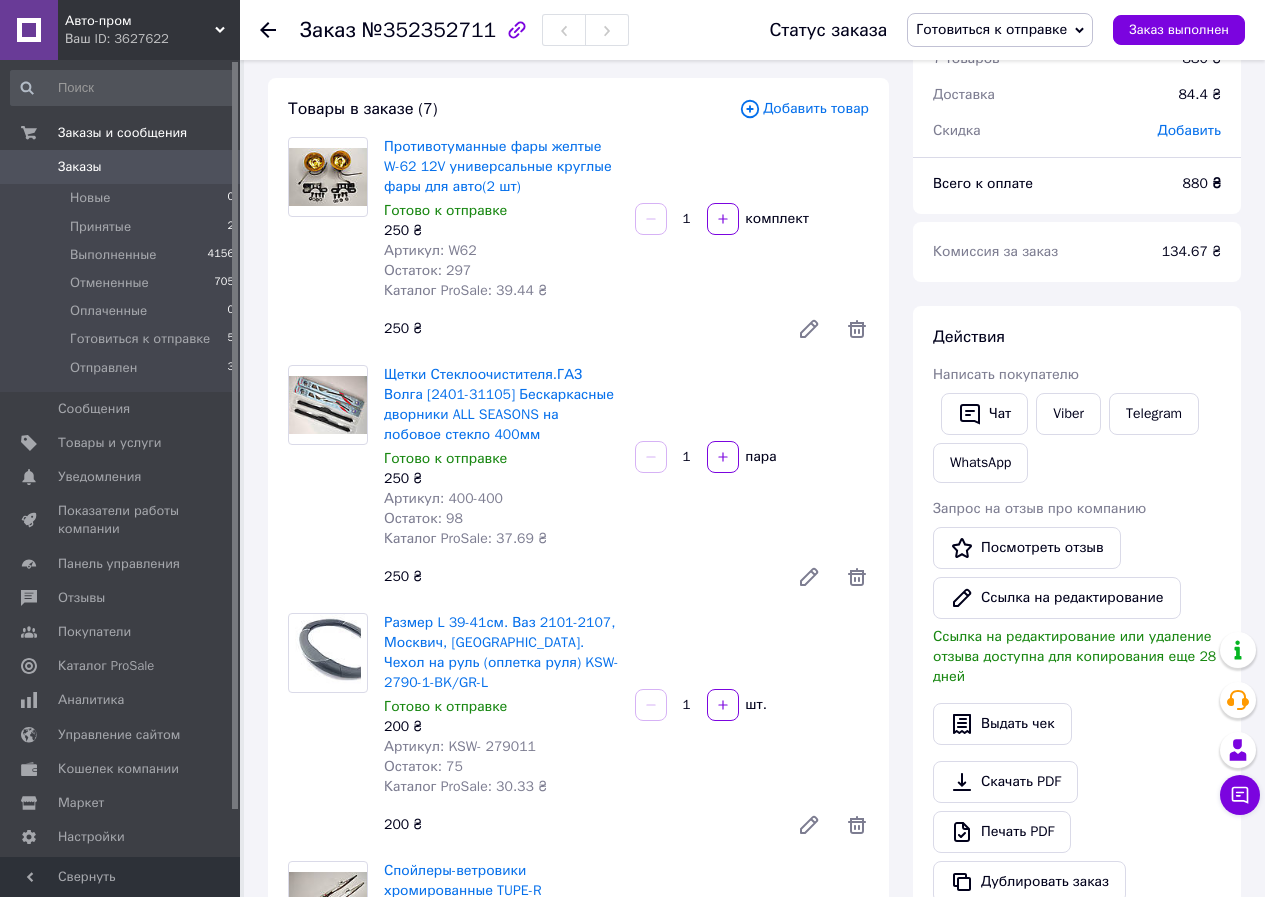 scroll, scrollTop: 0, scrollLeft: 0, axis: both 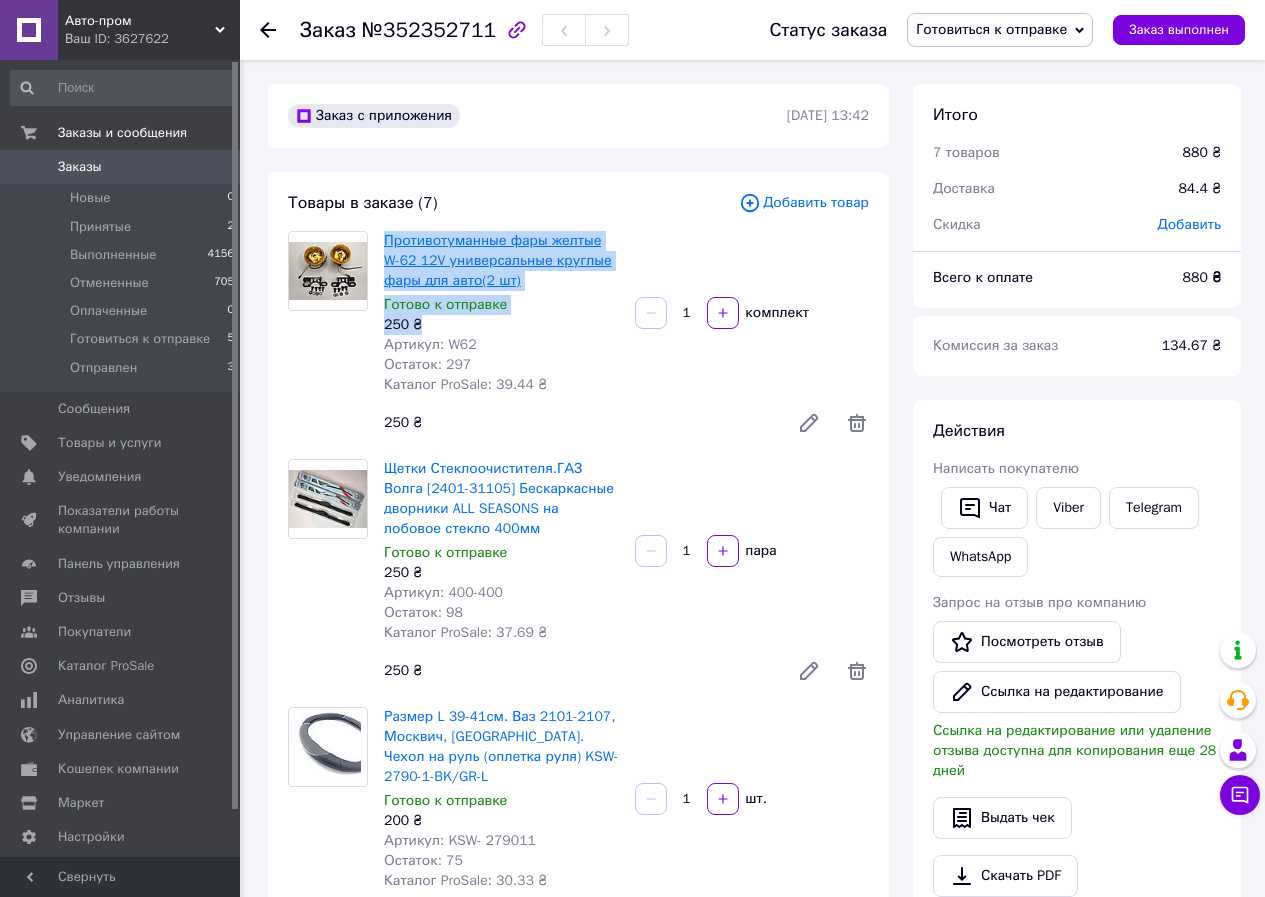 drag, startPoint x: 427, startPoint y: 324, endPoint x: 384, endPoint y: 246, distance: 89.06739 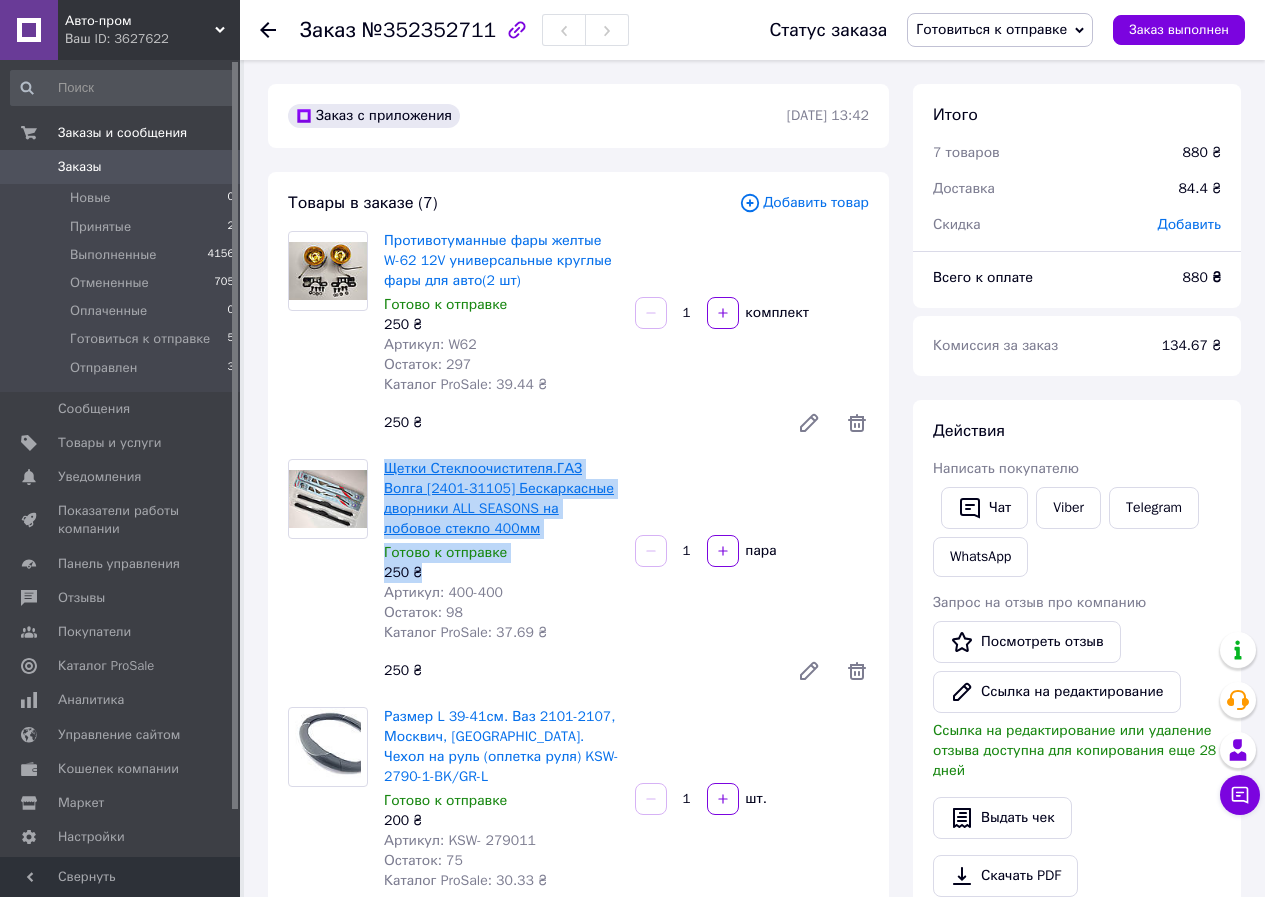 drag, startPoint x: 427, startPoint y: 573, endPoint x: 388, endPoint y: 463, distance: 116.70904 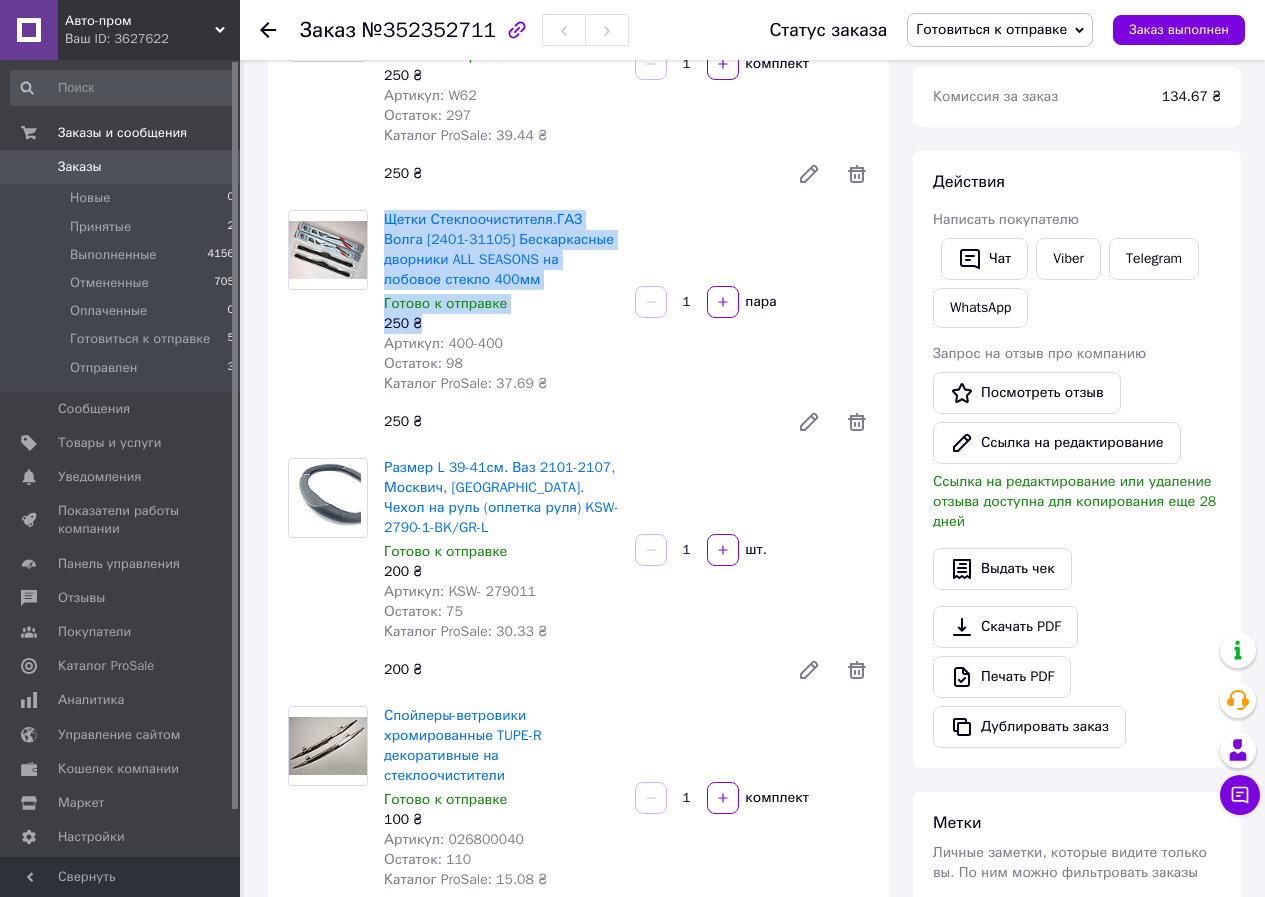 scroll, scrollTop: 300, scrollLeft: 0, axis: vertical 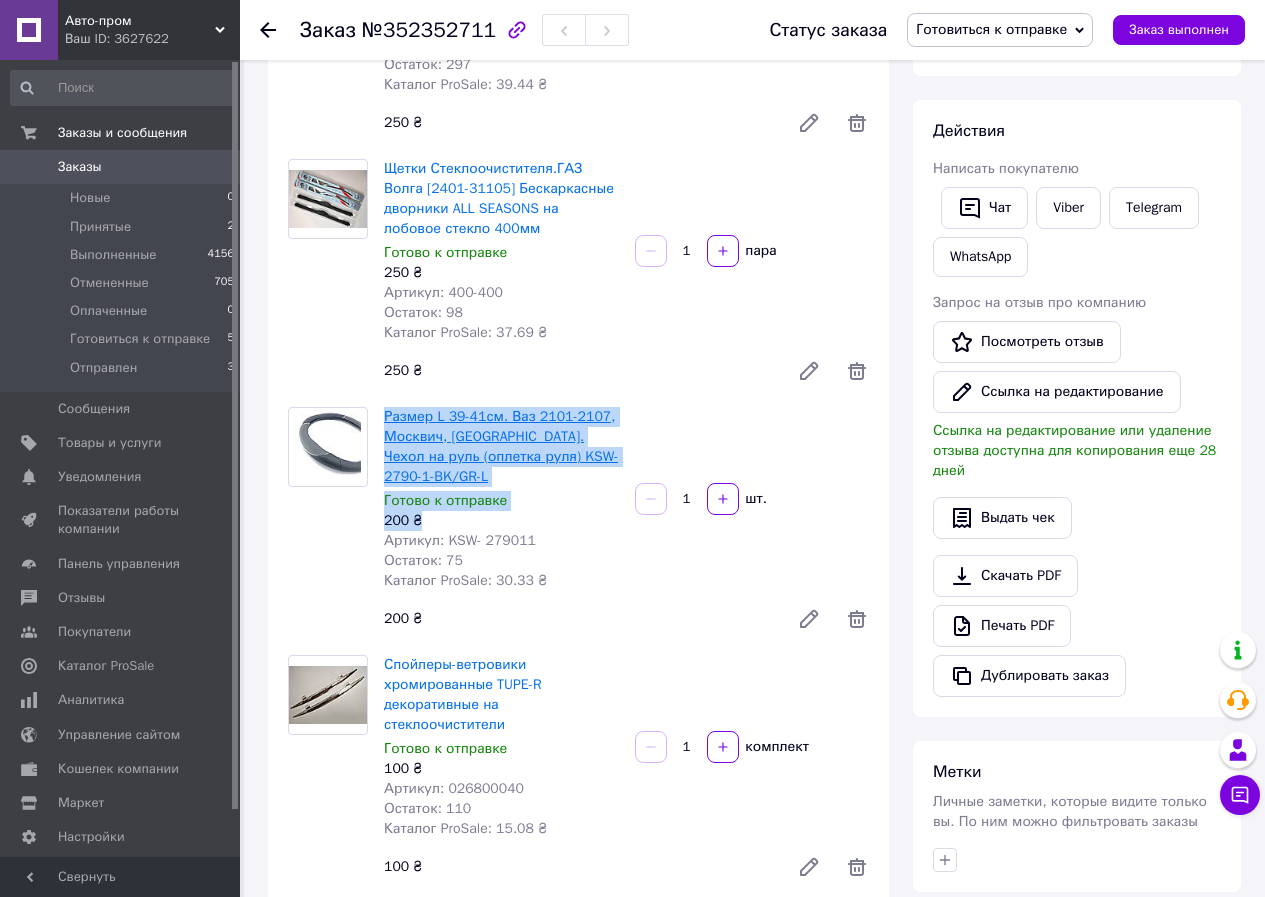 drag, startPoint x: 437, startPoint y: 499, endPoint x: 387, endPoint y: 418, distance: 95.189285 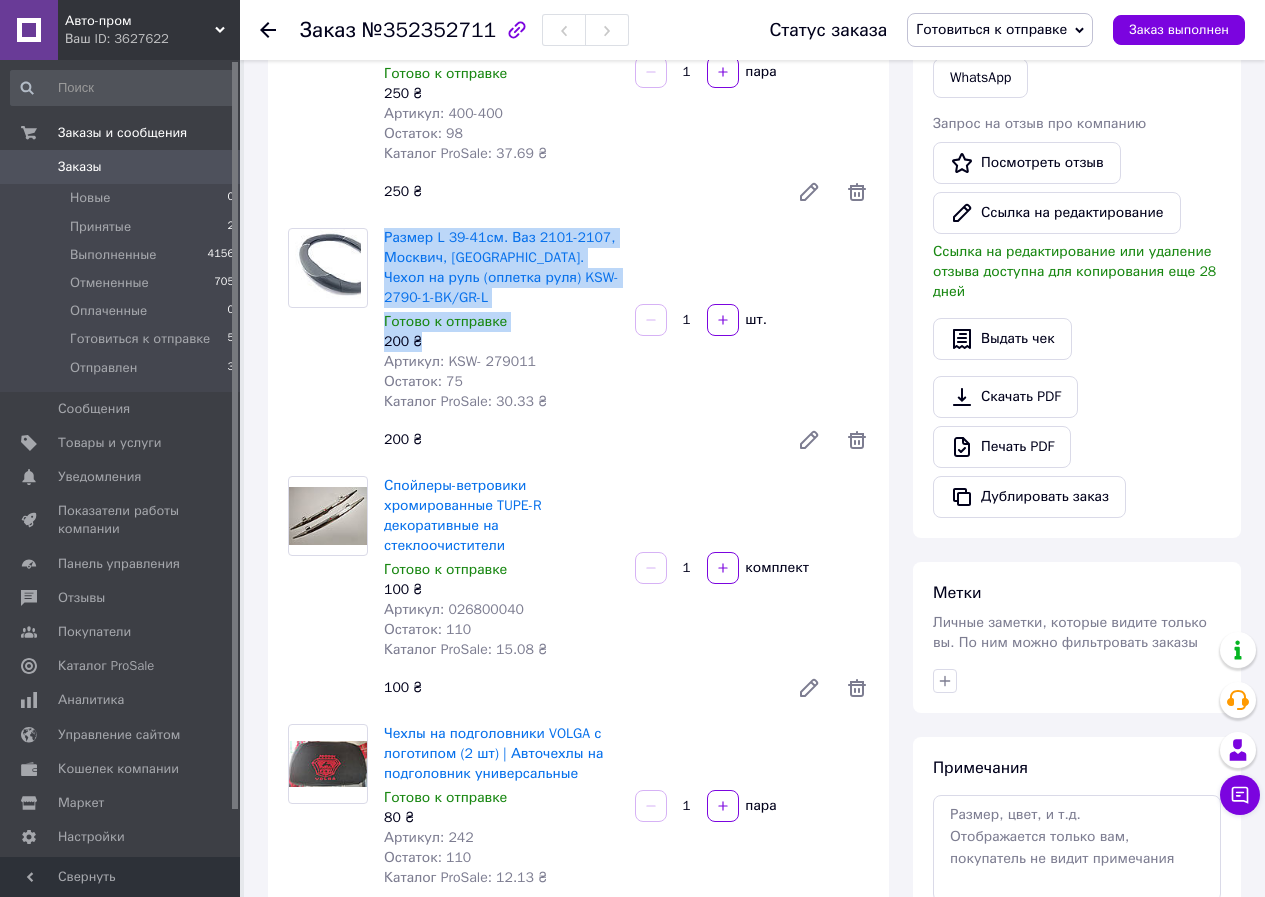 scroll, scrollTop: 500, scrollLeft: 0, axis: vertical 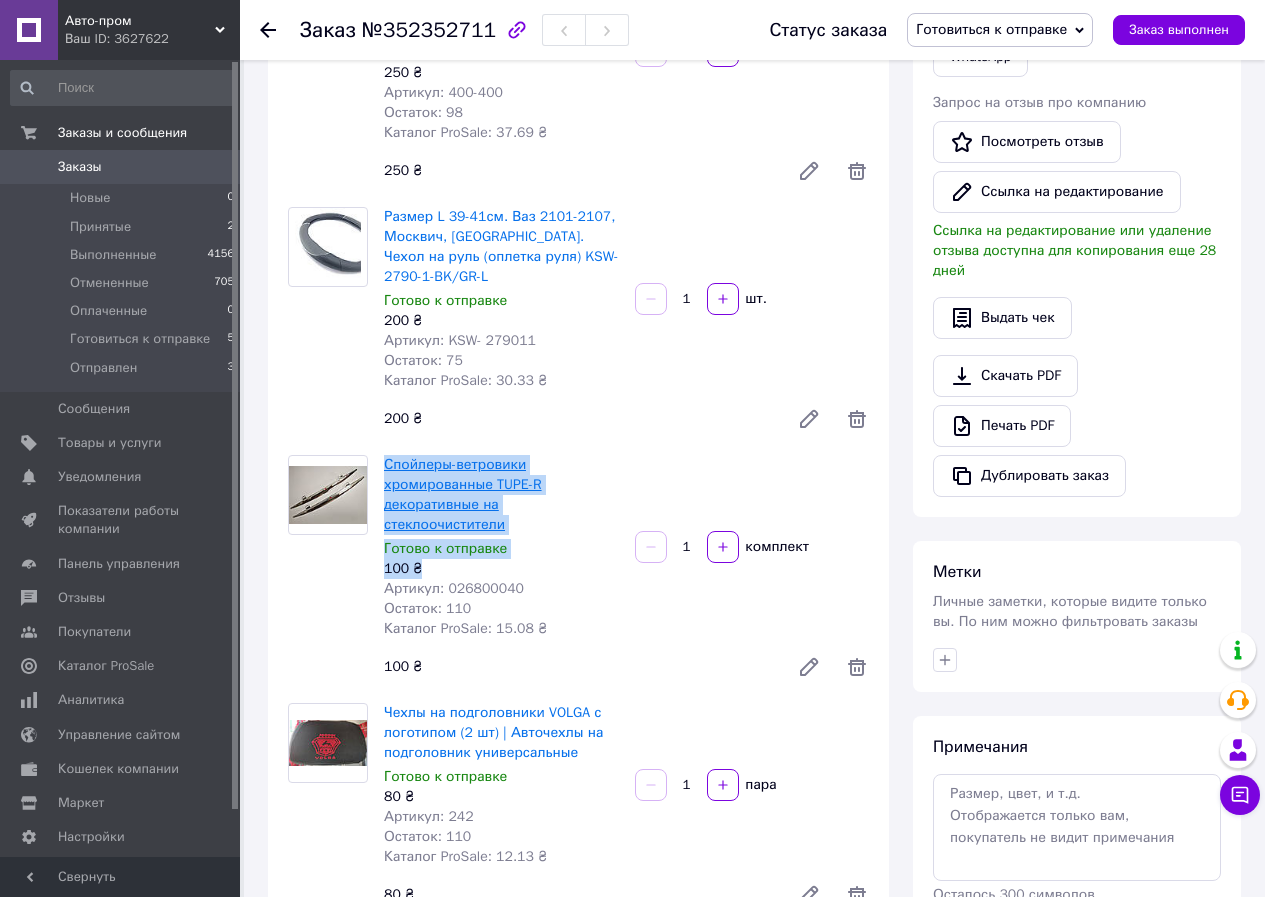 drag, startPoint x: 415, startPoint y: 525, endPoint x: 385, endPoint y: 448, distance: 82.637764 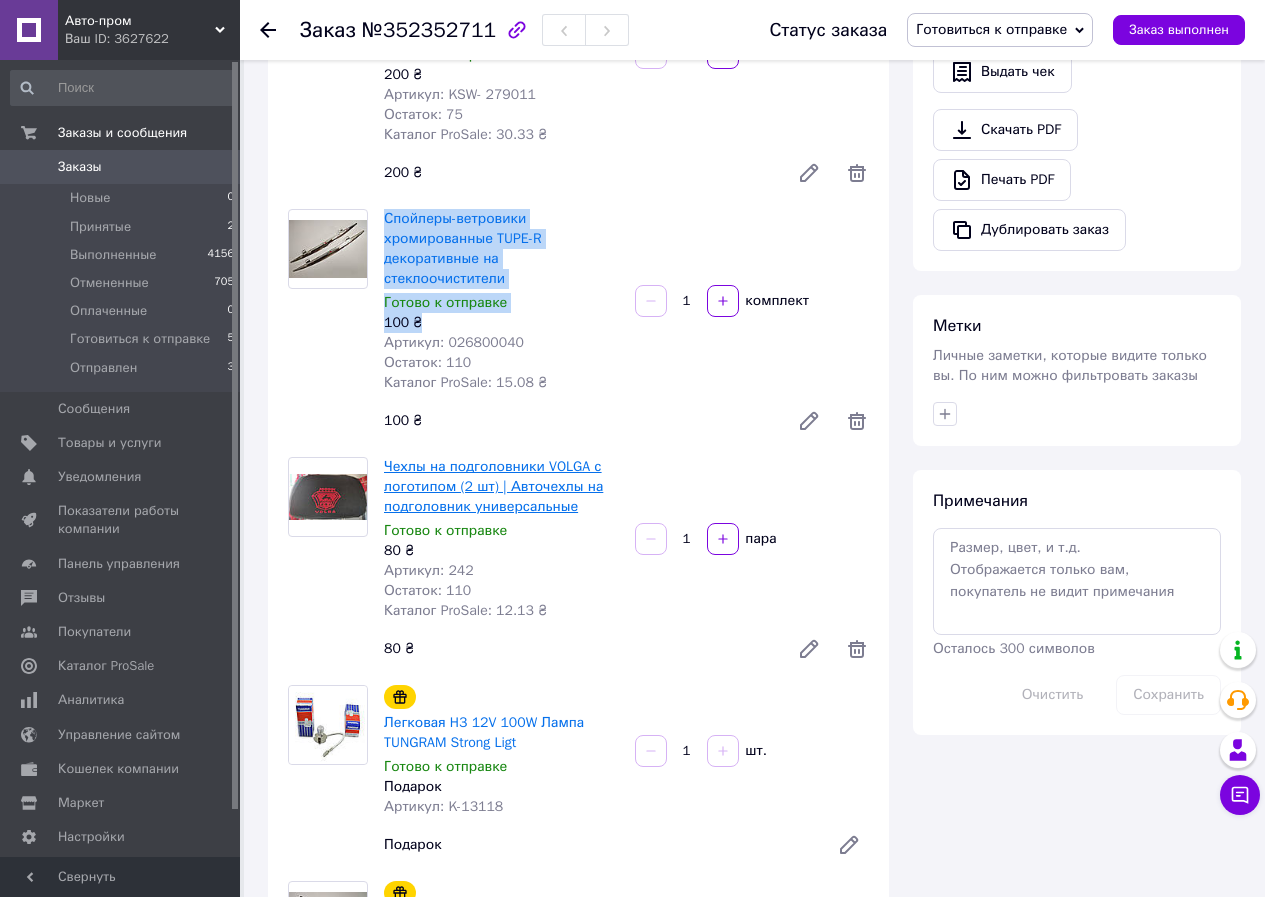 scroll, scrollTop: 700, scrollLeft: 0, axis: vertical 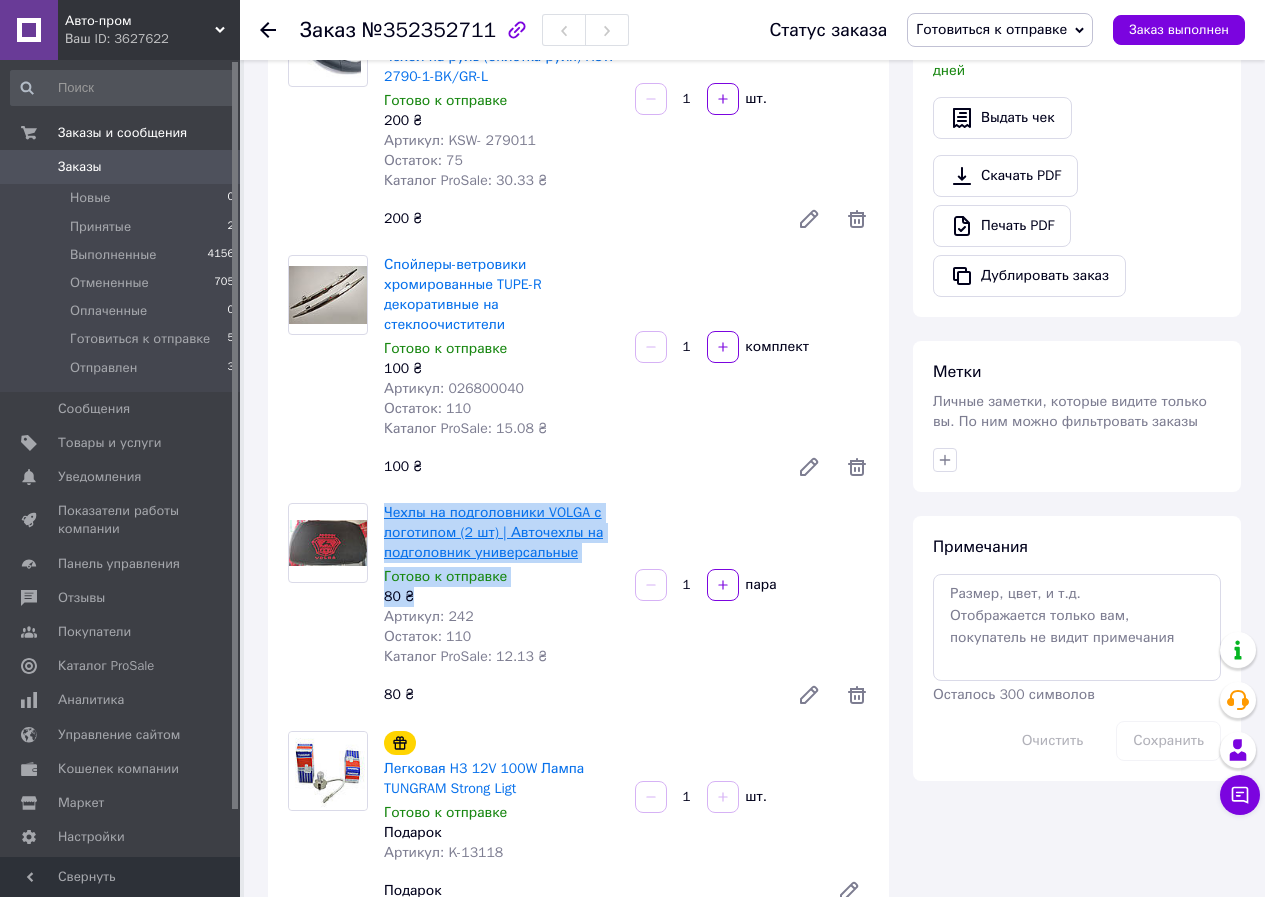drag, startPoint x: 419, startPoint y: 555, endPoint x: 387, endPoint y: 475, distance: 86.162636 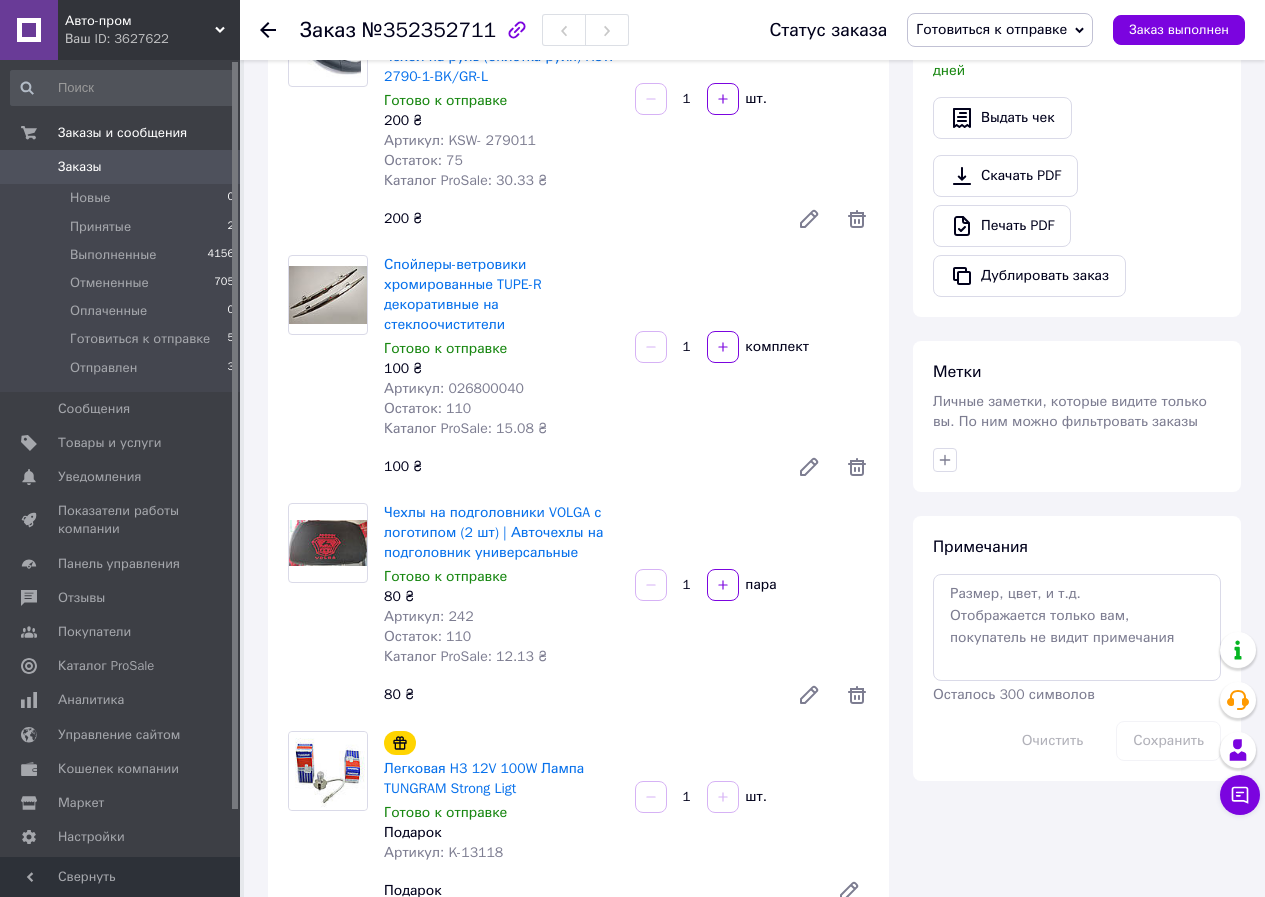 click on "Товары в заказе (7) Добавить товар Противотуманные фары желтые W-62 12V универсальные круглые фары для авто(2 шт) Готово к отправке 250 ₴ Артикул: W62 Остаток: 297 Каталог ProSale: 39.44 ₴  1   комплект 250 ₴ Щетки Стеклоочистителя.ГАЗ Волга [2401-31105]  Бескаркасные дворники ALL SEASONS на лобовое стекло 400мм Готово к отправке 250 ₴ Артикул: 400-400 Остаток: 98 Каталог ProSale: 37.69 ₴  1   пара 250 ₴ Размер L 39-41см. Ваз 2101-2107, Москвич, [GEOGRAPHIC_DATA]. Чехол на руль (оплетка руля) KSW-2790-1-BK/GR-L Готово к отправке 200 ₴ Артикул: KSW- 279011 Остаток: 75 Каталог ProSale: 30.33 ₴  1   шт. 200 ₴ Готово к отправке 100 ₴ Артикул: 026800040 1   1" at bounding box center (578, 337) 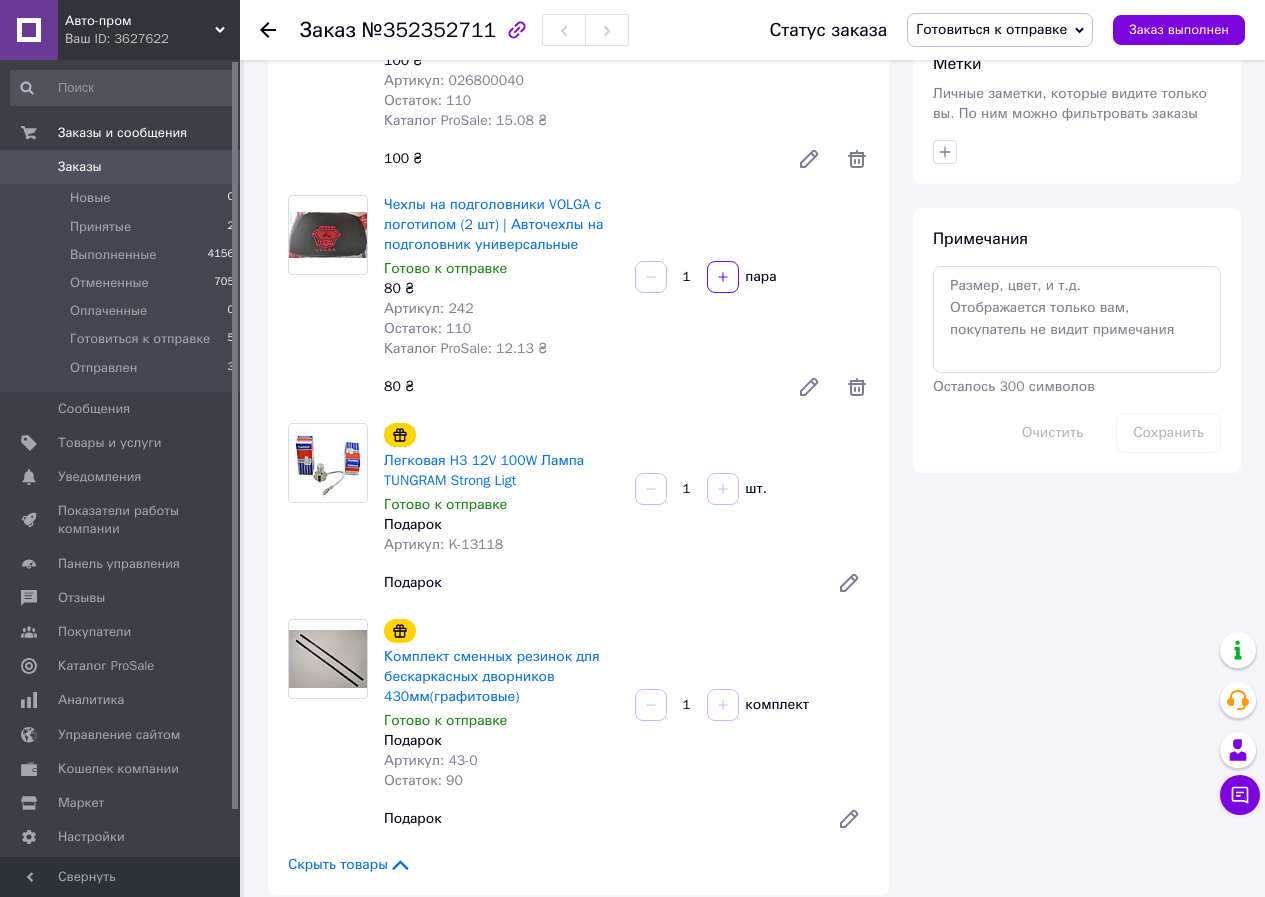 scroll, scrollTop: 1000, scrollLeft: 0, axis: vertical 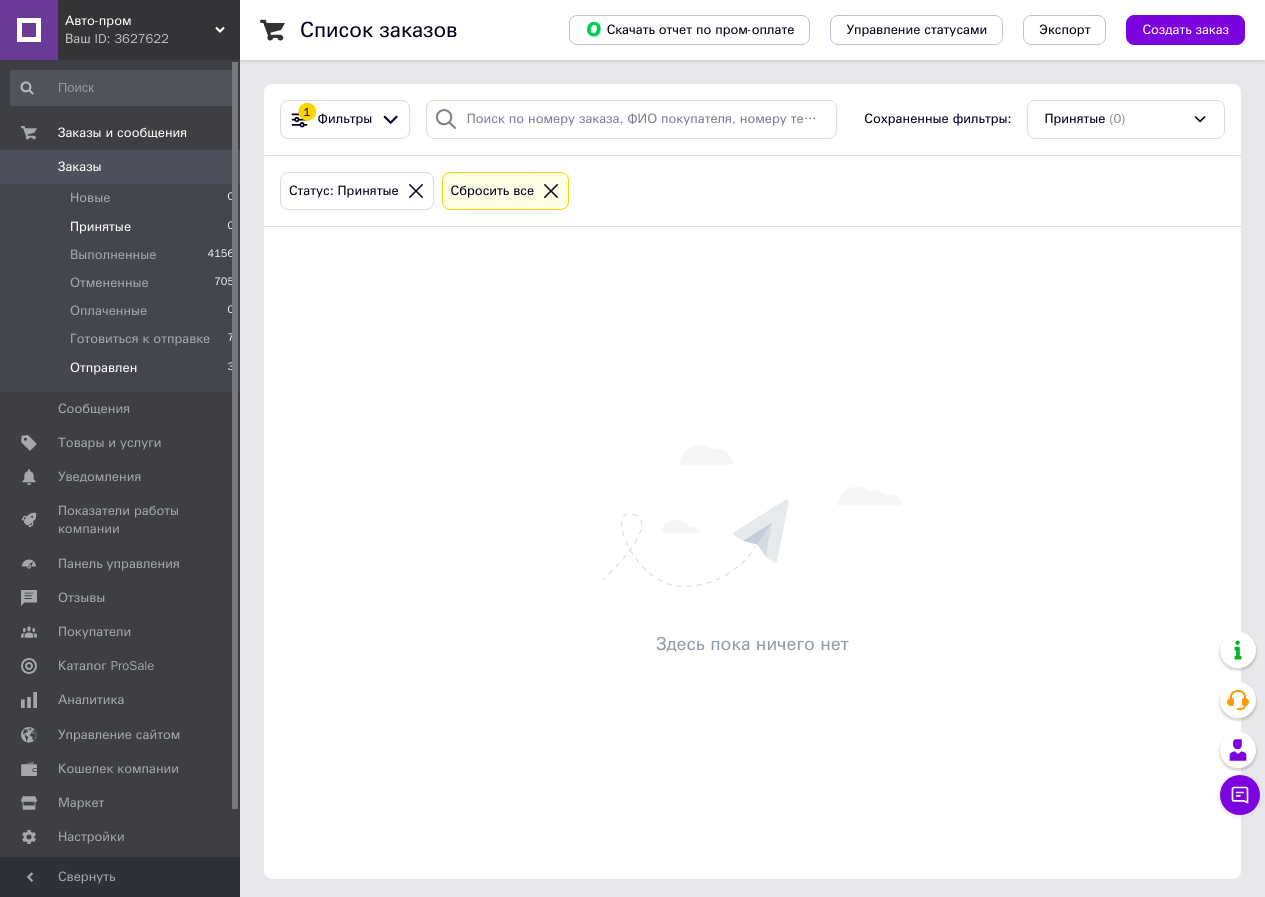 click on "Отправлен" at bounding box center [103, 368] 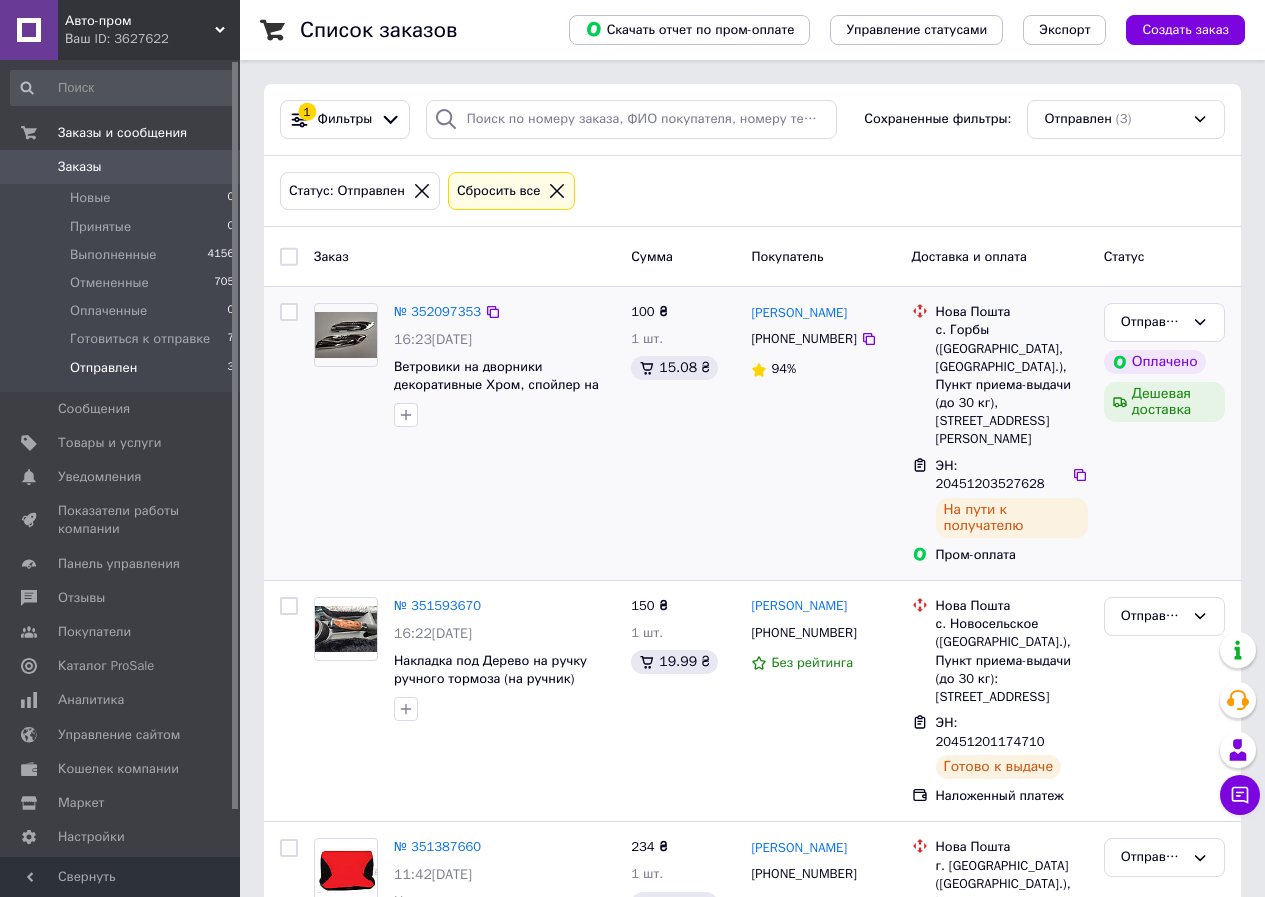 scroll, scrollTop: 80, scrollLeft: 0, axis: vertical 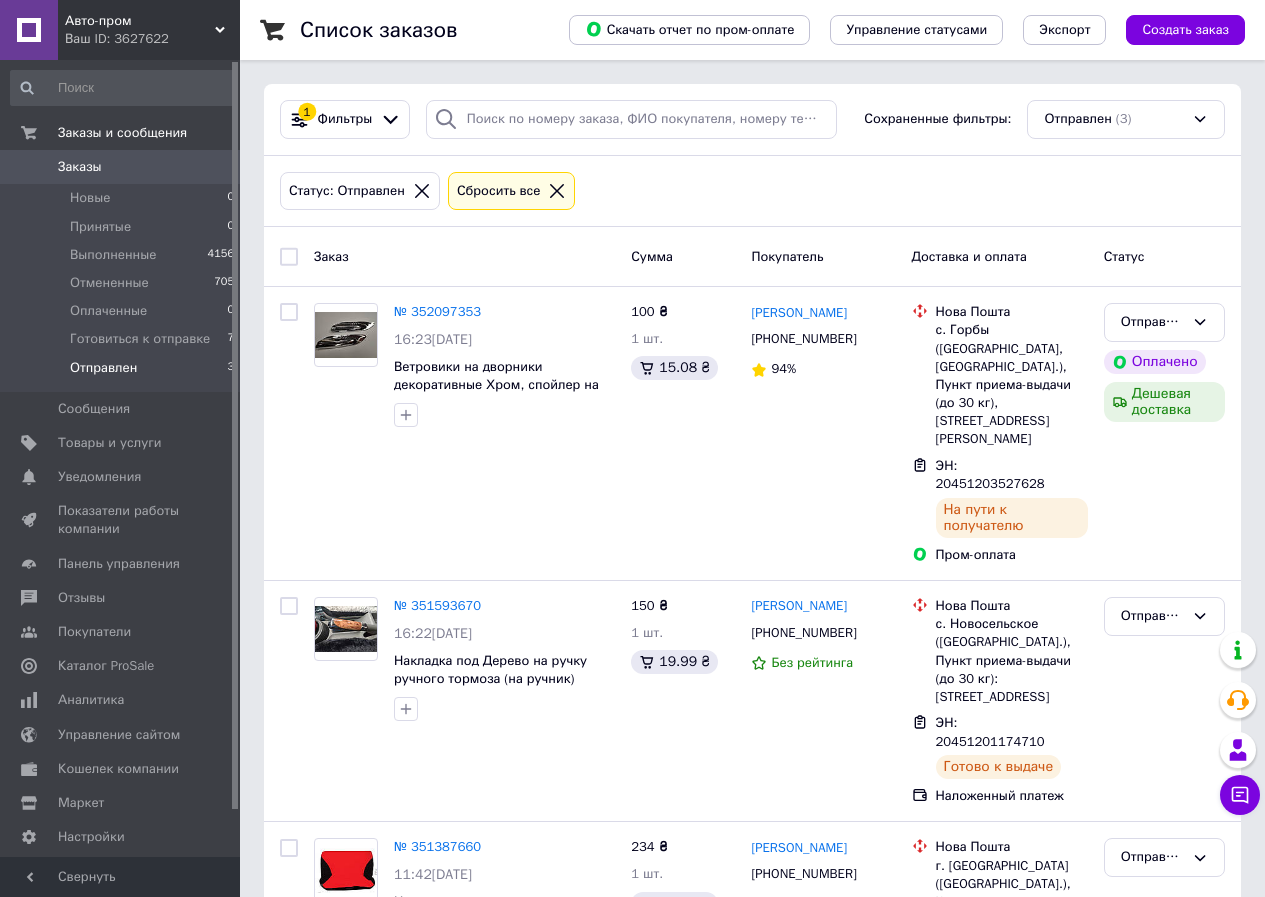 click on "Отправлен" at bounding box center (103, 368) 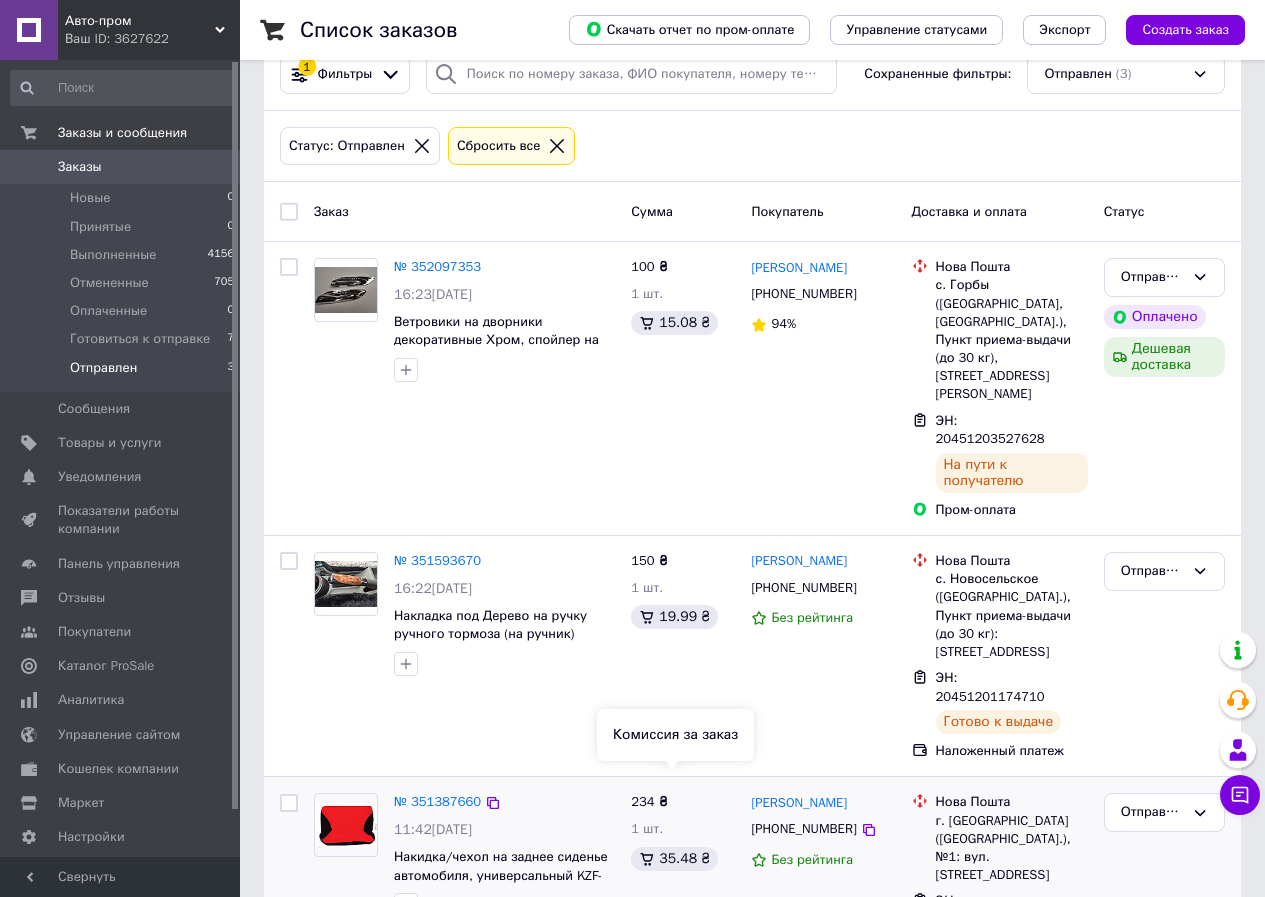 scroll, scrollTop: 80, scrollLeft: 0, axis: vertical 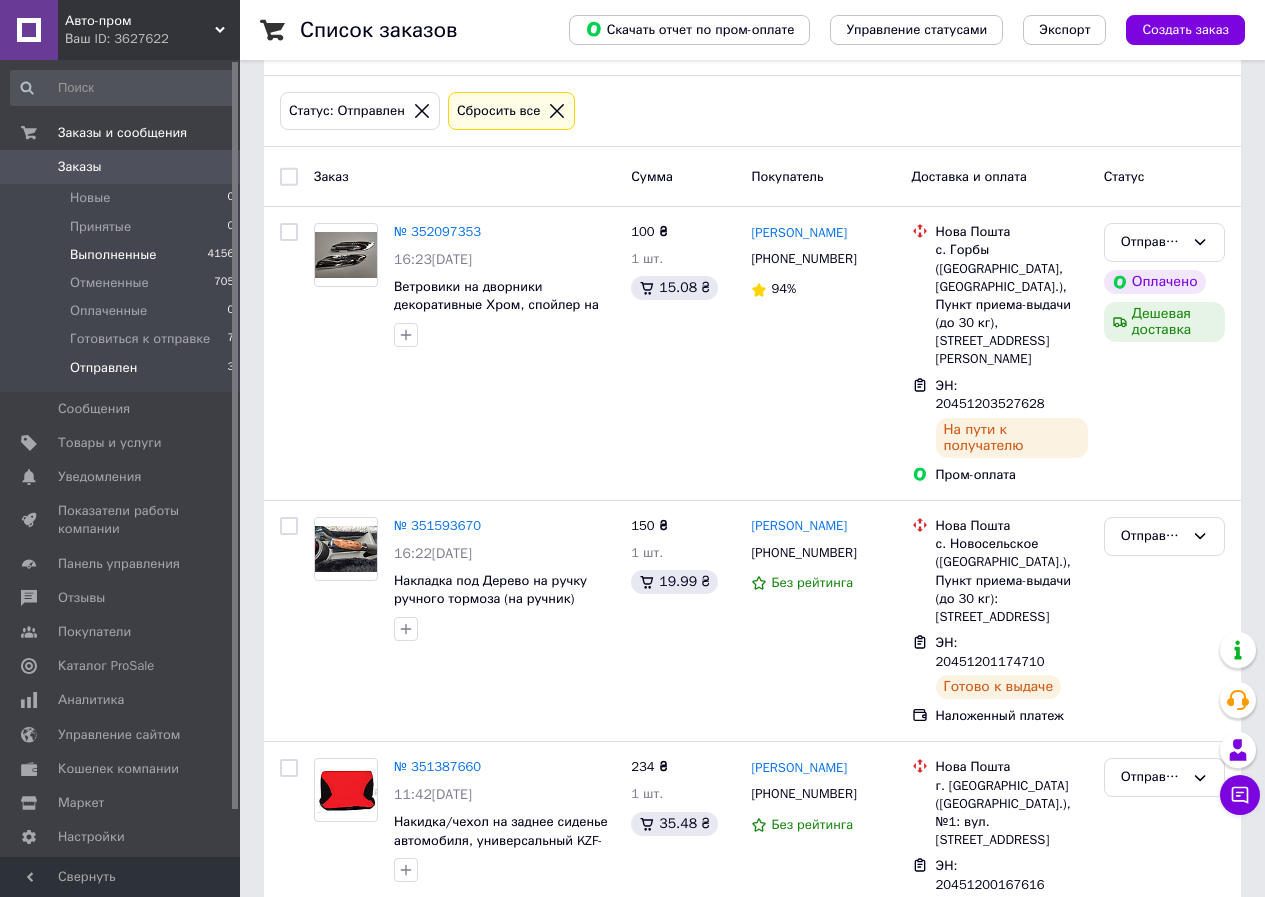 click on "Выполненные" at bounding box center (113, 255) 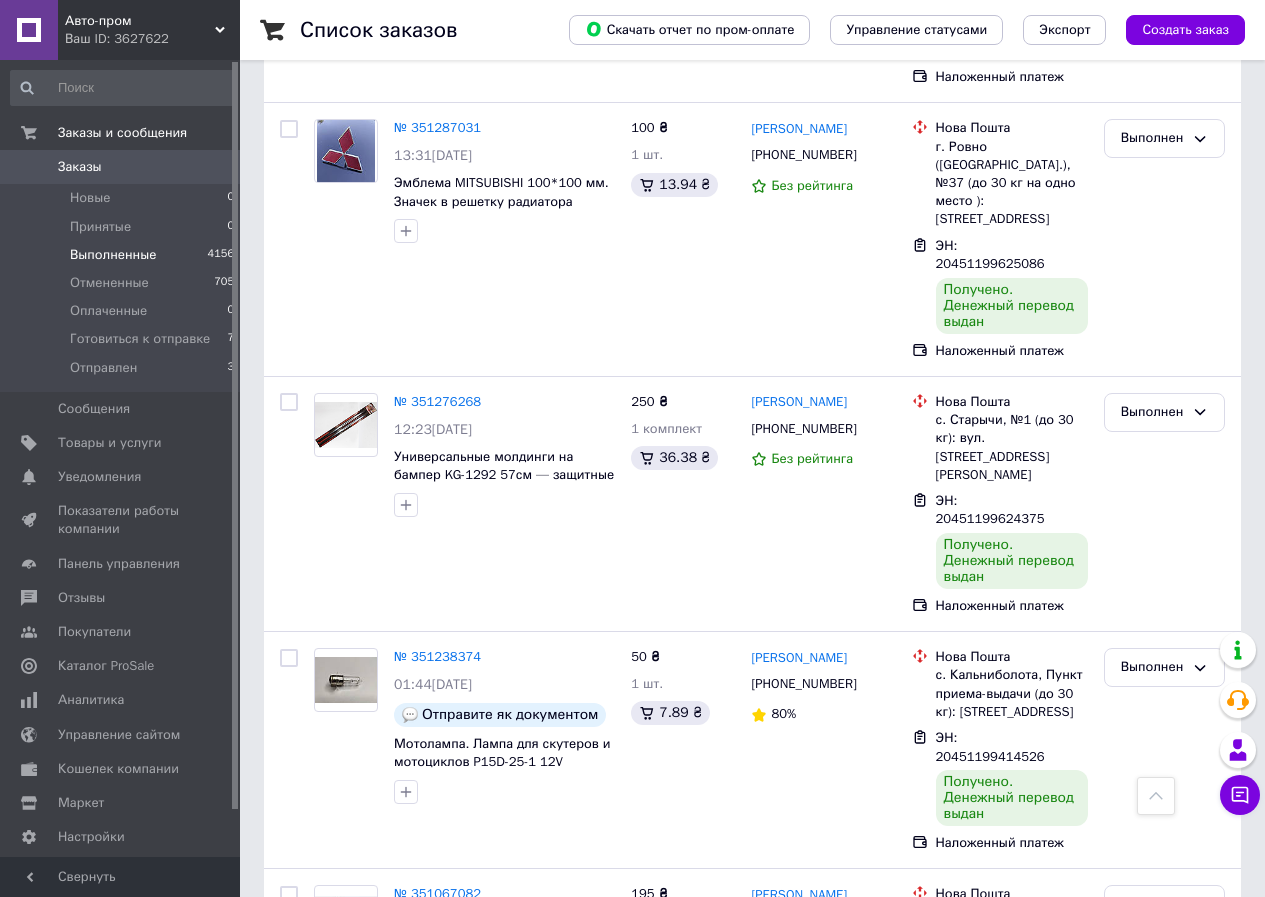 scroll, scrollTop: 3697, scrollLeft: 0, axis: vertical 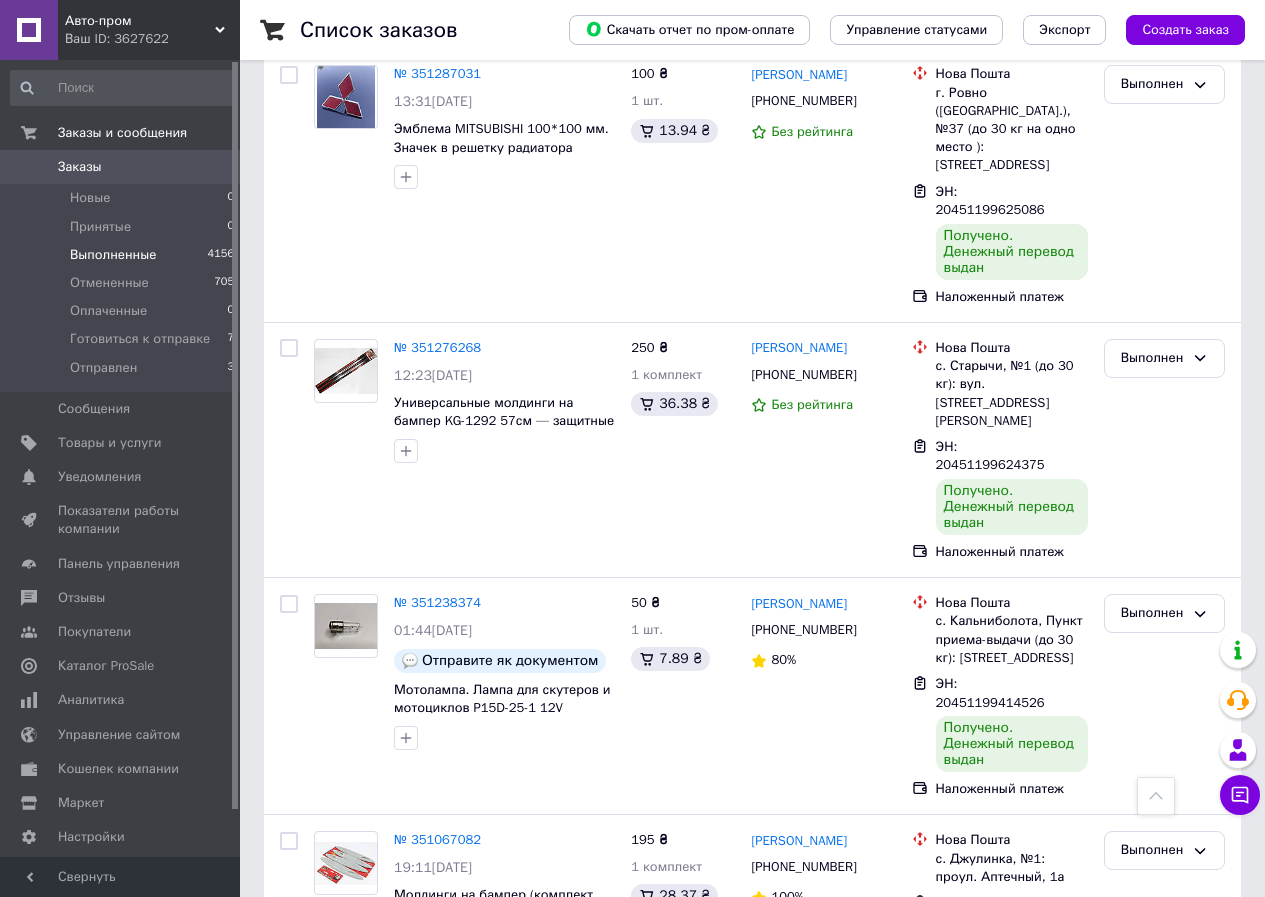 click on "Заказы" at bounding box center (80, 167) 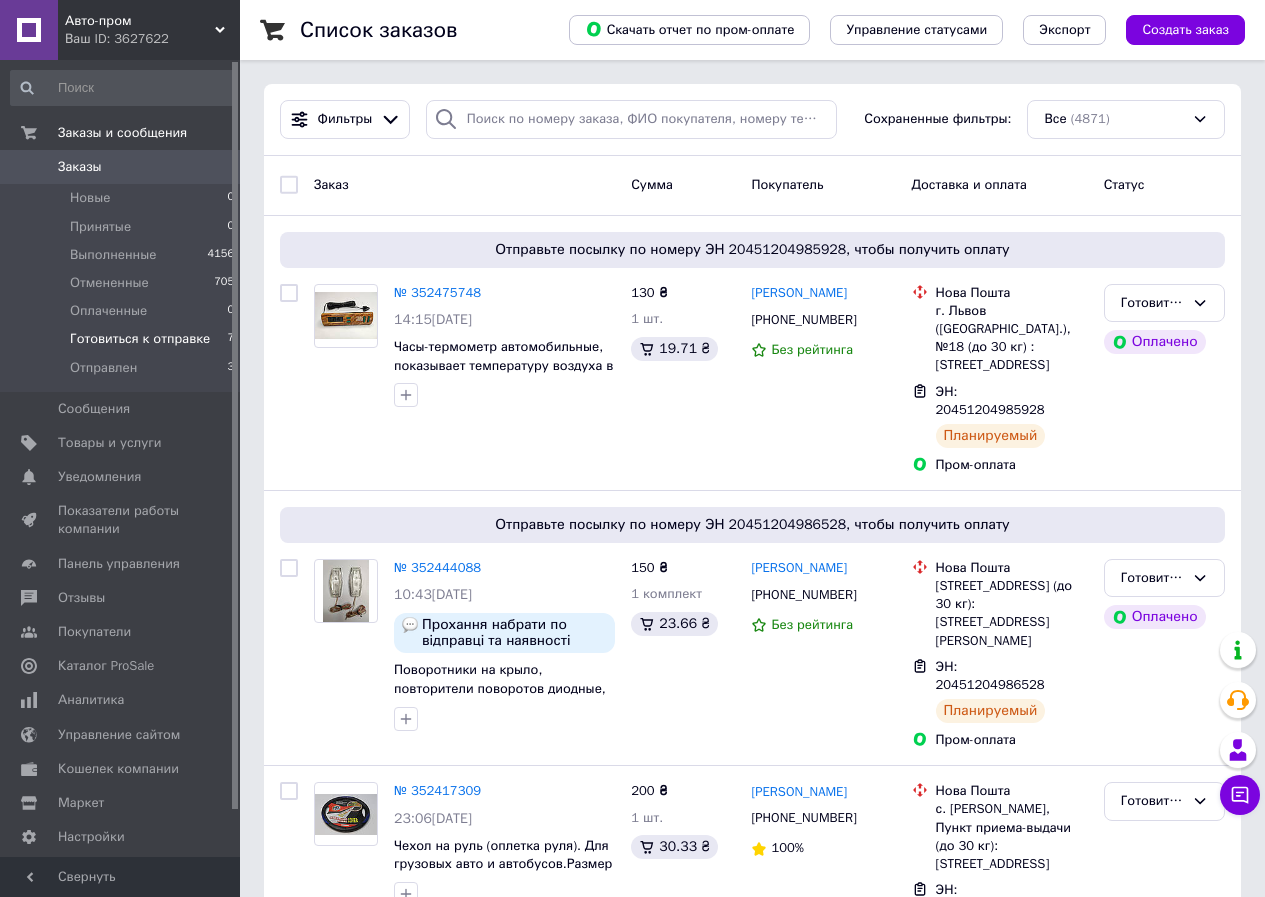 click on "Готовиться к отправке" at bounding box center [140, 339] 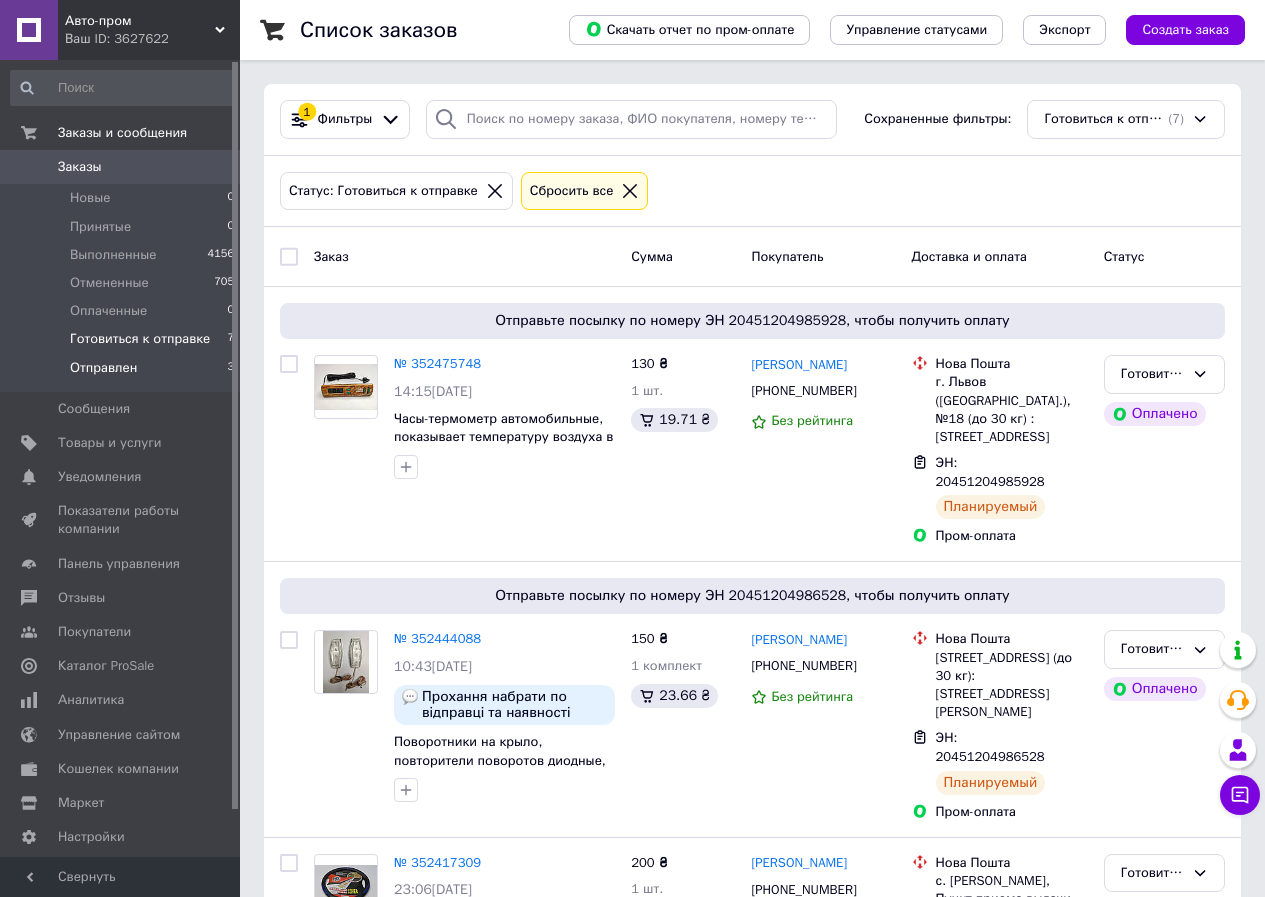 click on "Отправлен" at bounding box center (103, 368) 